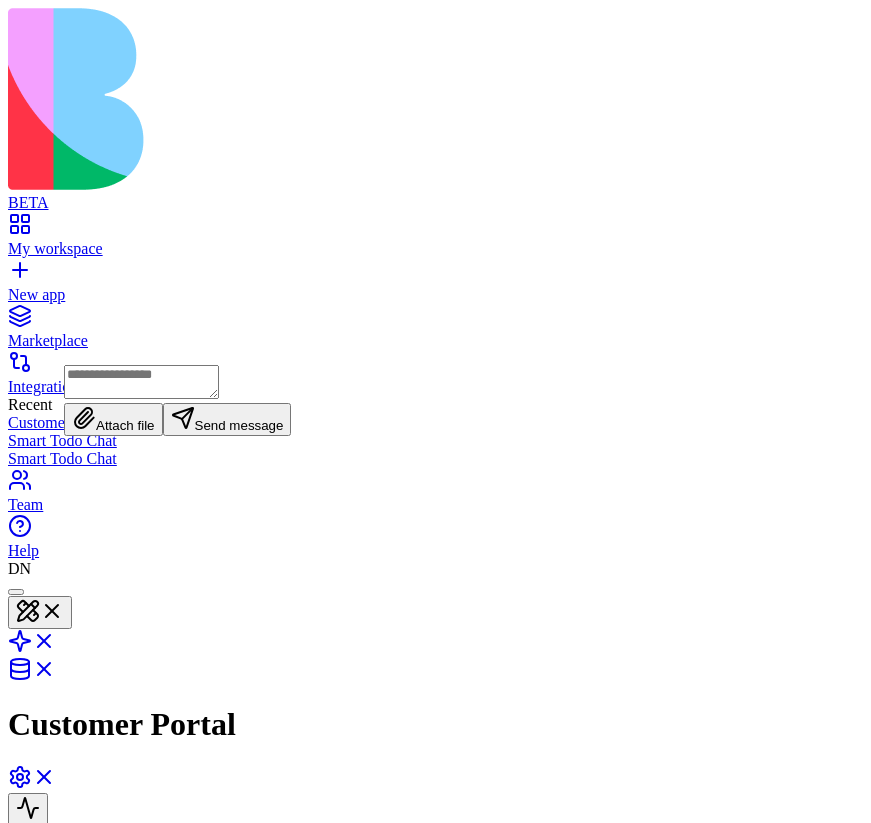 scroll, scrollTop: 0, scrollLeft: 0, axis: both 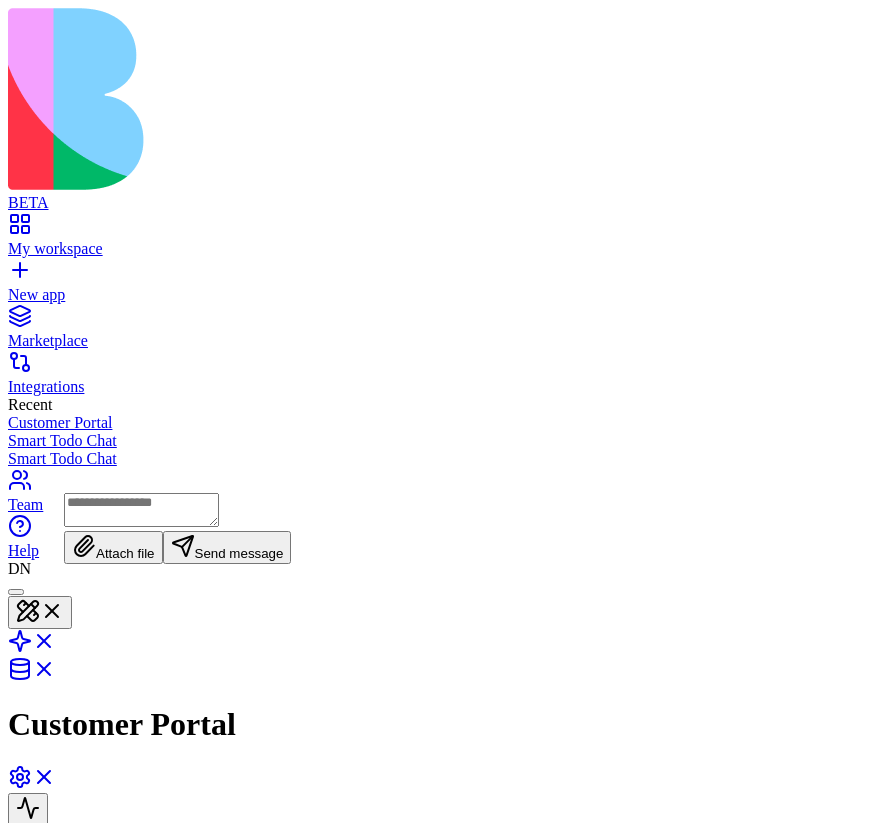 click on "***** ****** ***** ****" at bounding box center (34, 1027) 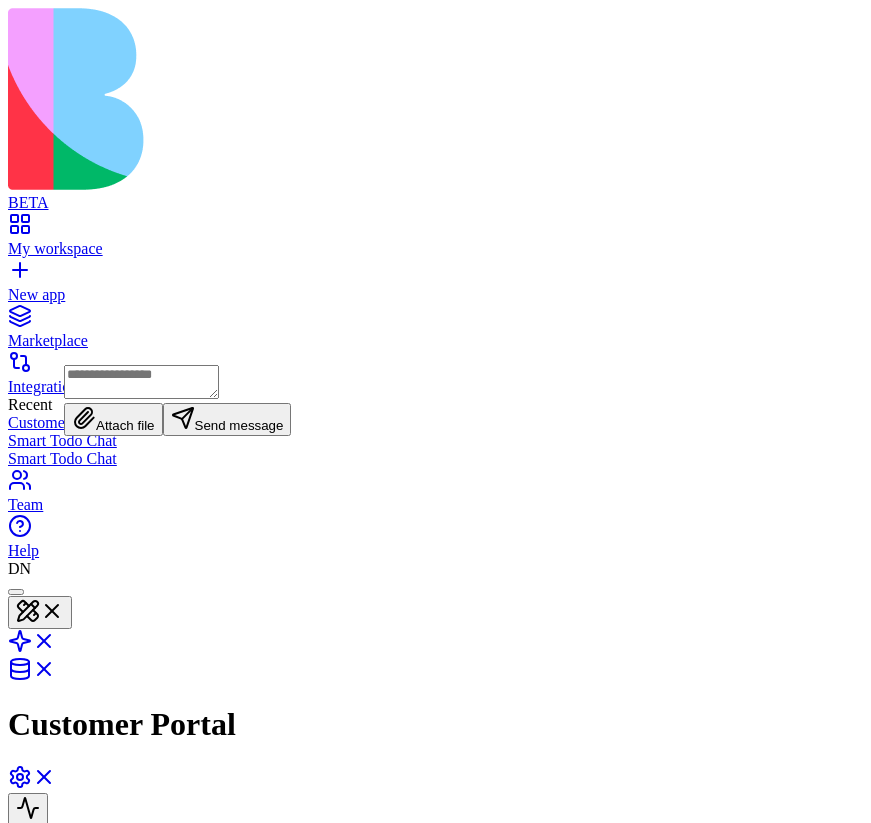 click on "***** ****** ***** ****" at bounding box center (34, 1027) 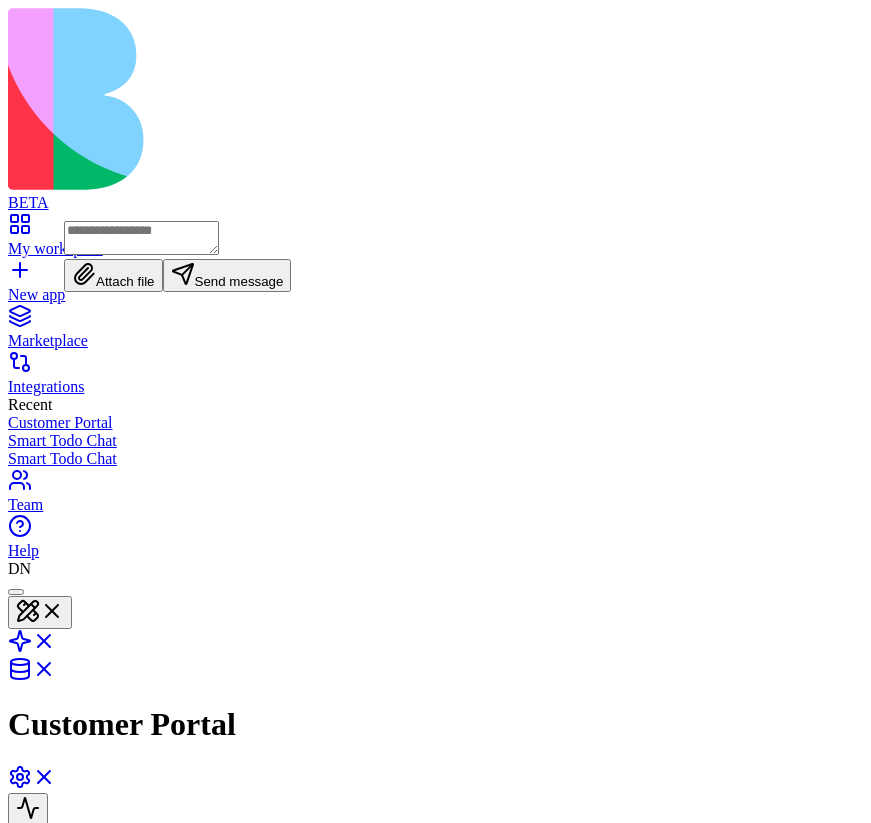 click on "***** ****** ***** ****" at bounding box center (34, 1027) 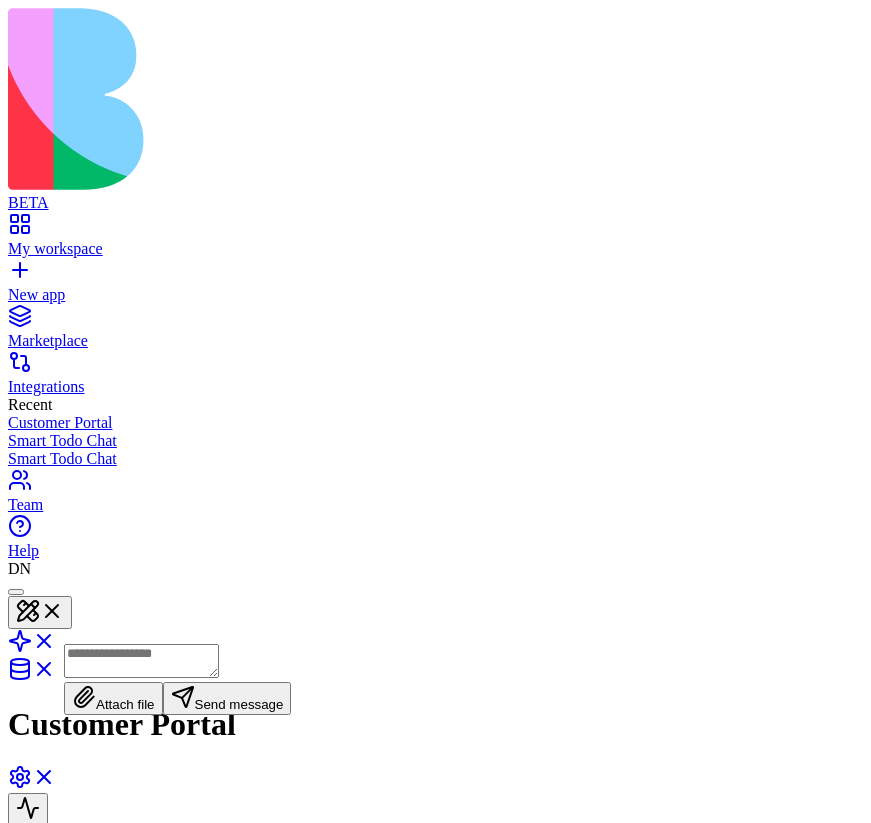 click on "***** ****** ***** ****" at bounding box center [34, 1027] 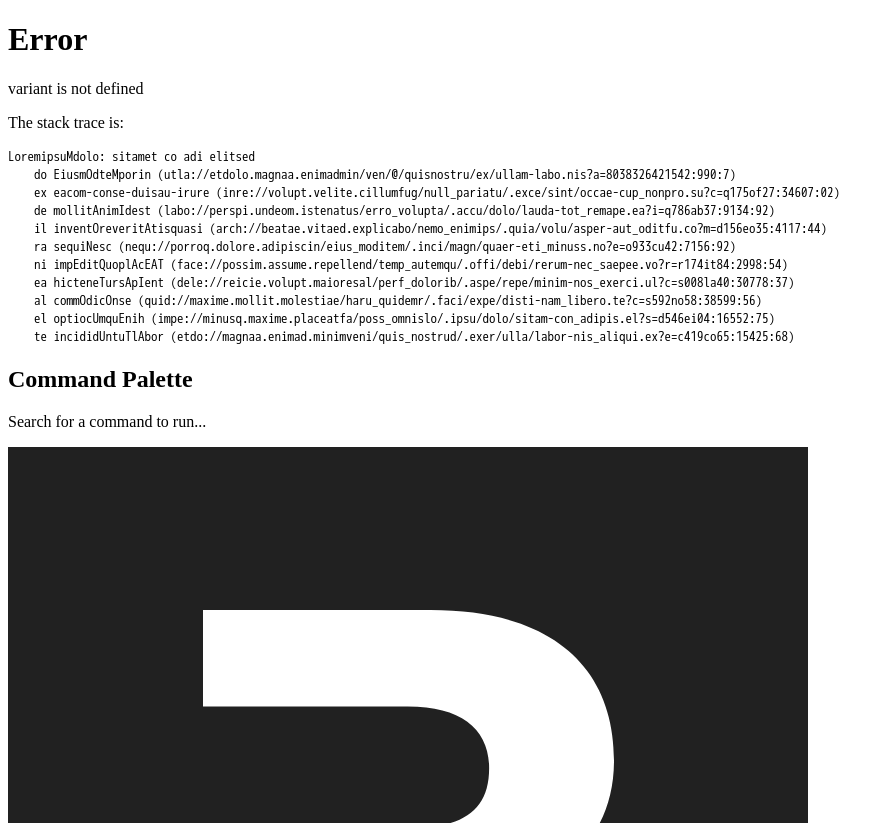 select on "**" 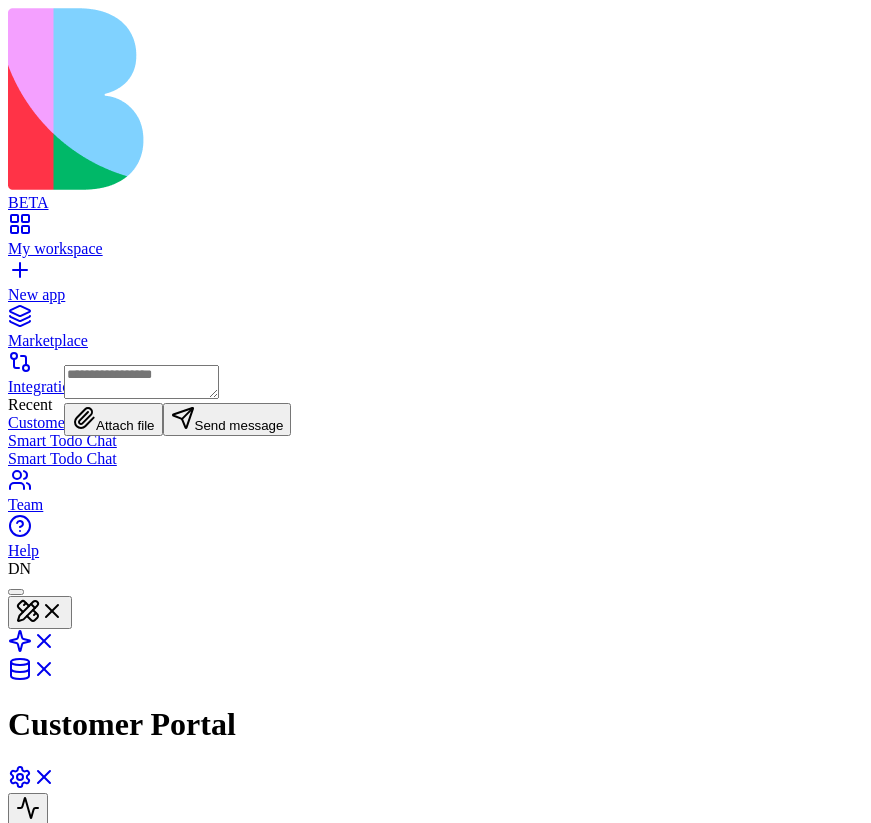 scroll, scrollTop: 0, scrollLeft: 0, axis: both 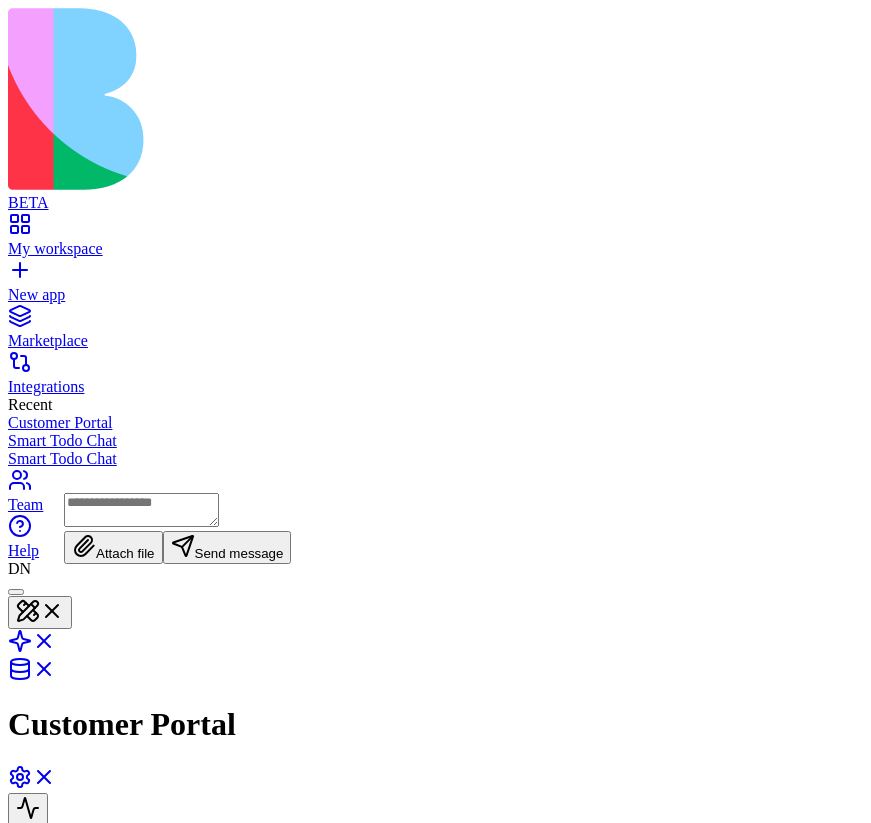 click on "***** ****** ***** ****" at bounding box center [34, 1027] 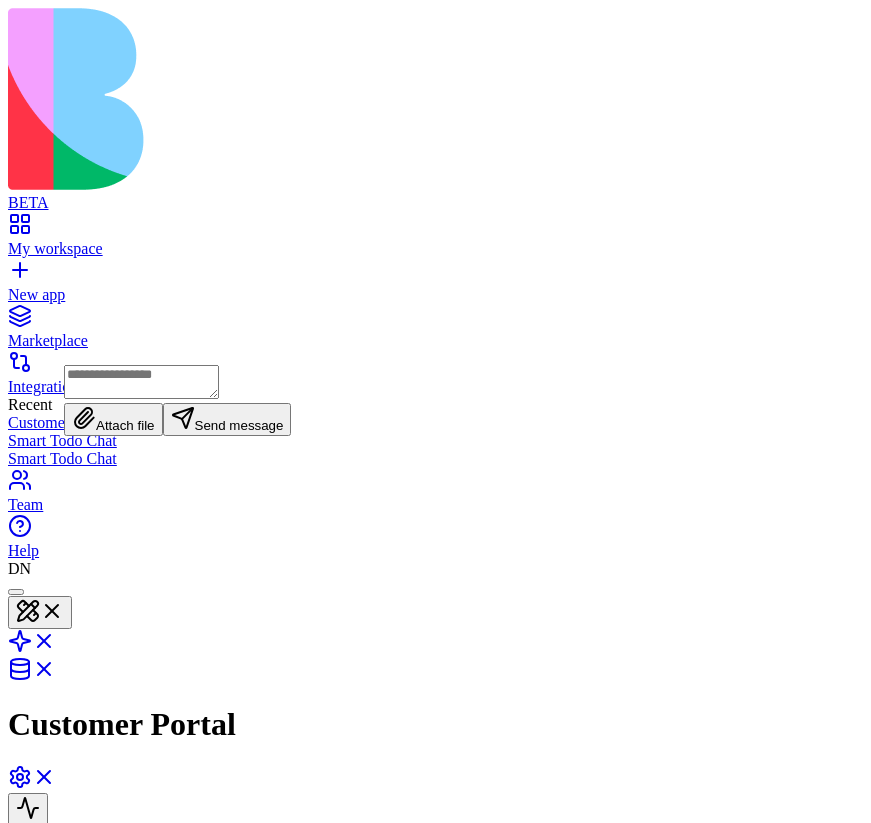 click at bounding box center (141, 382) 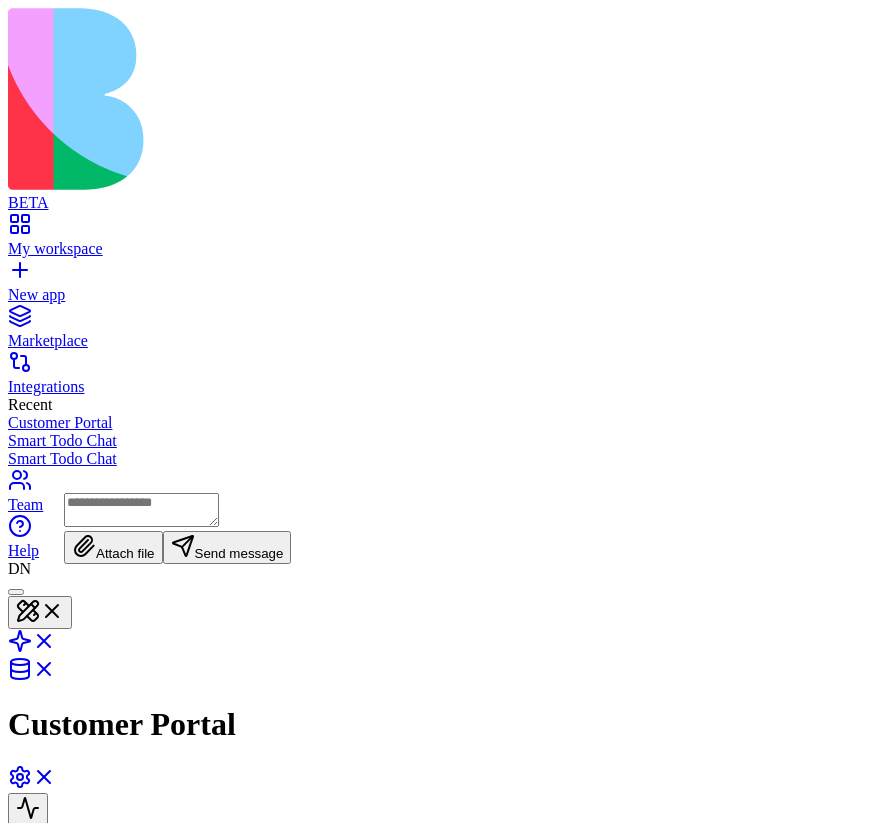 click on "***** ****** ***** ****" at bounding box center [34, 1027] 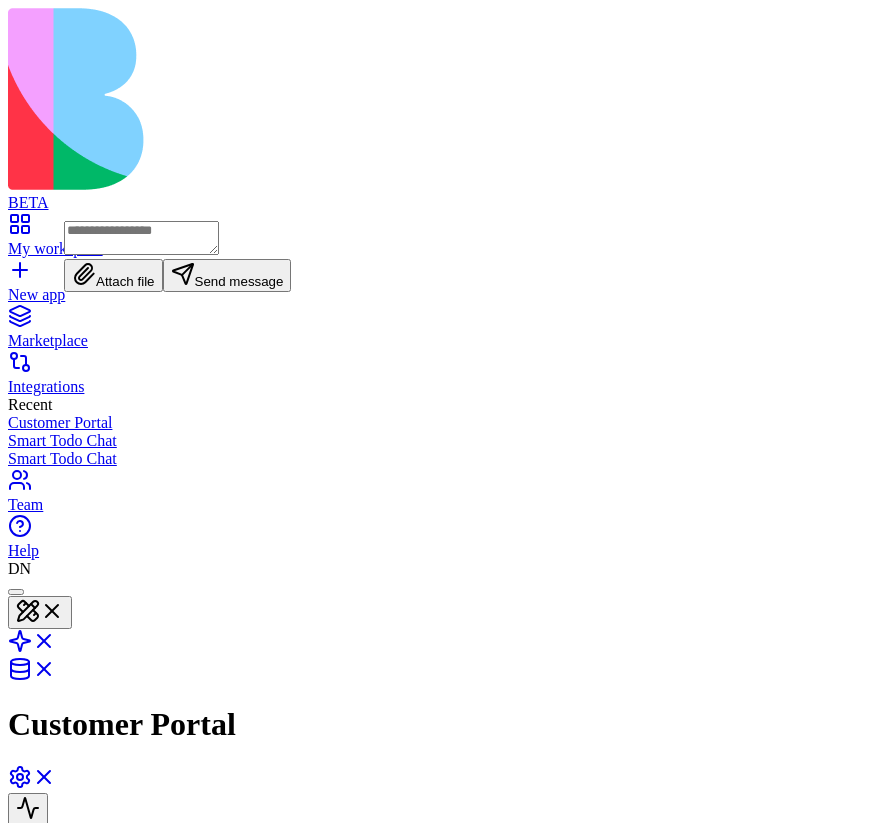 click on "***** ****** ***** ****" at bounding box center (34, 1027) 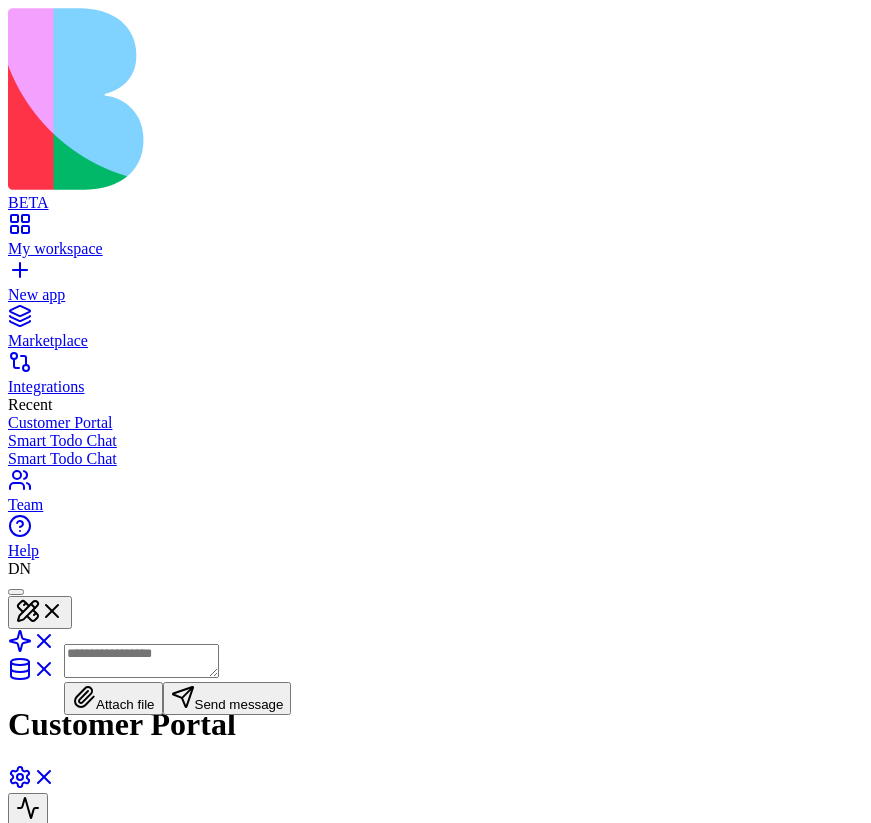 click on "***** ****** ***** **** ****** ******* **** ******" at bounding box center [435, 1026] 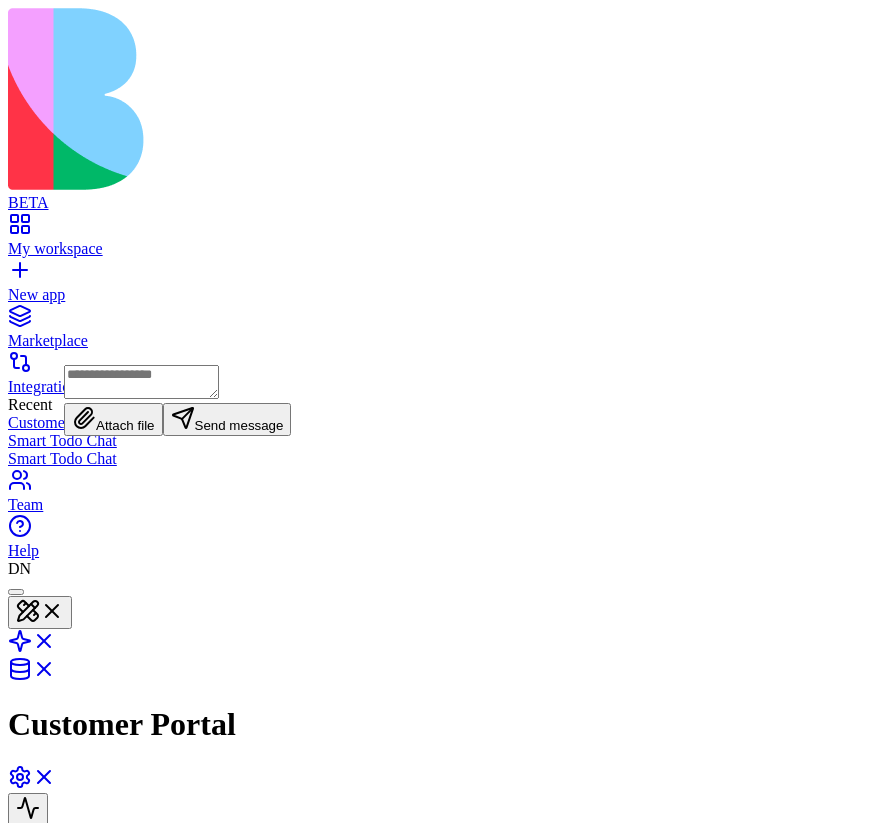 select on "**" 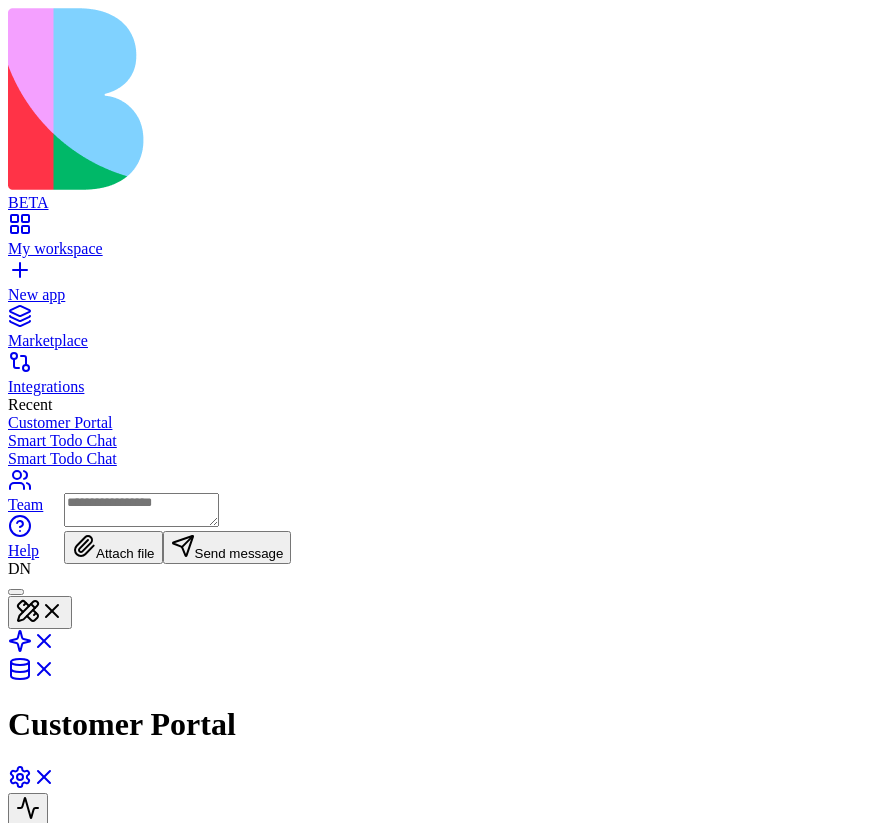 click on "***** ****** *****" at bounding box center [34, 1027] 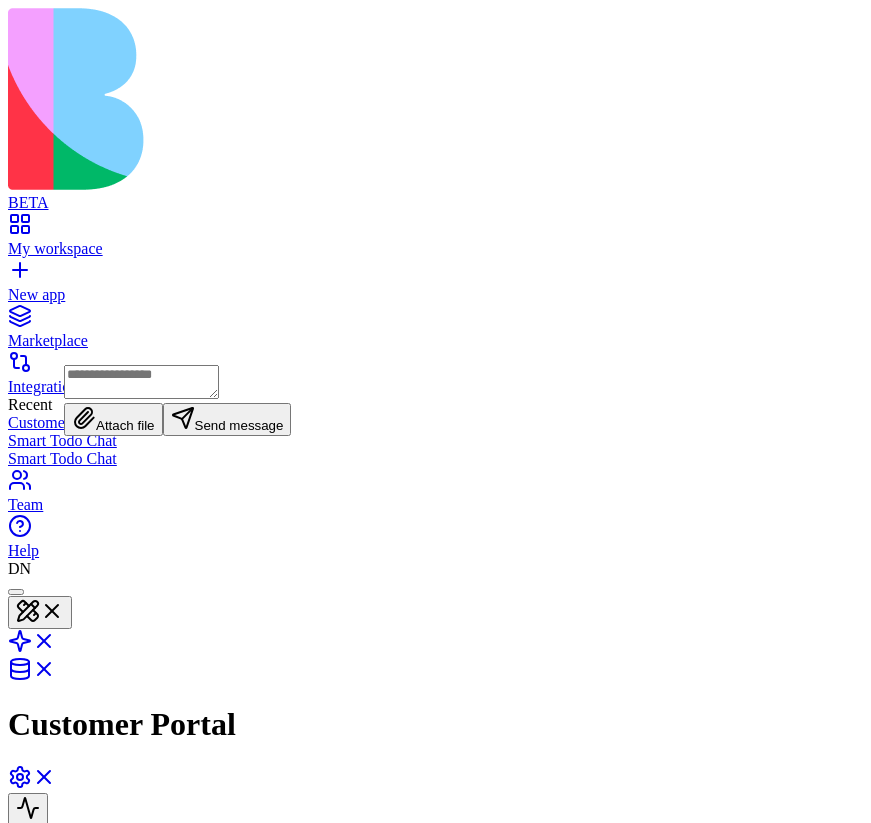 click on "***** ****** *****" at bounding box center (34, 1027) 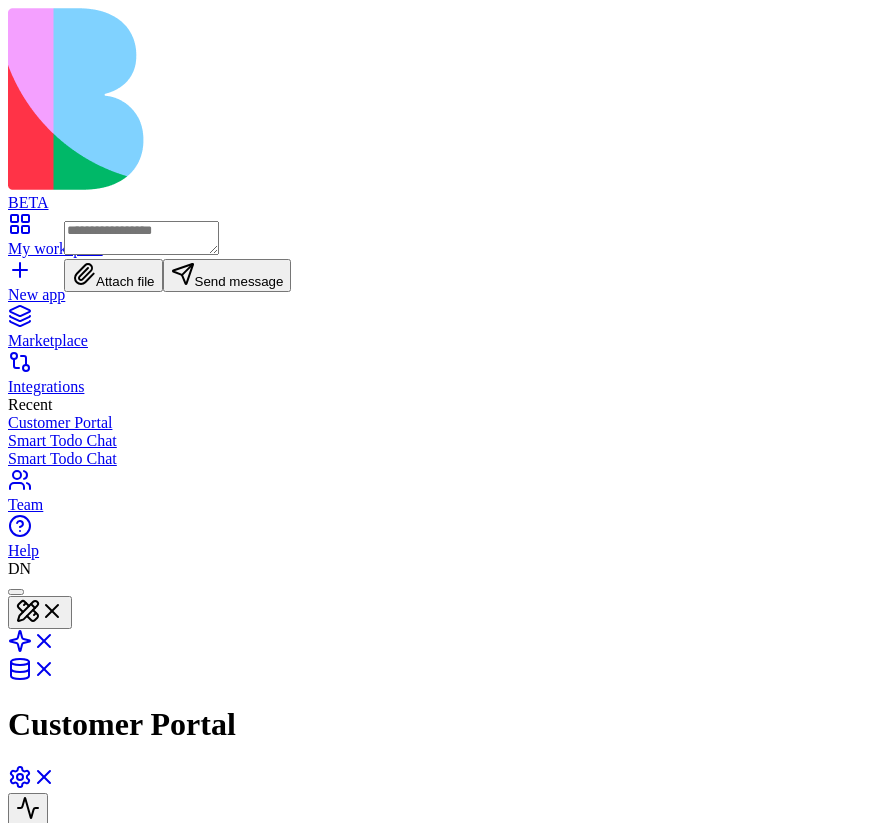 click on "***** ****** *****" at bounding box center [34, 1027] 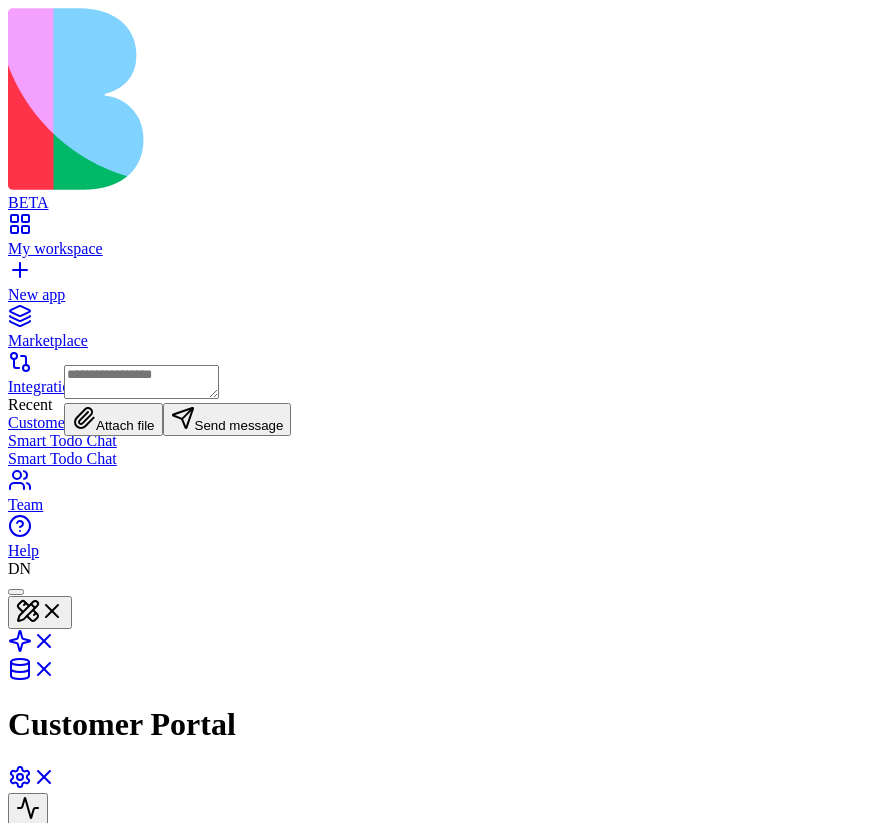 click on "***** ****** *****" at bounding box center [34, 1027] 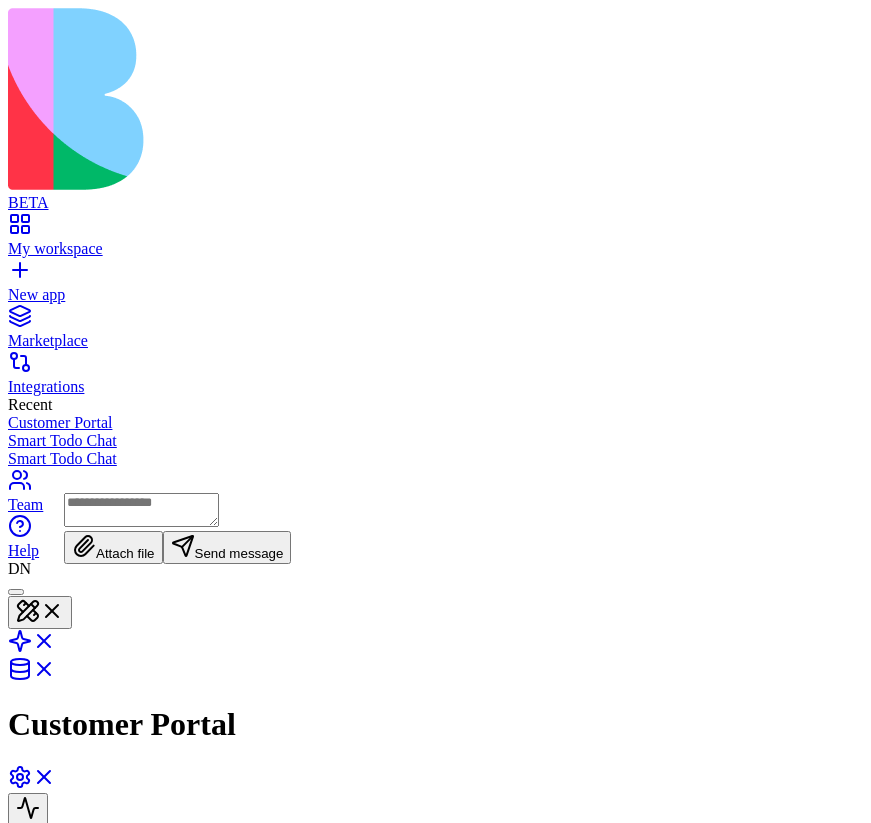 click on "**** ****" at bounding box center [81, 1027] 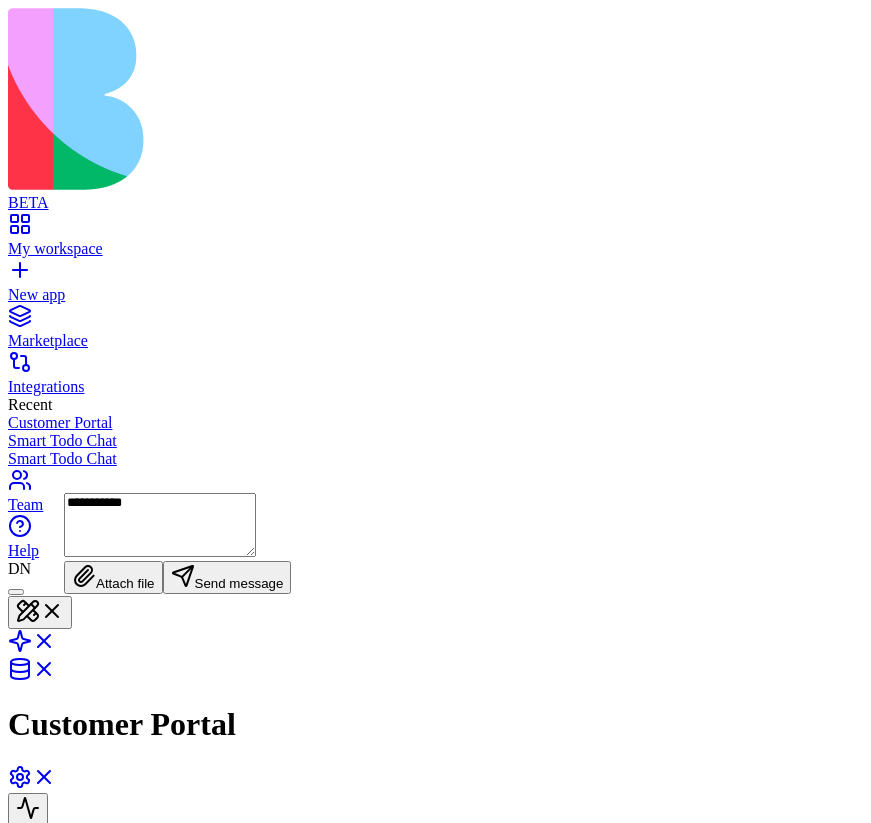type on "**********" 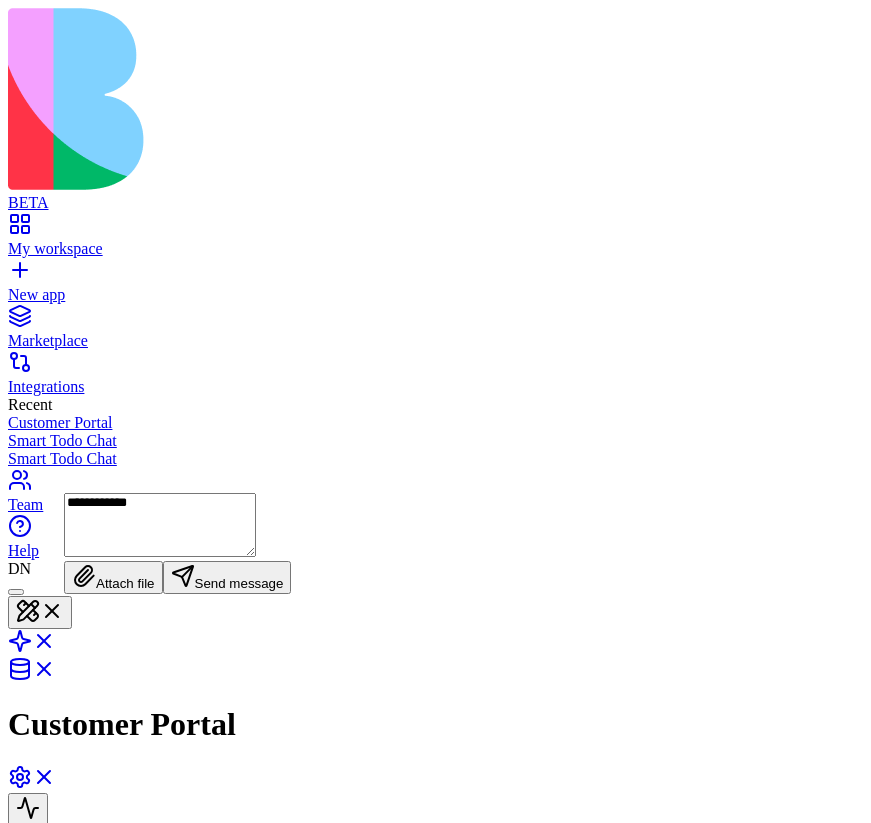 type 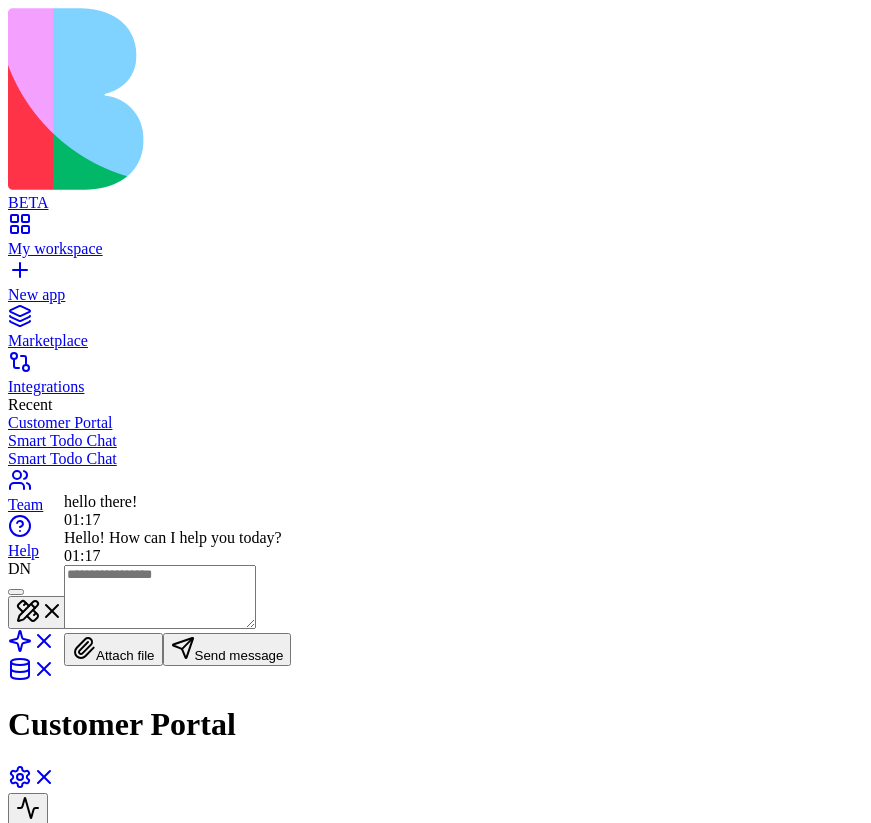 scroll, scrollTop: 21, scrollLeft: 0, axis: vertical 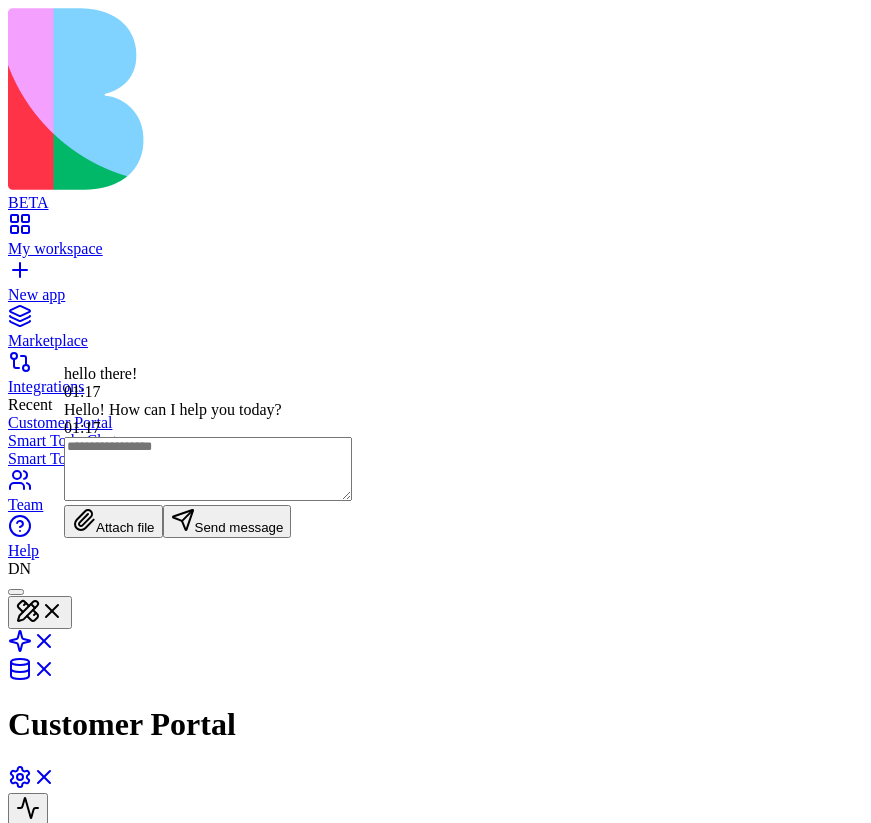 click on "***** ****** *****" at bounding box center [34, 1027] 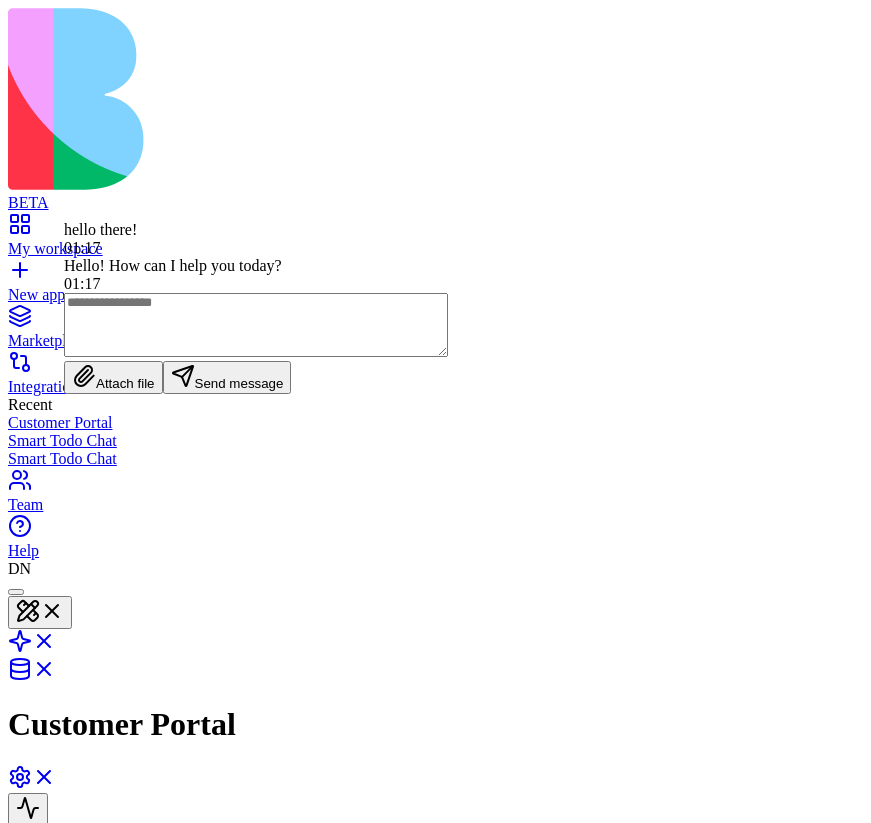 click on "***** ****** *****" at bounding box center [34, 1027] 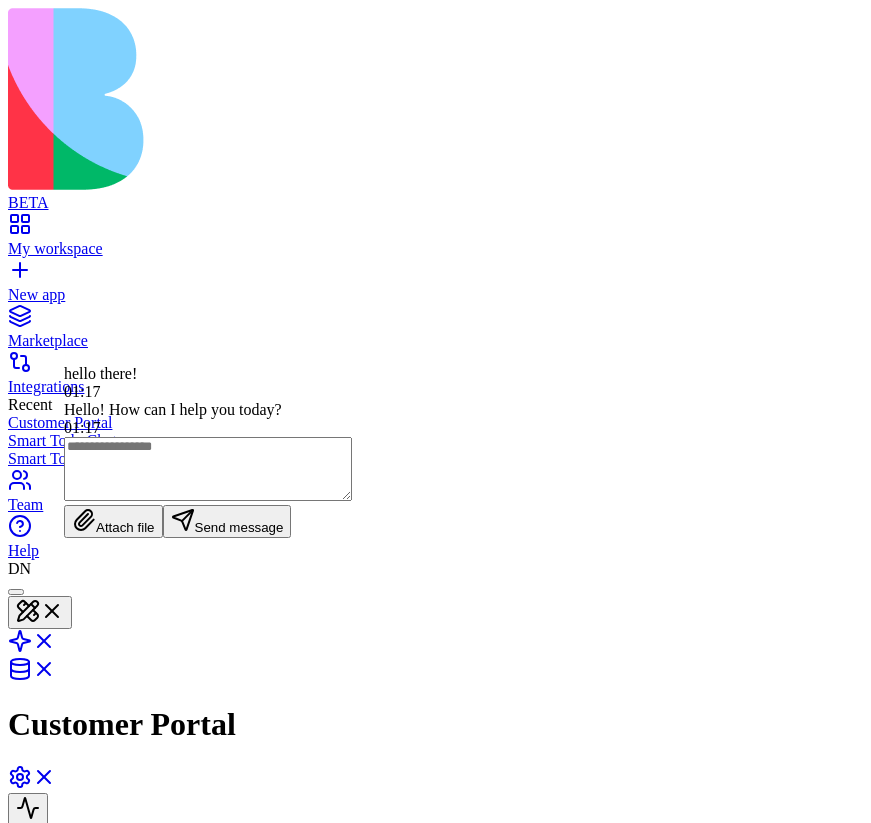click on "***** ****** ***** **** **** ****** ******* **** ******" at bounding box center [435, 1026] 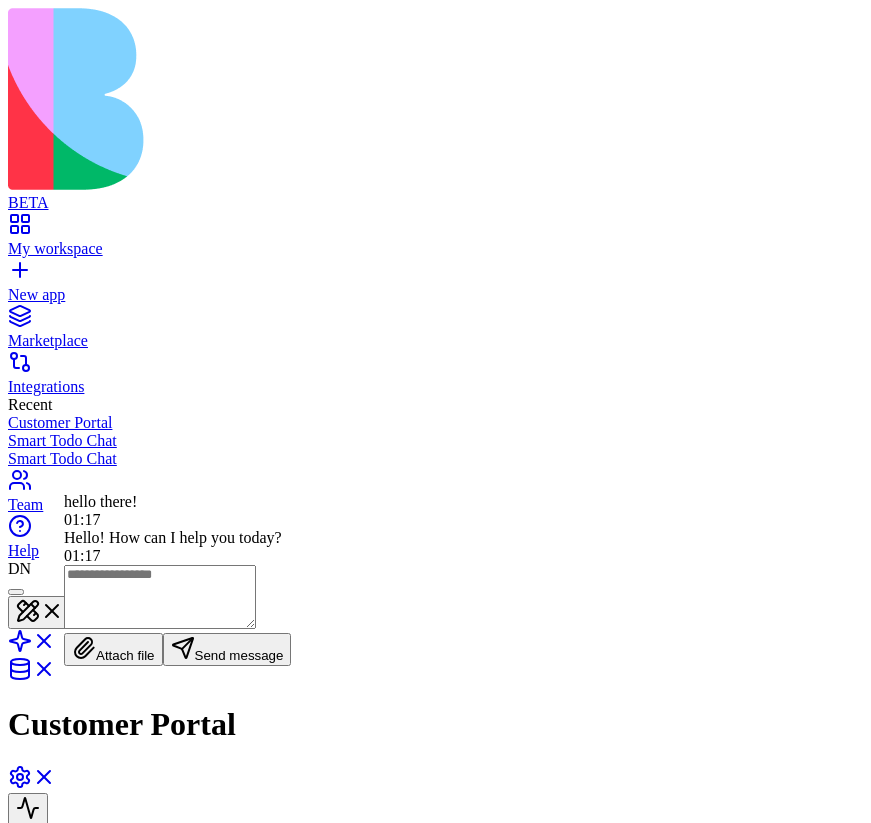 click on "***** ****** *****" at bounding box center (34, 1027) 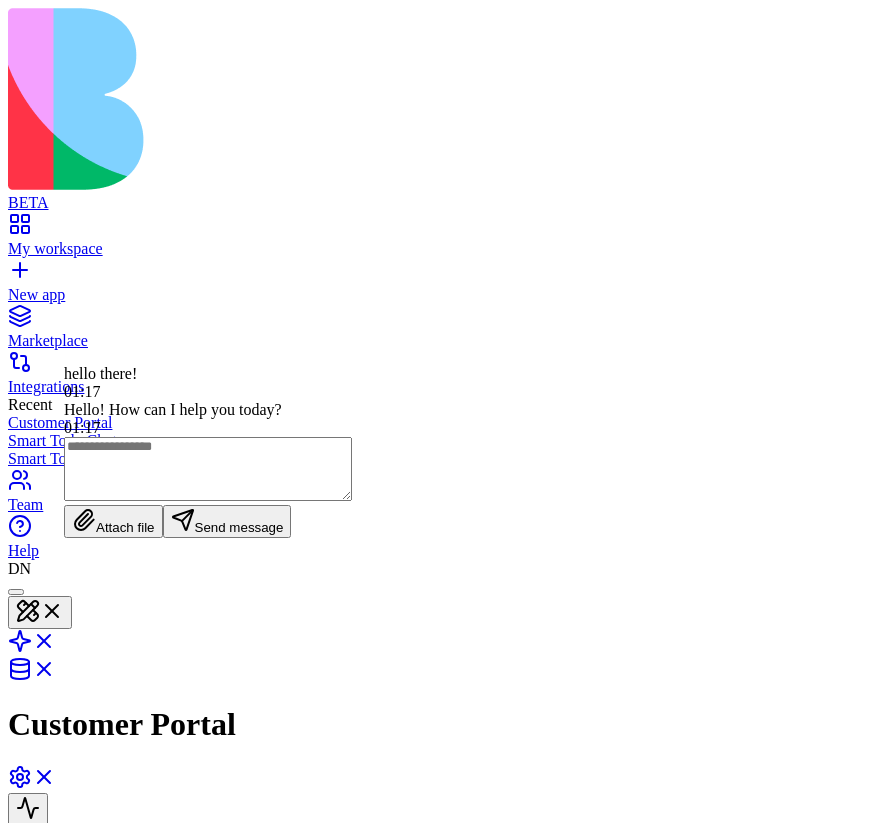 click on "****** *******" at bounding box center [130, 1027] 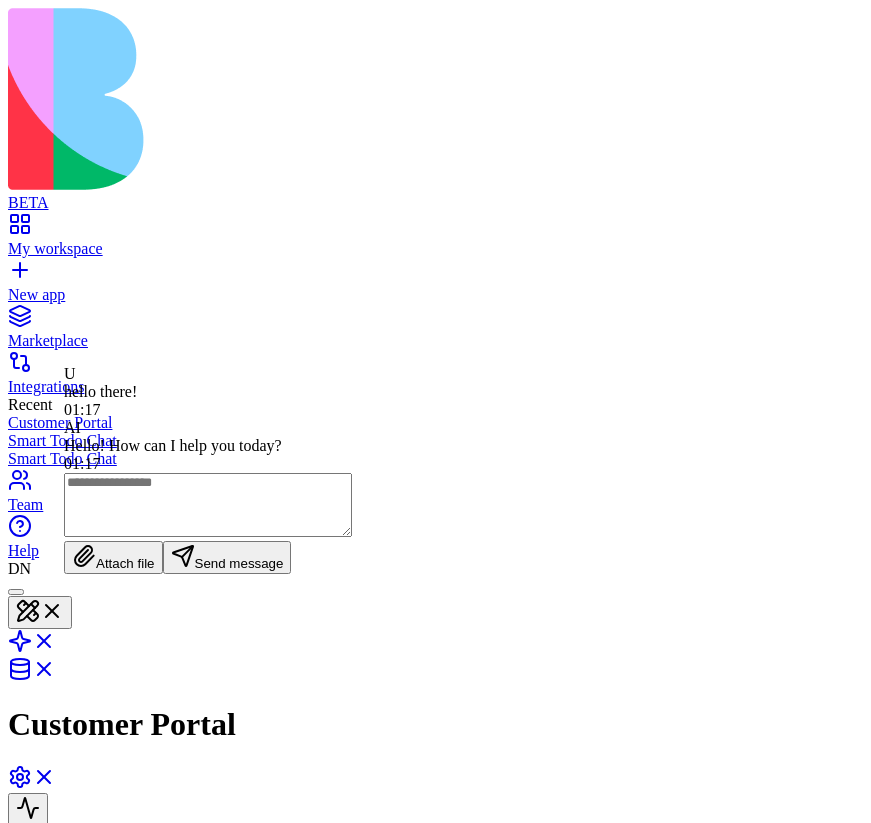 click on "**** ******" at bounding box center [185, 1027] 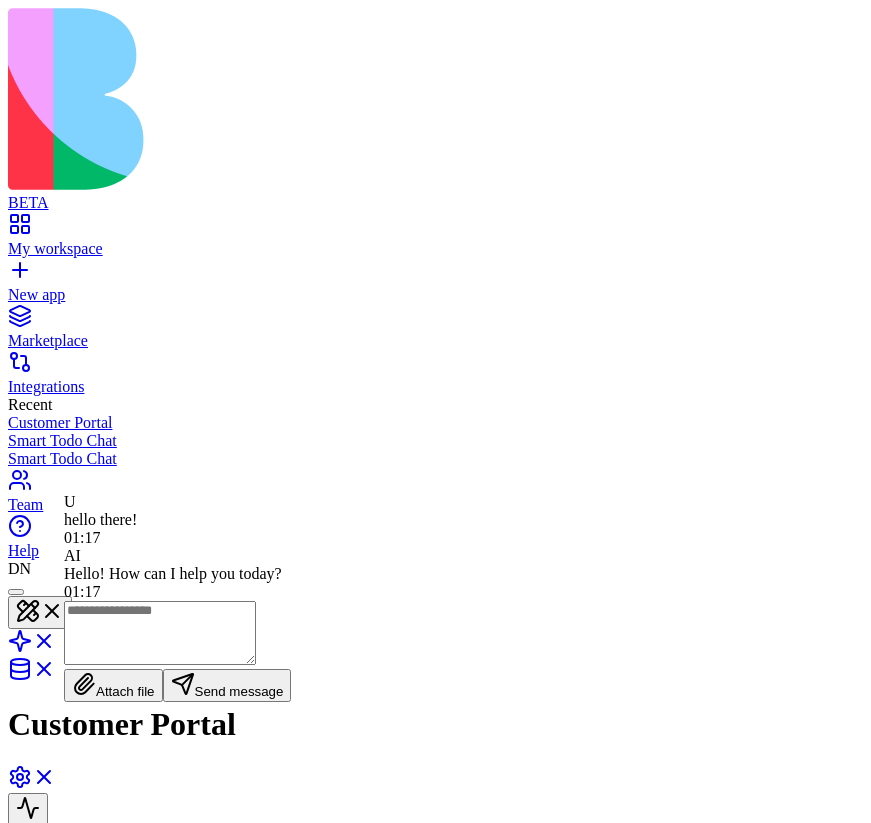 click on "***** ****** *****" at bounding box center (34, 1027) 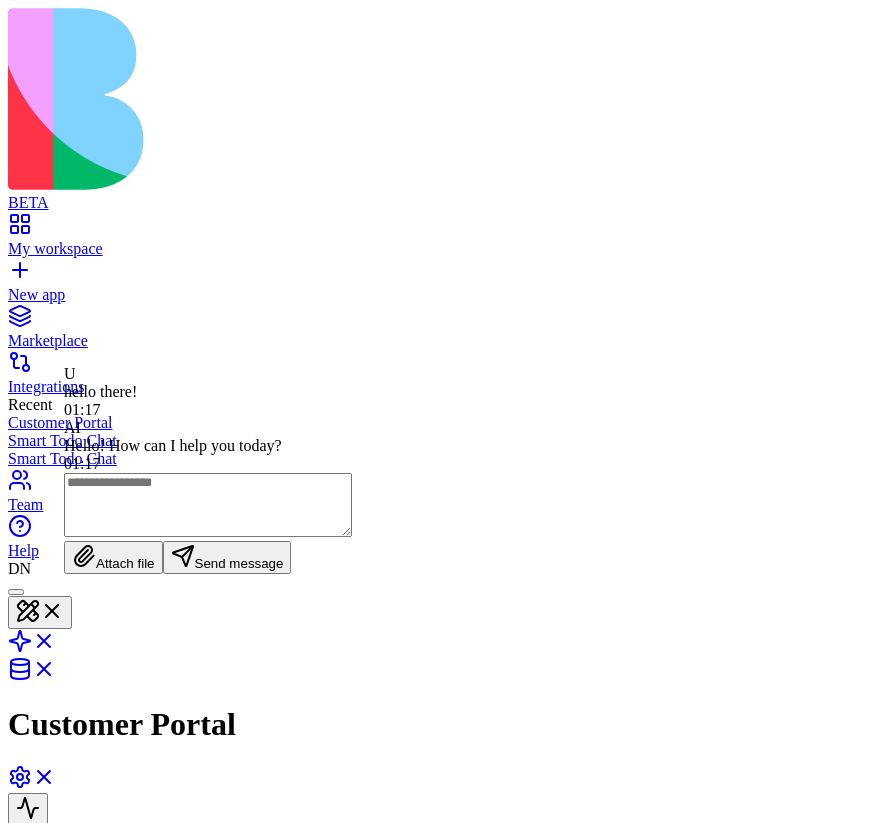 click on "***** ****** *****" at bounding box center (34, 1027) 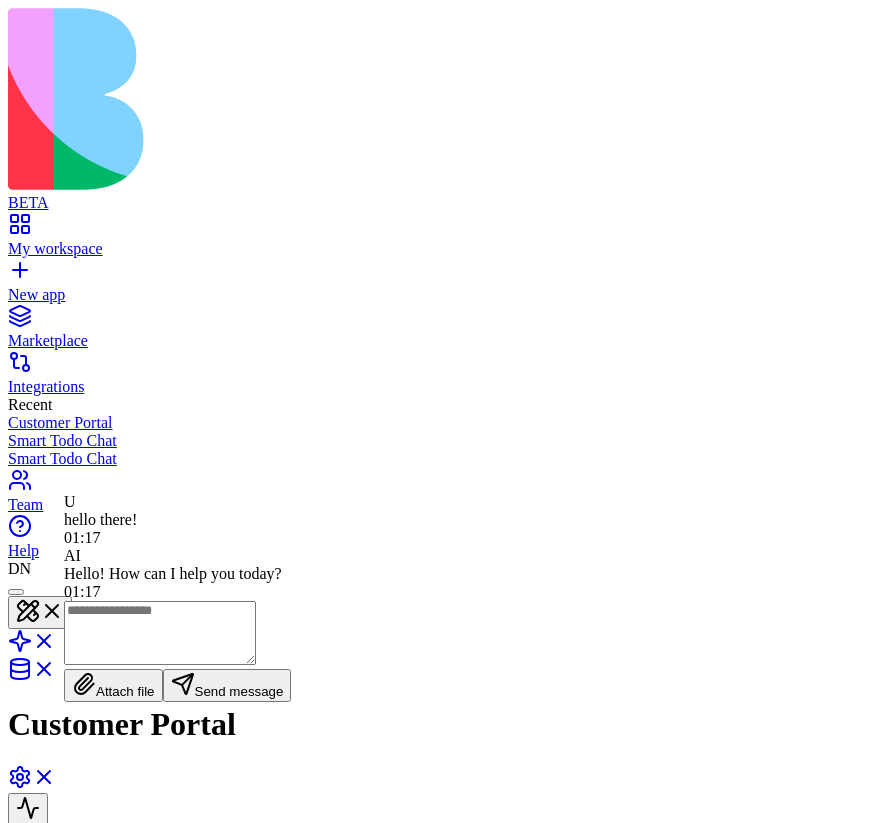 click on "***** ****** *****" at bounding box center [34, 1027] 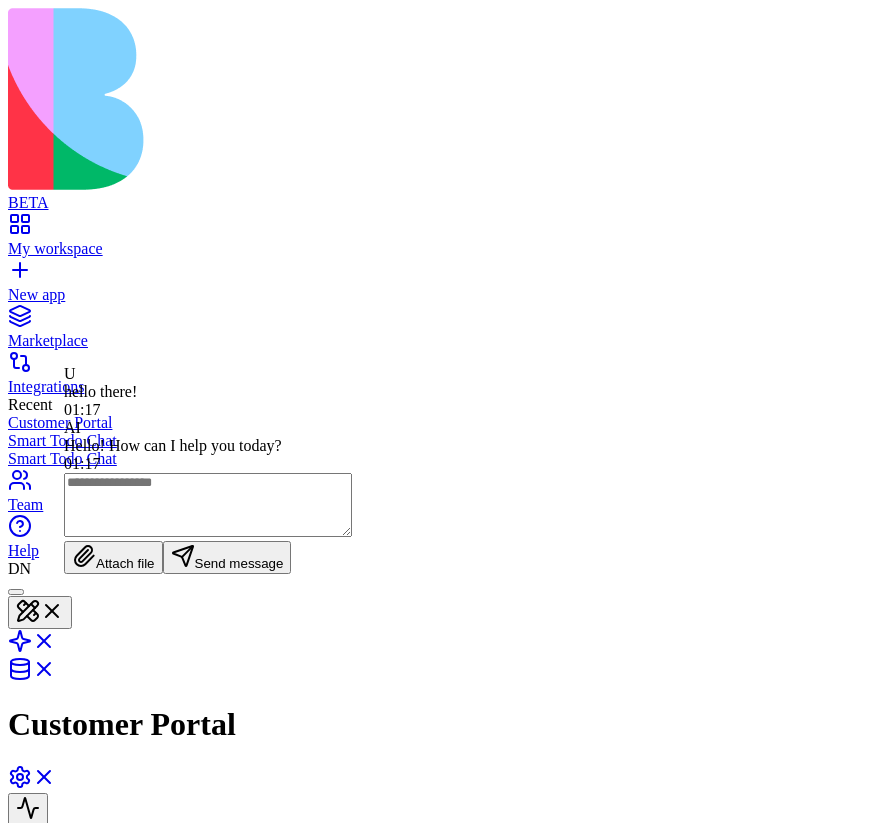 click on "***** ****** *****" at bounding box center [34, 1027] 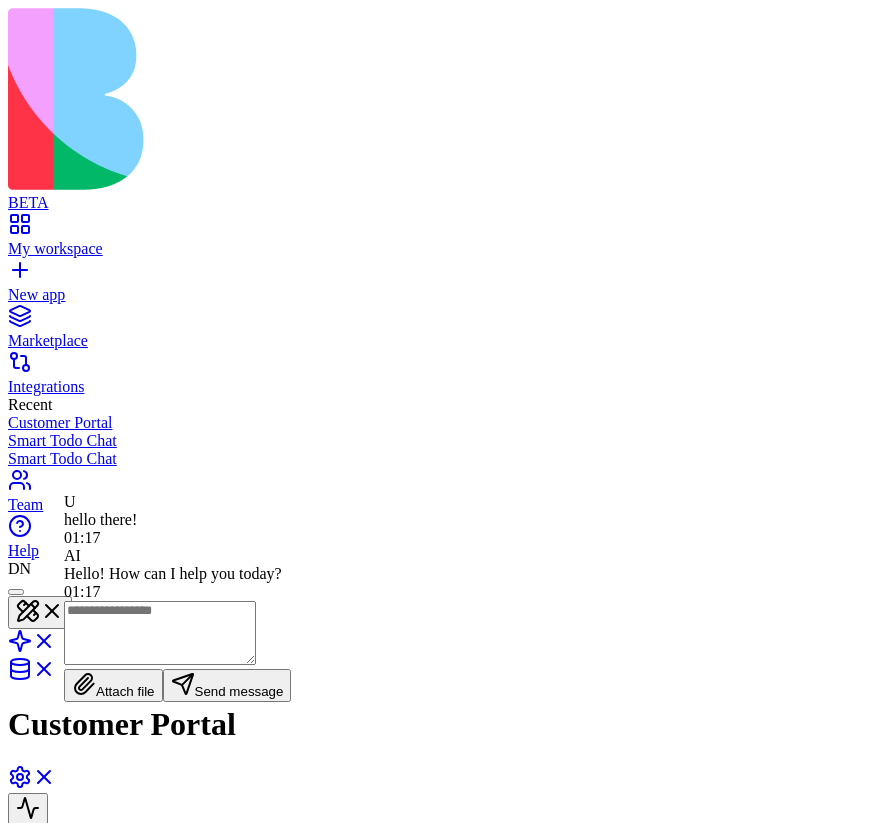 click on "***** ****** *****" at bounding box center [34, 1027] 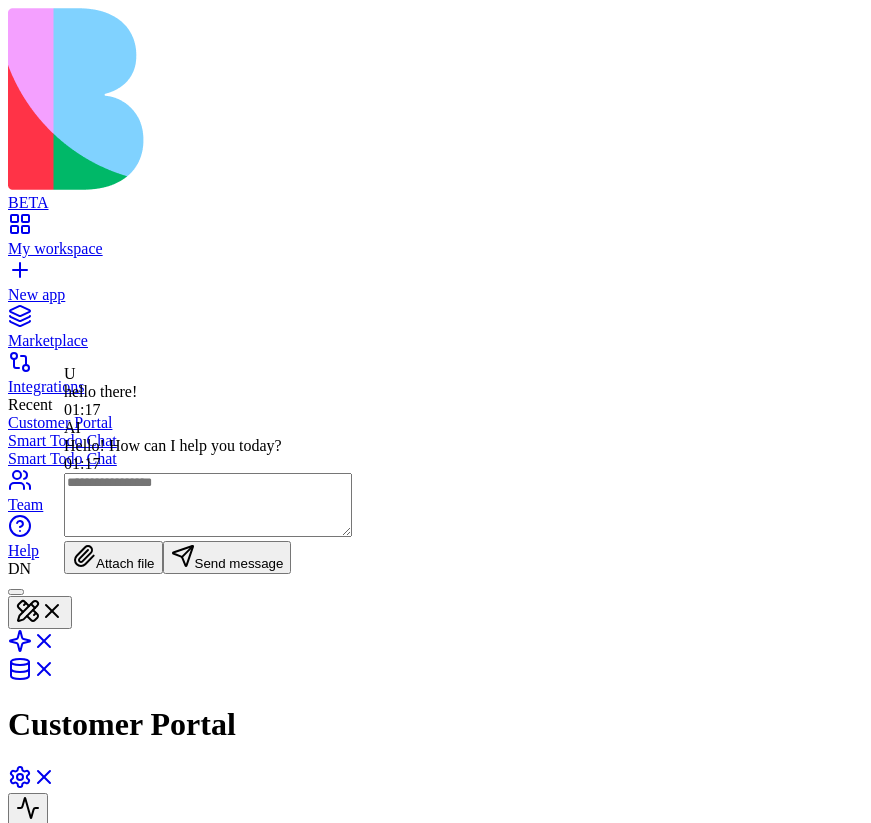 click on "***** ****** *****" at bounding box center (34, 1027) 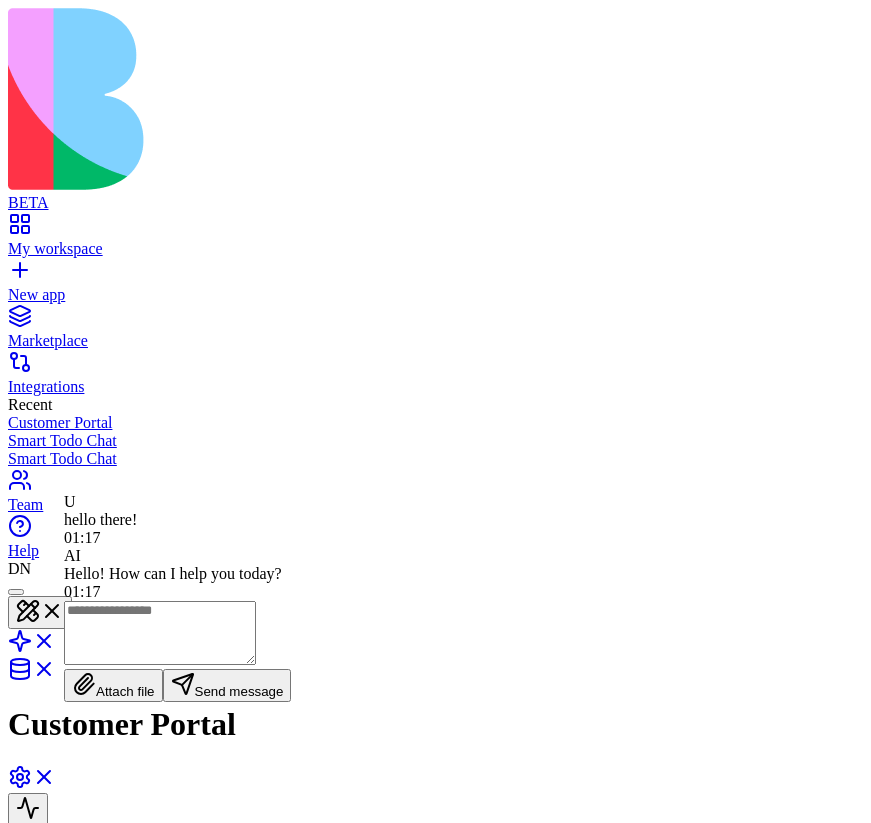 click on "***** ****** *****" at bounding box center [34, 1027] 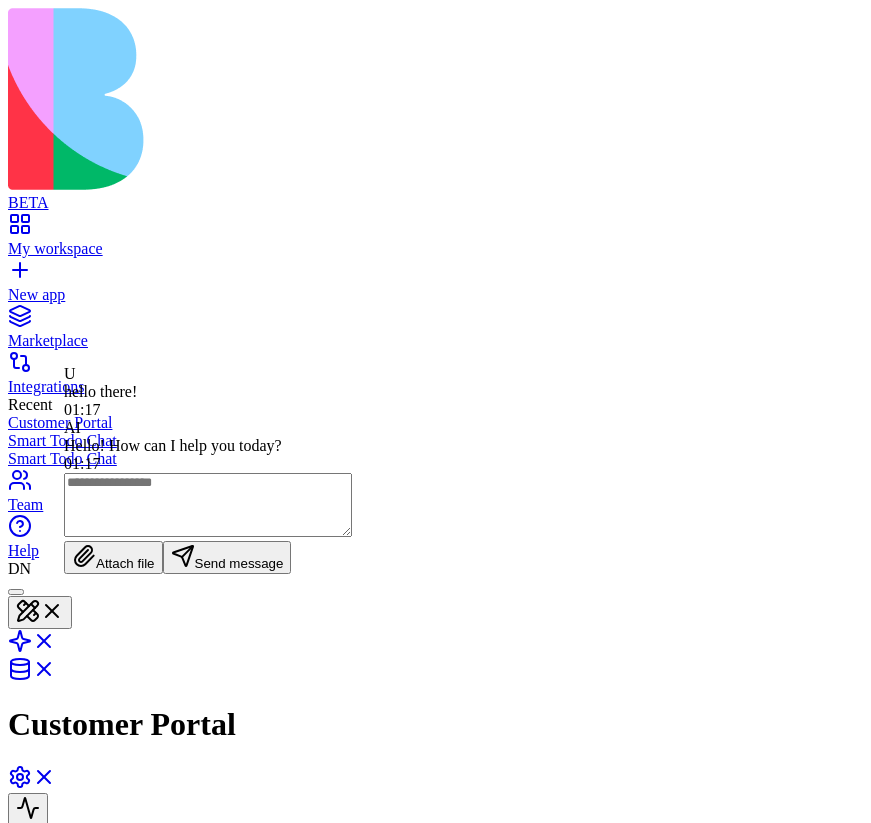 click at bounding box center (208, 505) 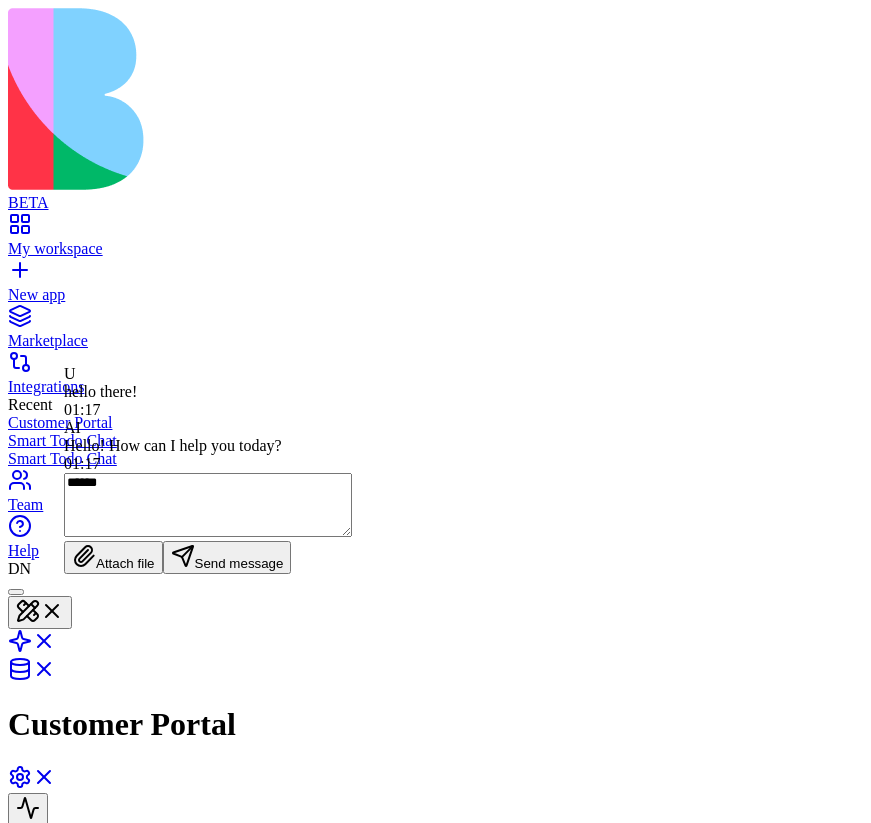 type on "******" 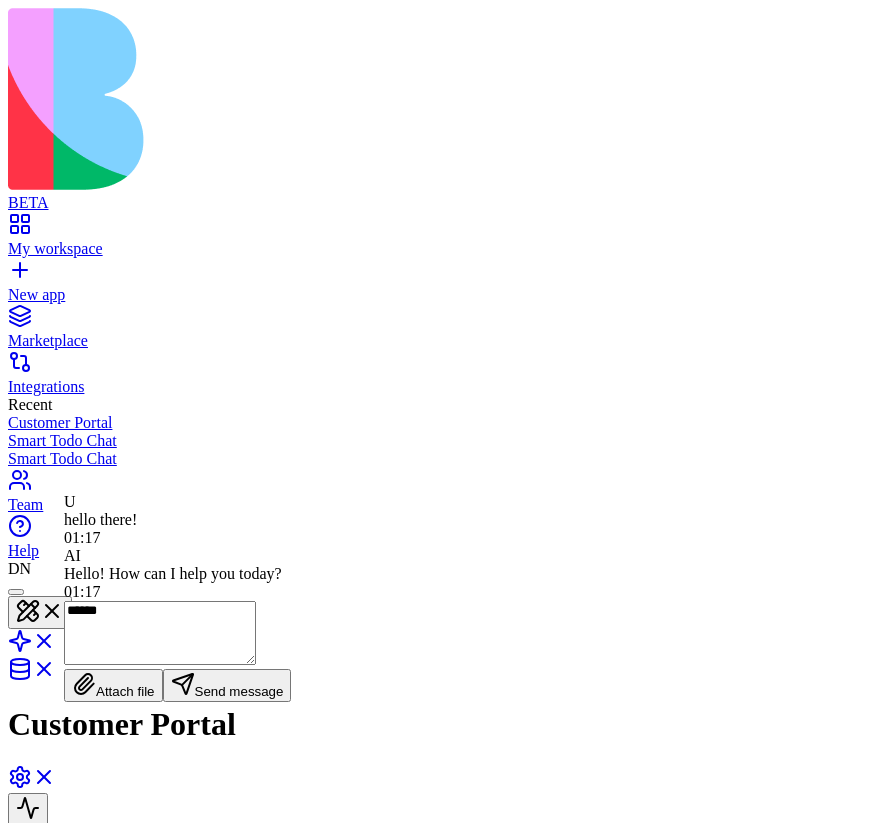click on "***** ****** *****" at bounding box center (34, 1027) 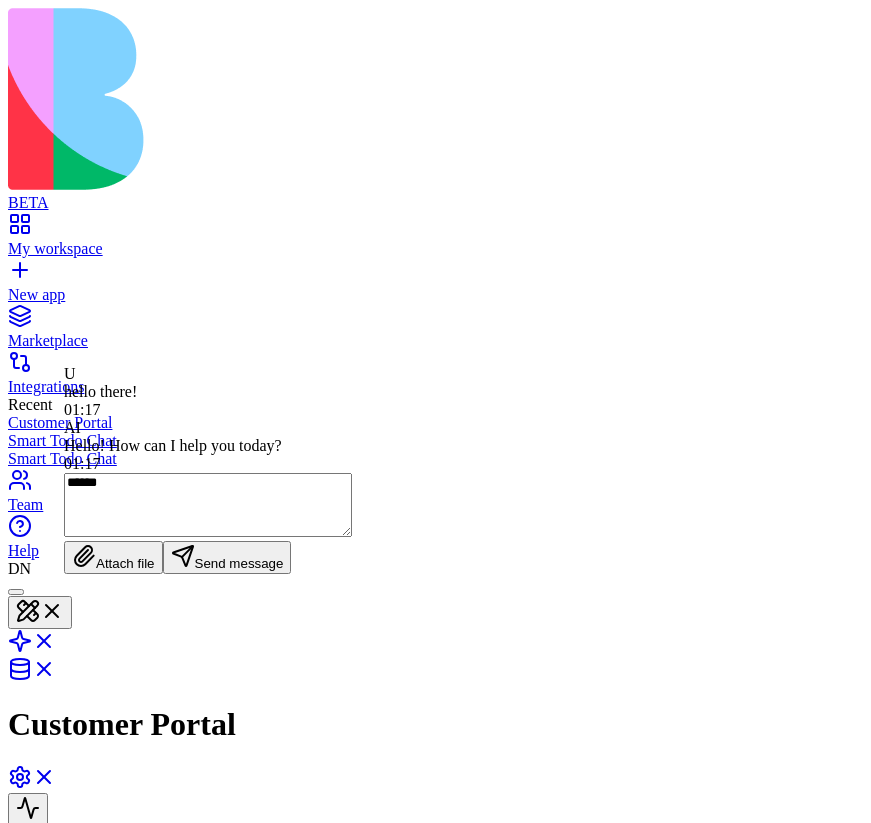 click on "***** ****** ***** **** **** ****** ******* **** ******" at bounding box center (435, 1026) 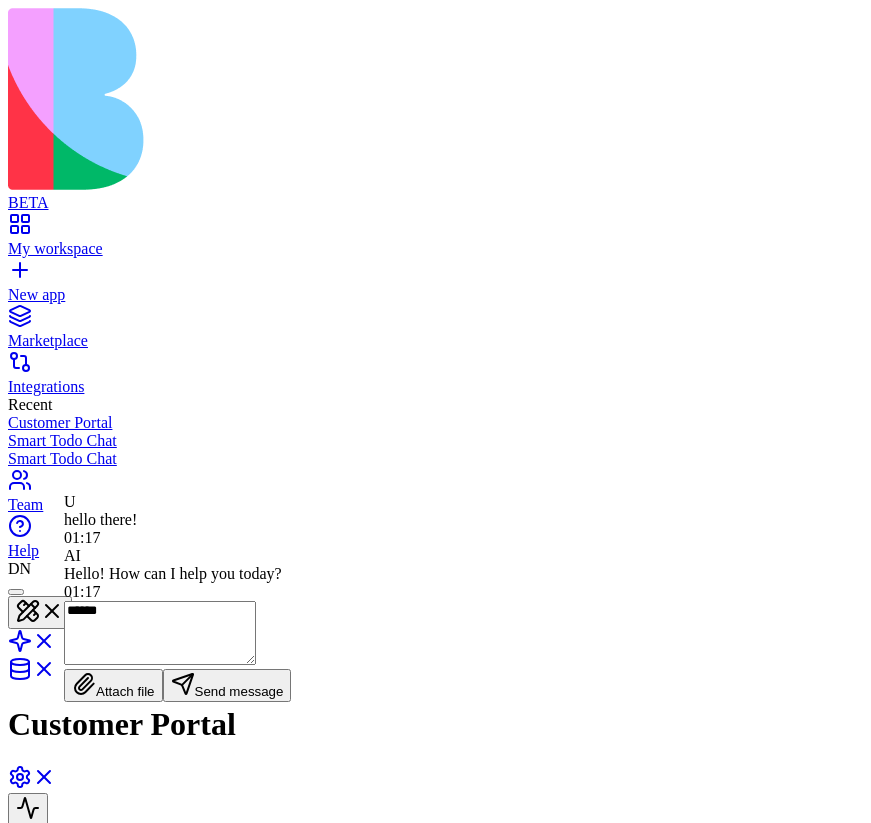 click on "******" at bounding box center (160, 633) 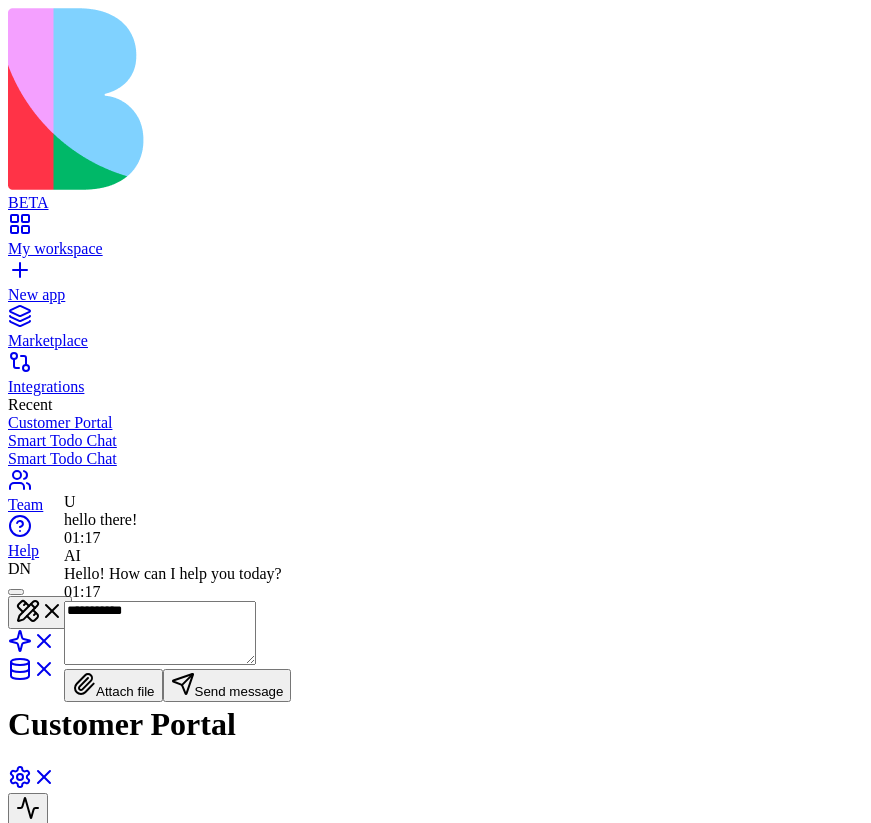type on "**********" 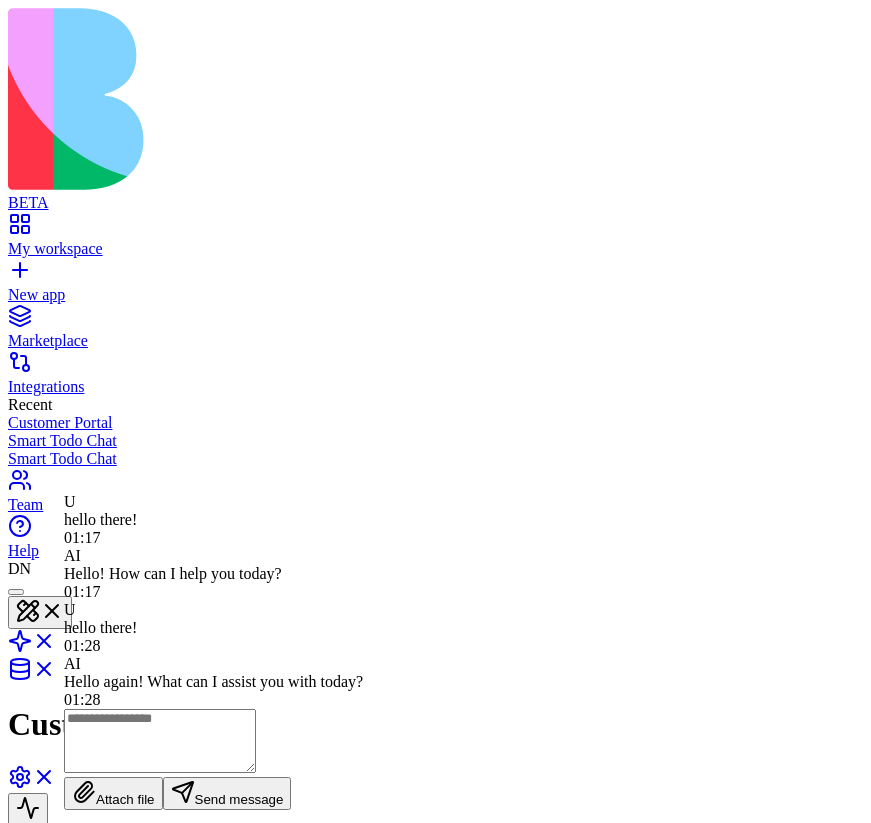 scroll, scrollTop: 201, scrollLeft: 0, axis: vertical 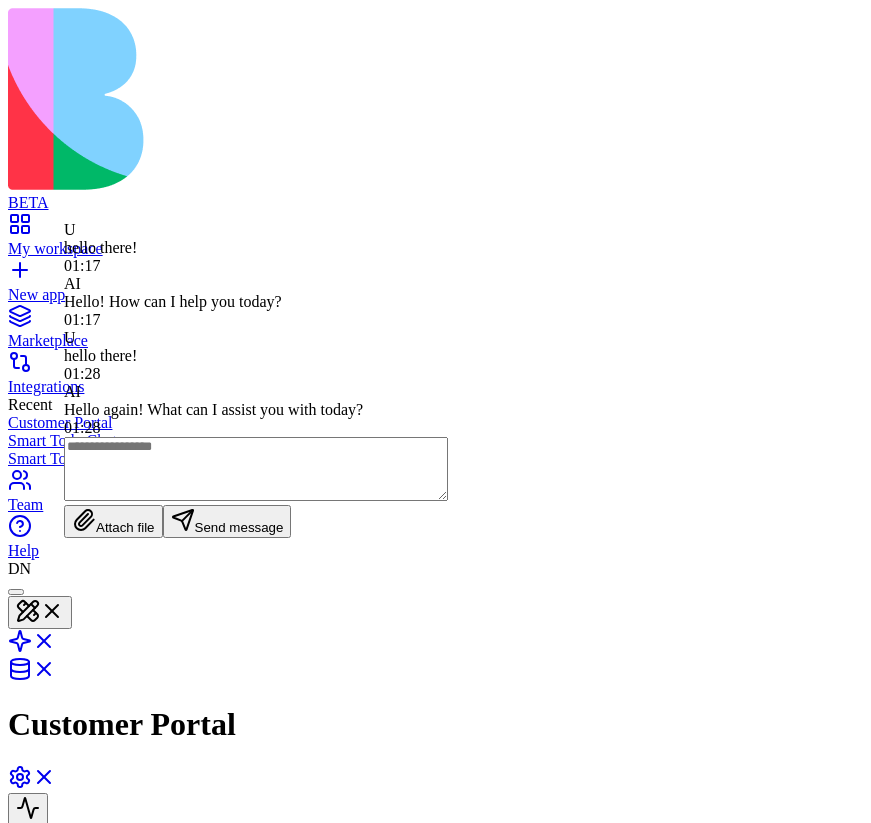 click at bounding box center (256, 469) 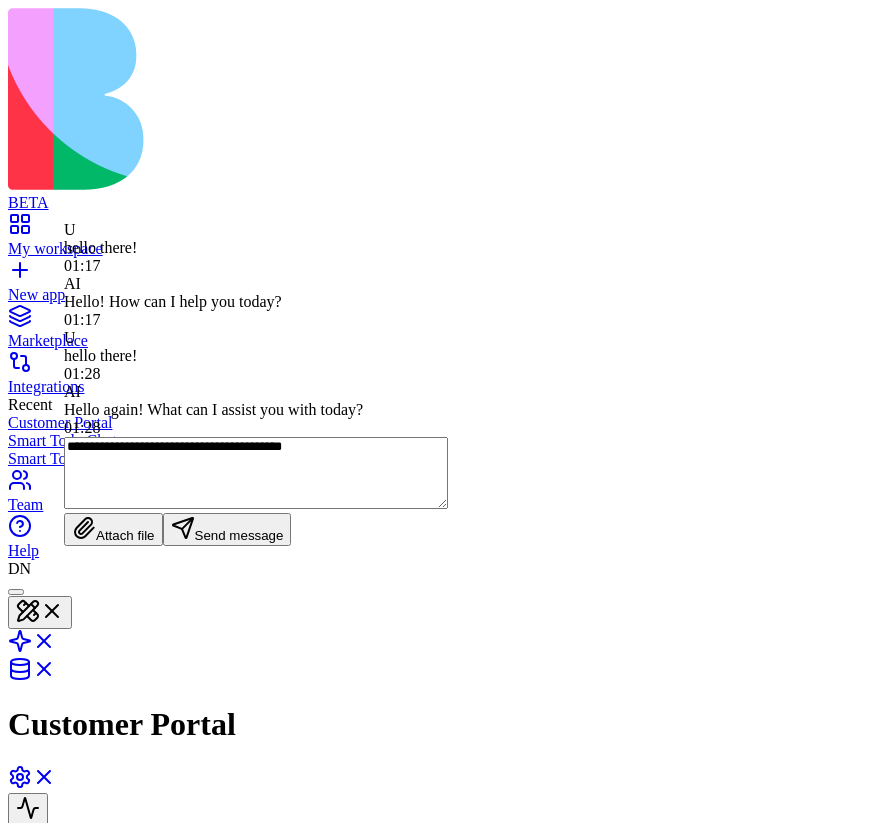 type on "**********" 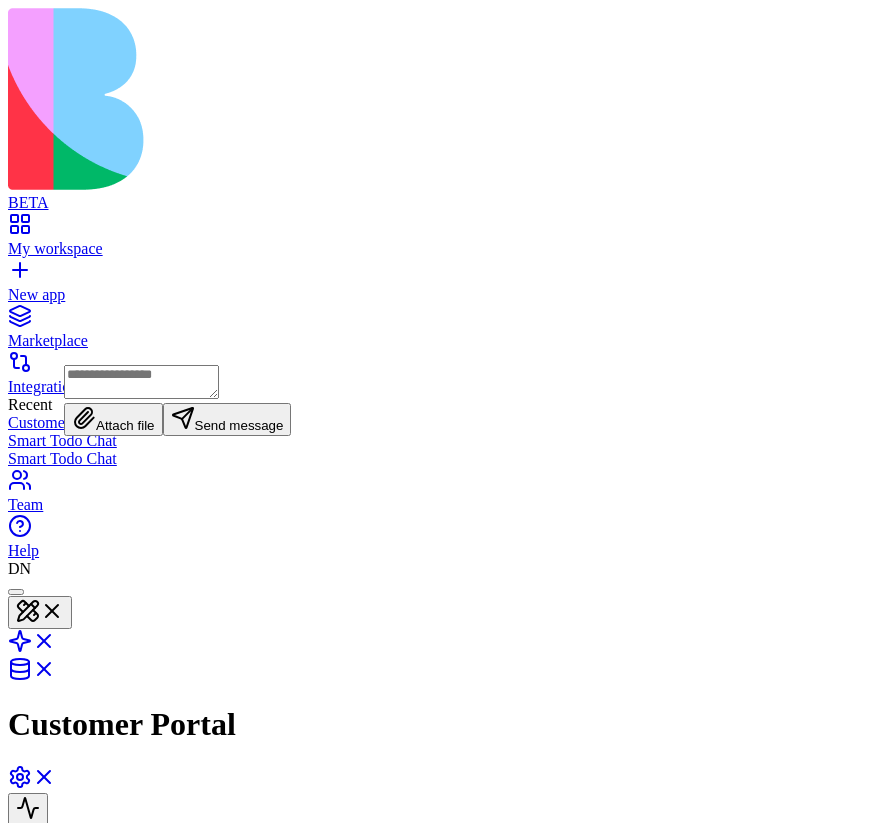 scroll, scrollTop: 0, scrollLeft: 0, axis: both 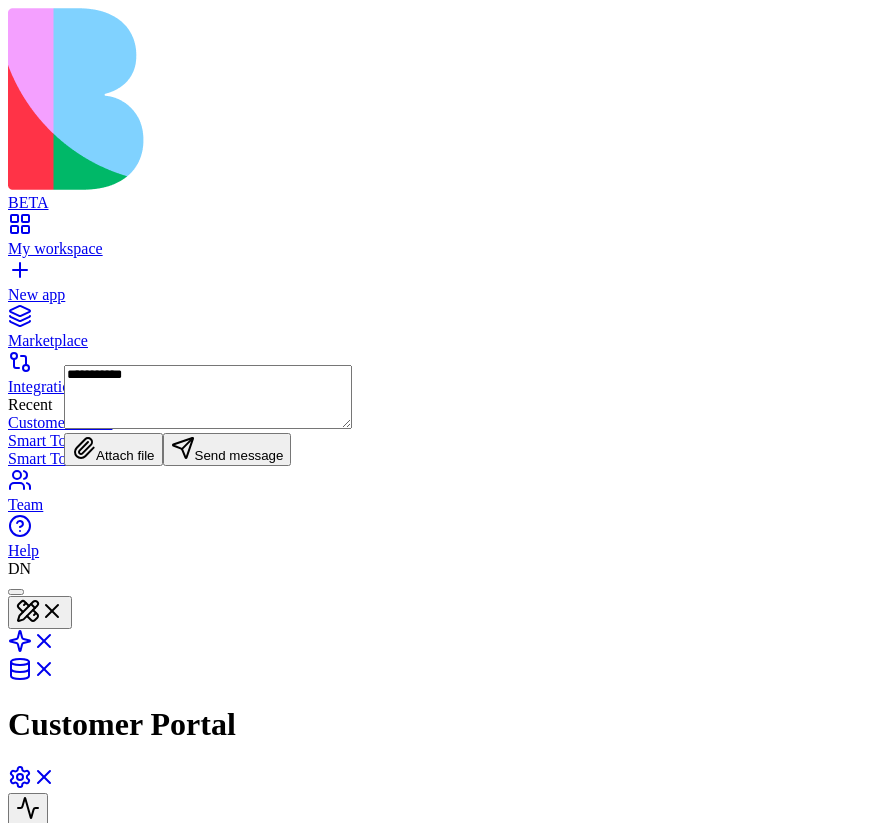 type on "**********" 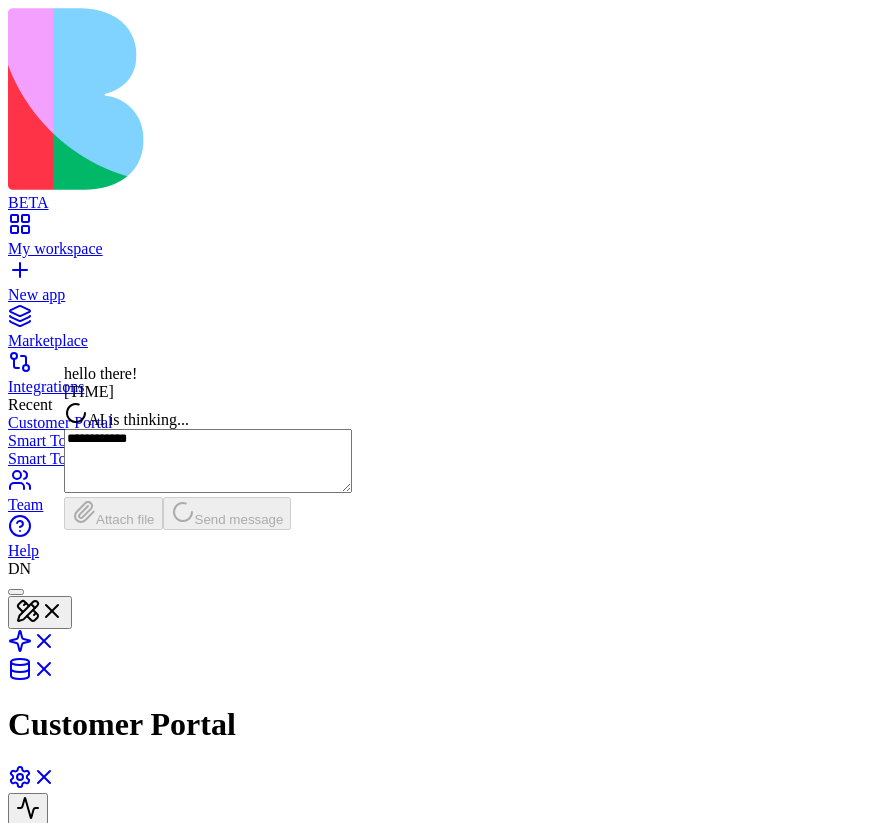 type 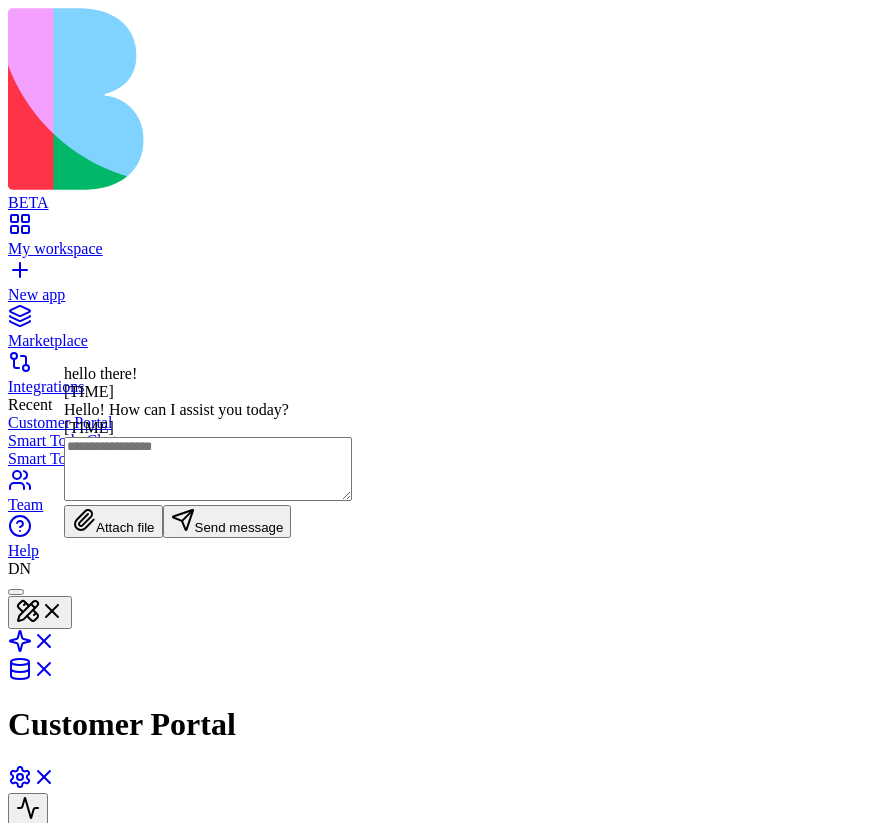 click on "***** ****** *****" at bounding box center [34, 1027] 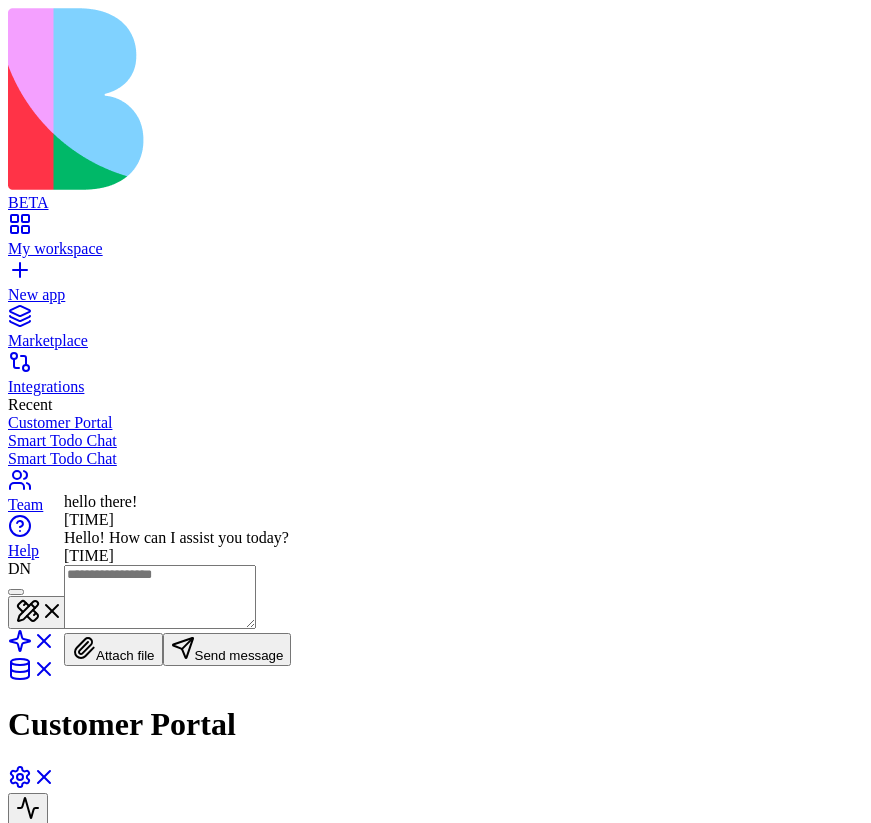 click on "***** ****** *****" at bounding box center (34, 1027) 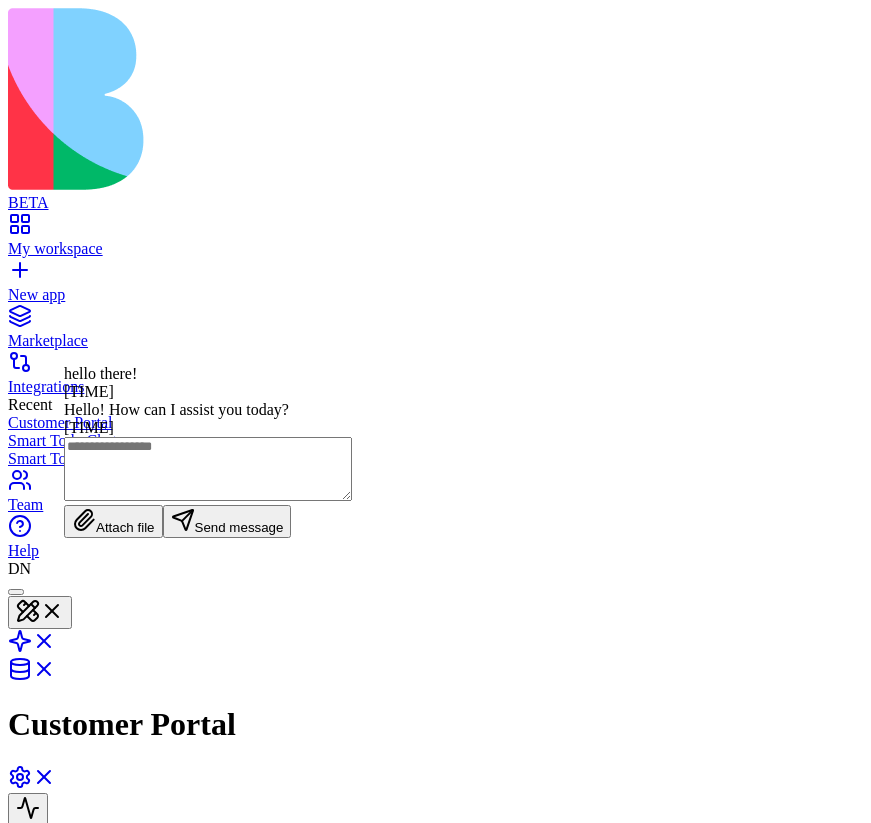 click on "***** ****** *****" at bounding box center (34, 1027) 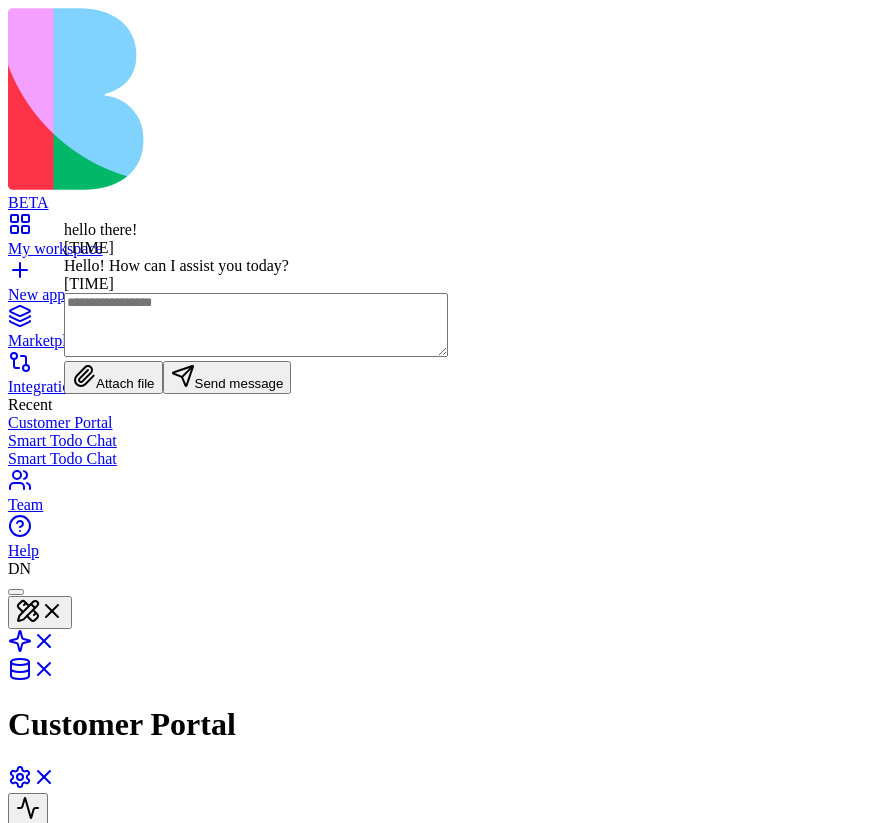 click on "***** ****** *****" at bounding box center (34, 1027) 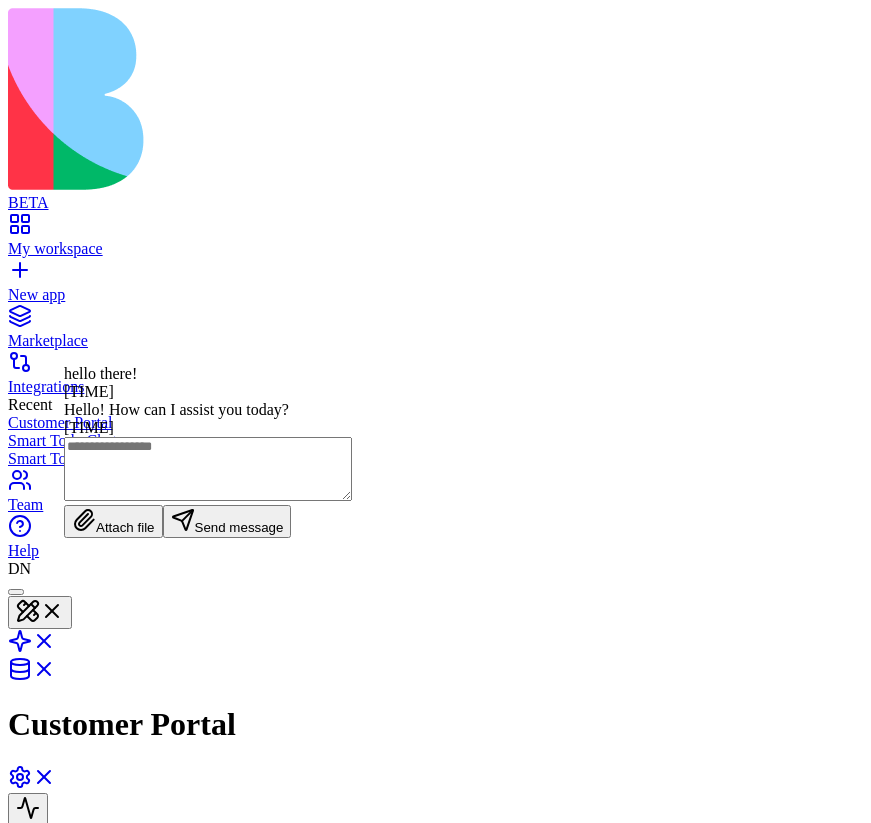 click on "***** ****** *****" at bounding box center (34, 1027) 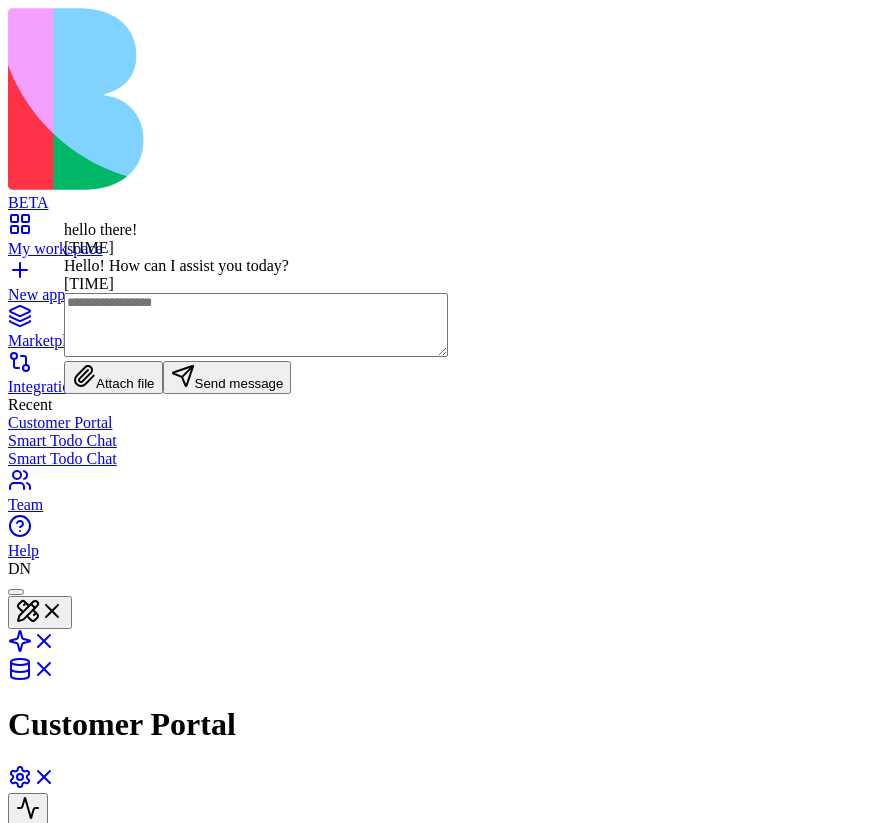 click at bounding box center (256, 325) 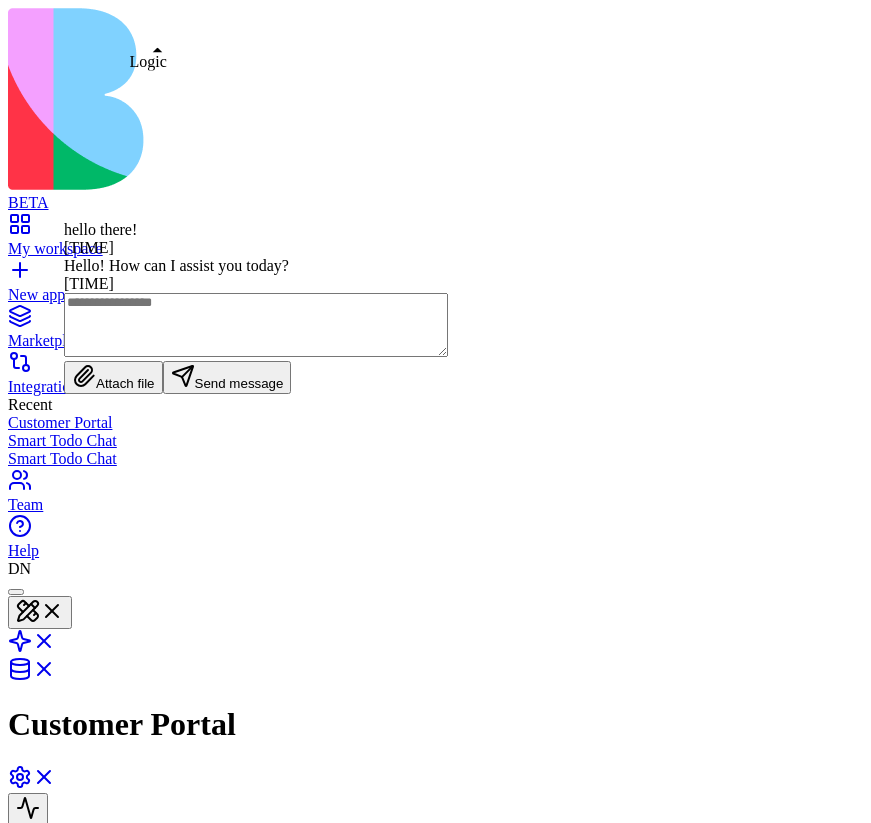 click on "***** ****** *****" at bounding box center (34, 1027) 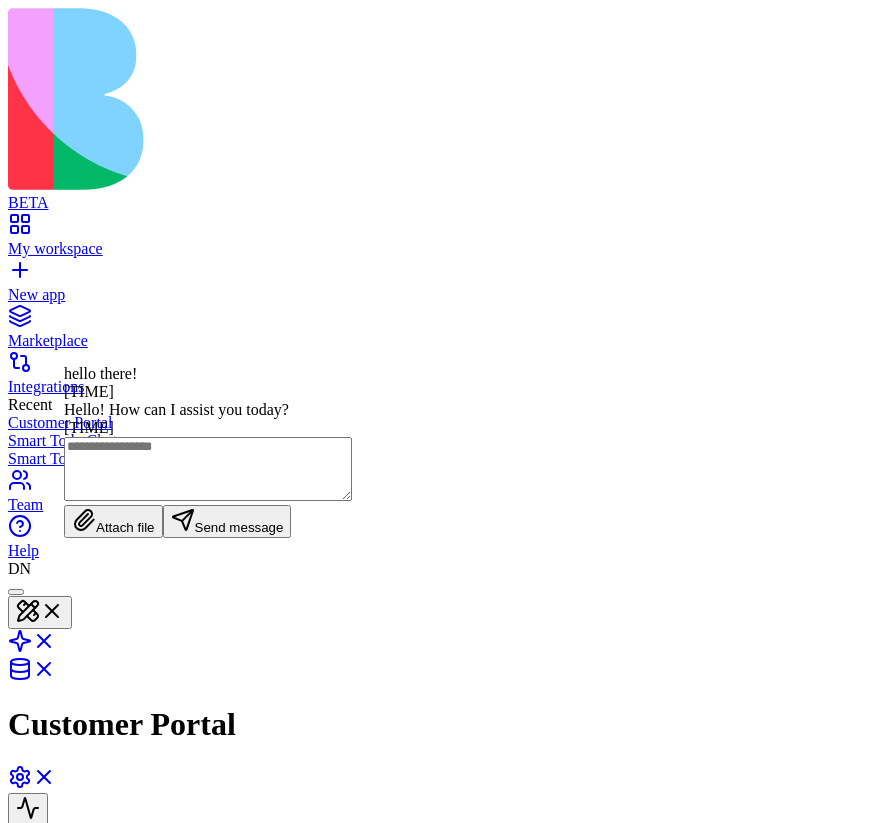 click on "***** ****** *****" at bounding box center (34, 1027) 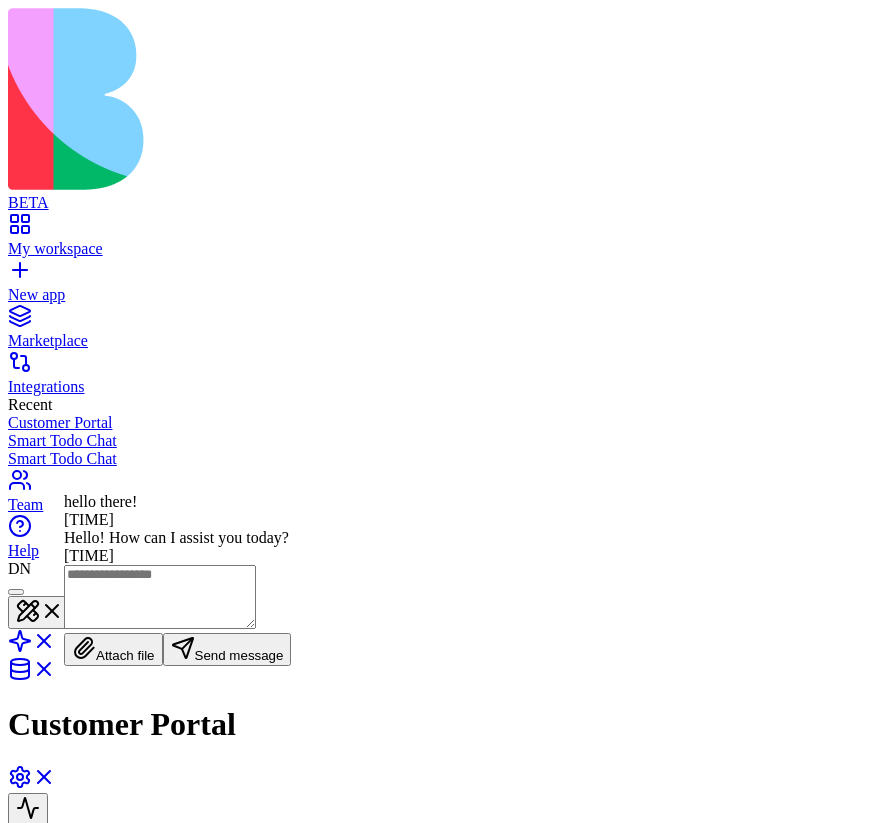 click on "****** *******" at bounding box center [130, 1027] 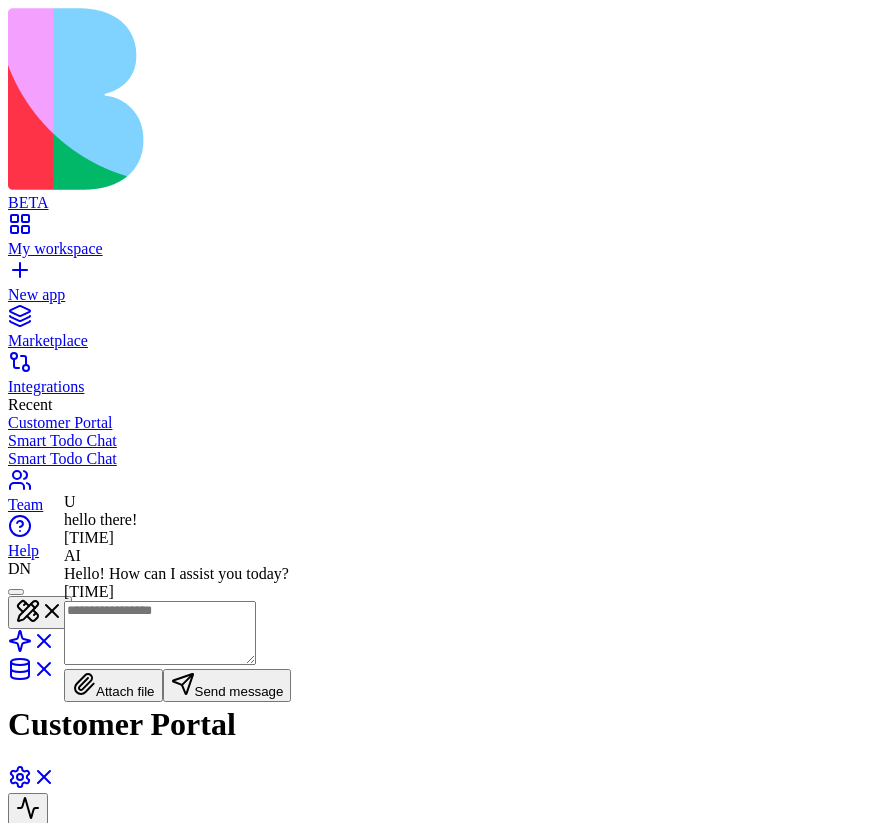click on "****** *******" at bounding box center [130, 1027] 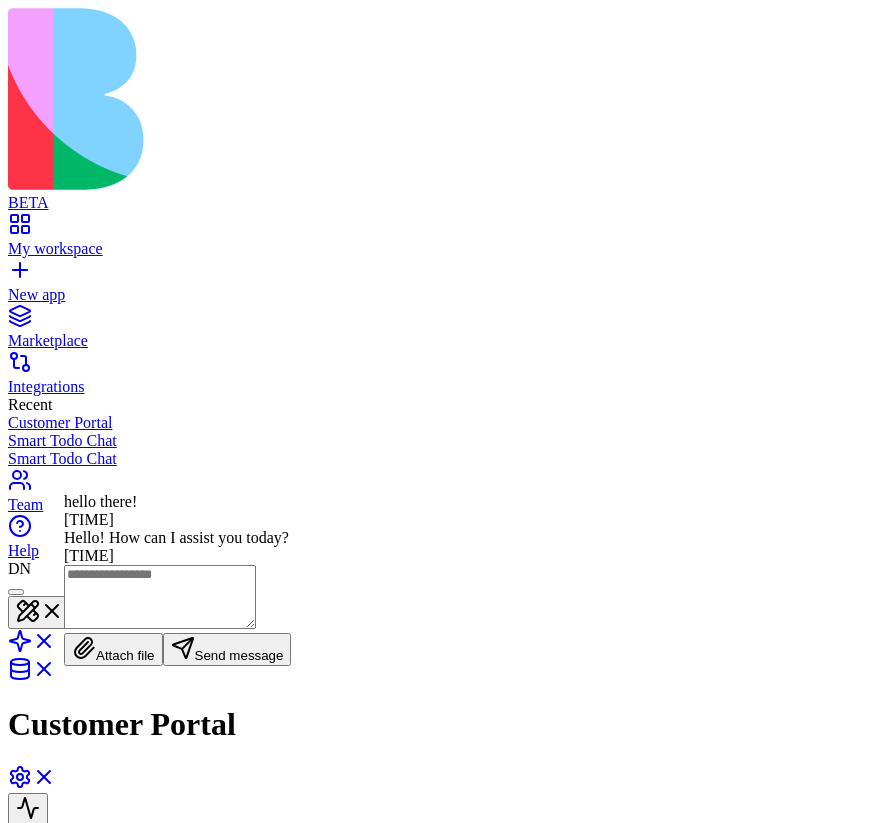click on "****** *******" at bounding box center (130, 1027) 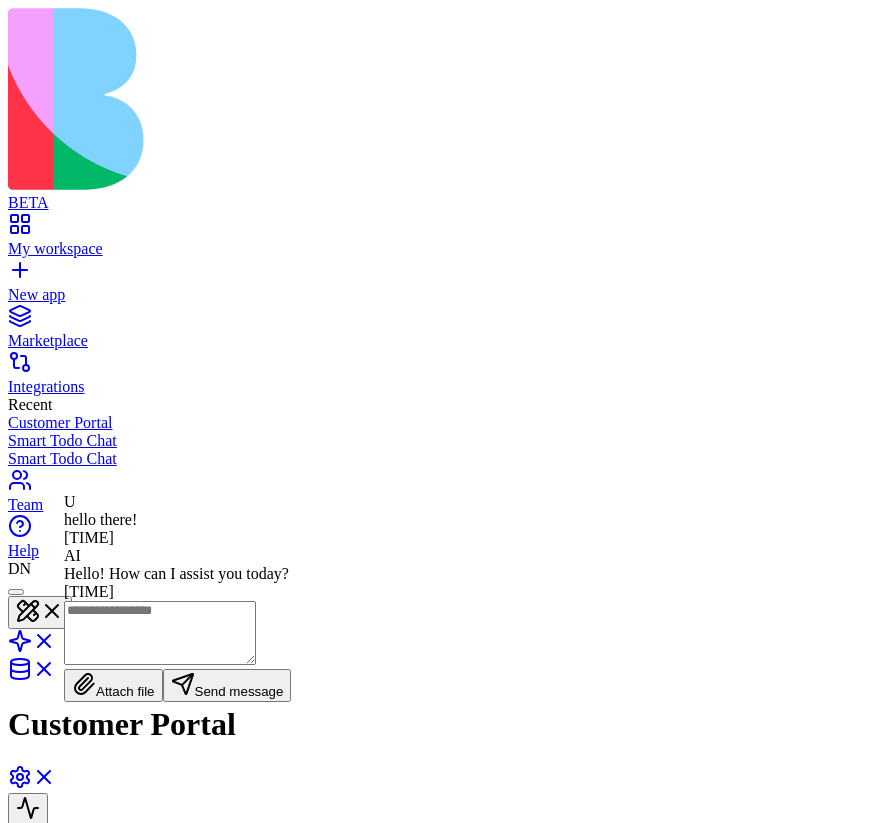 click on "****** *******" at bounding box center (130, 1027) 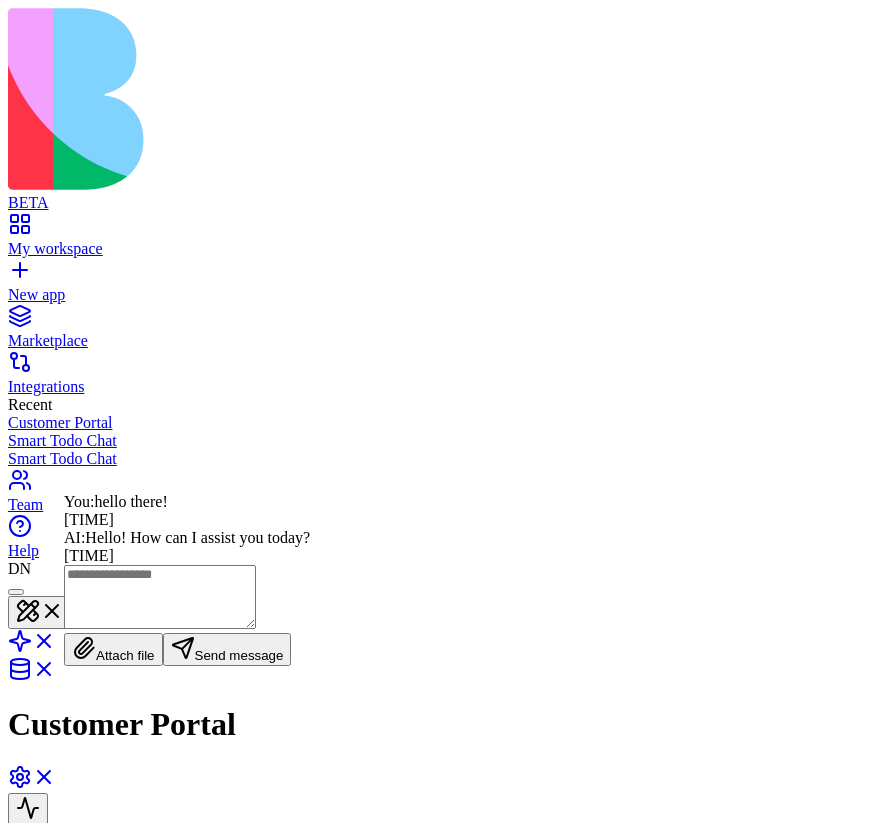 click on "***** ****** *****" at bounding box center [34, 1027] 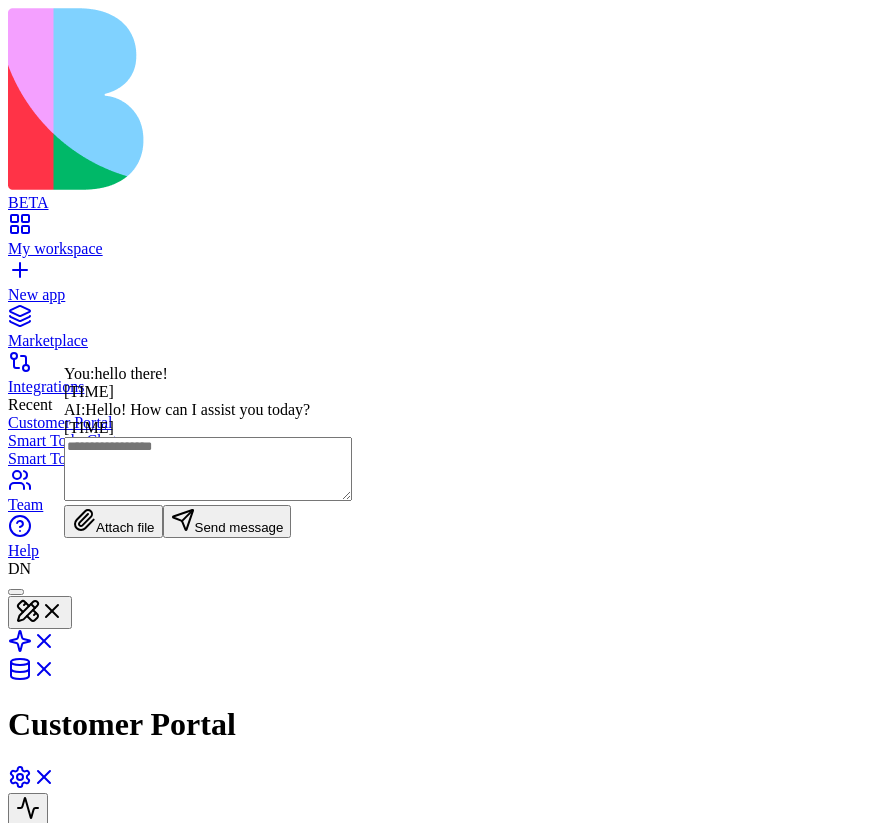 click on "***** ****** *****" at bounding box center [34, 1027] 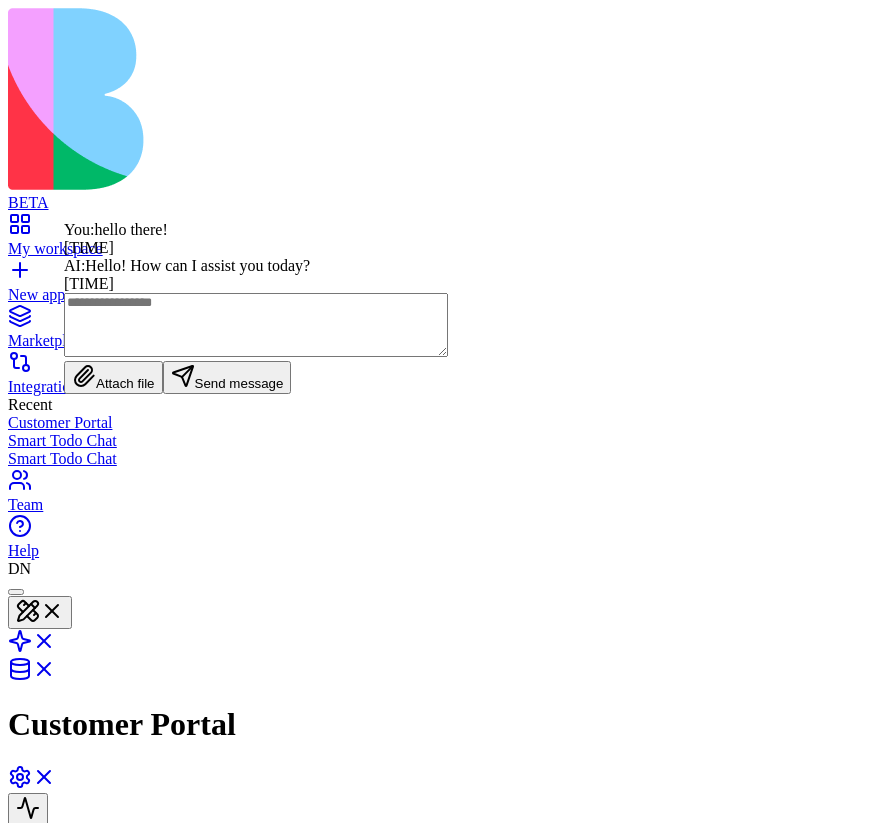 click on "***** ****** *****" at bounding box center (34, 1027) 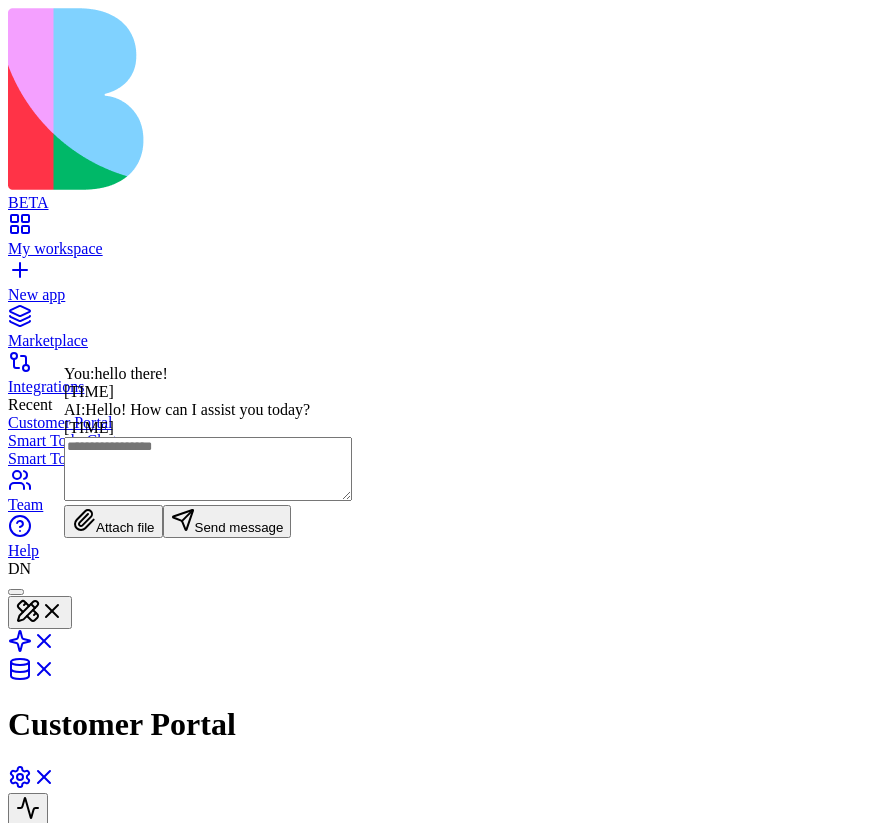 click on "***** ****** *****" at bounding box center (34, 1027) 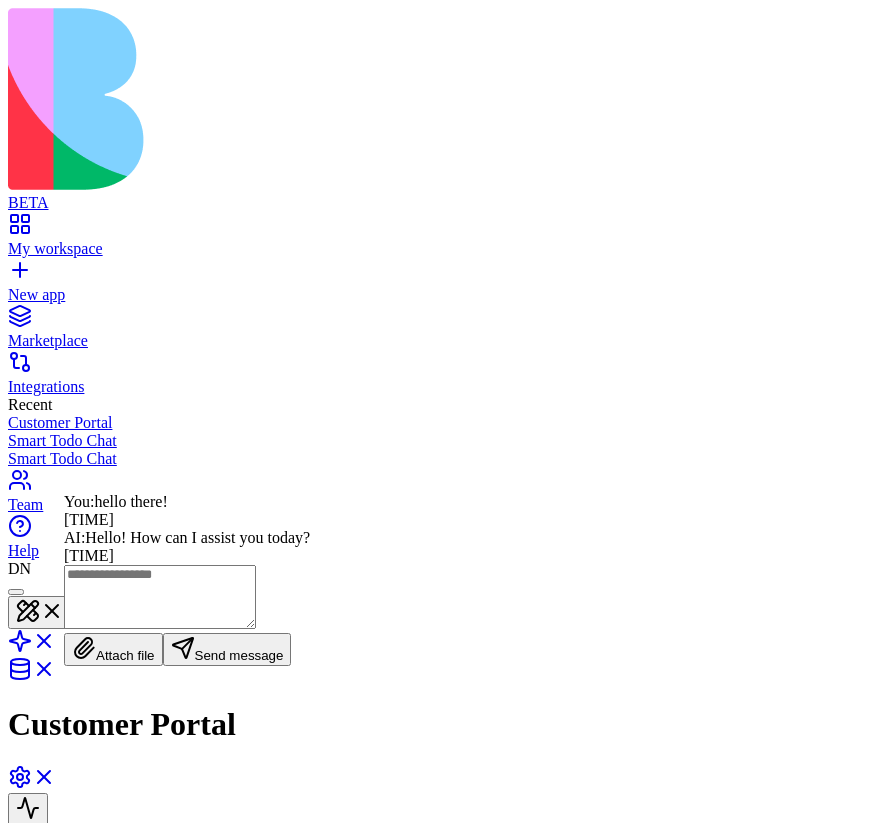 click on "****** *******" at bounding box center (130, 1027) 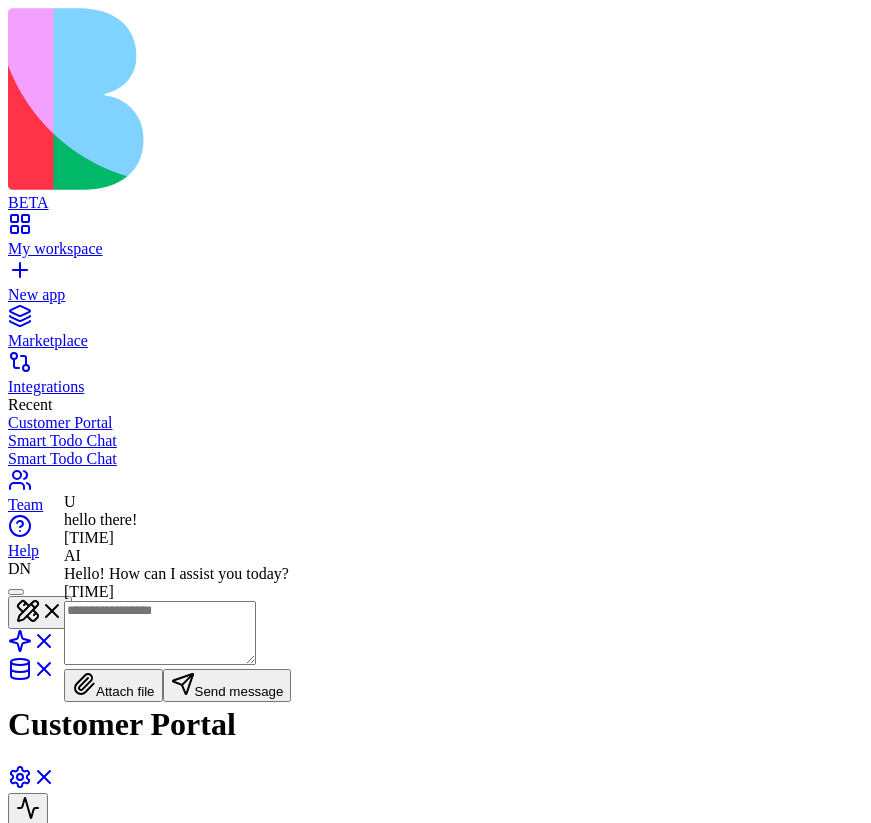 scroll, scrollTop: 0, scrollLeft: 0, axis: both 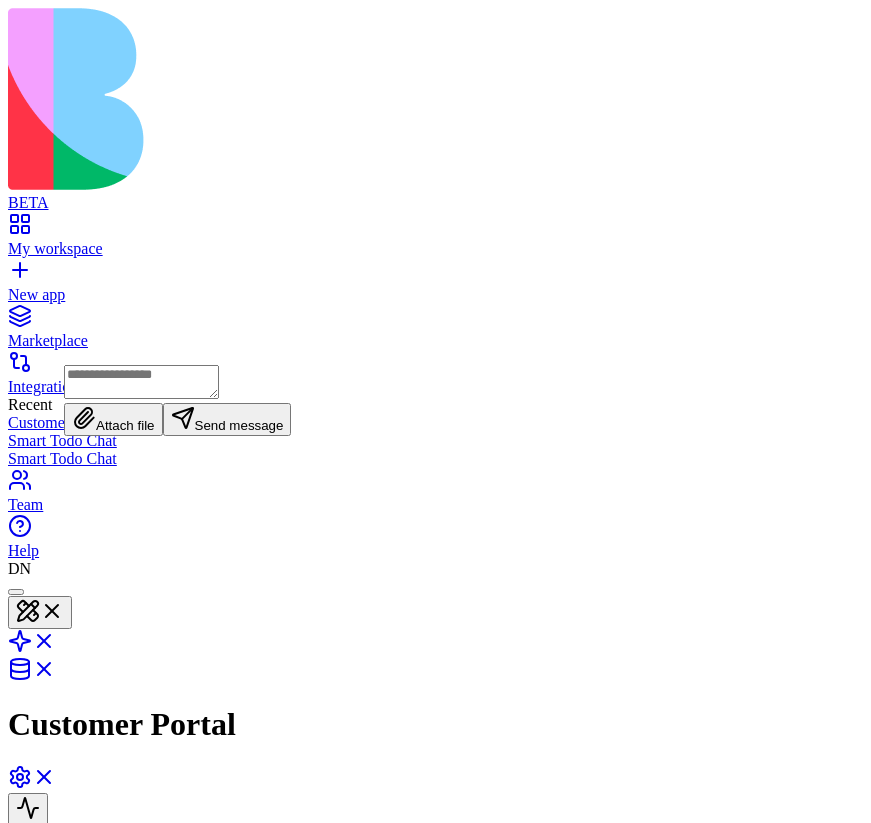 click at bounding box center [141, 382] 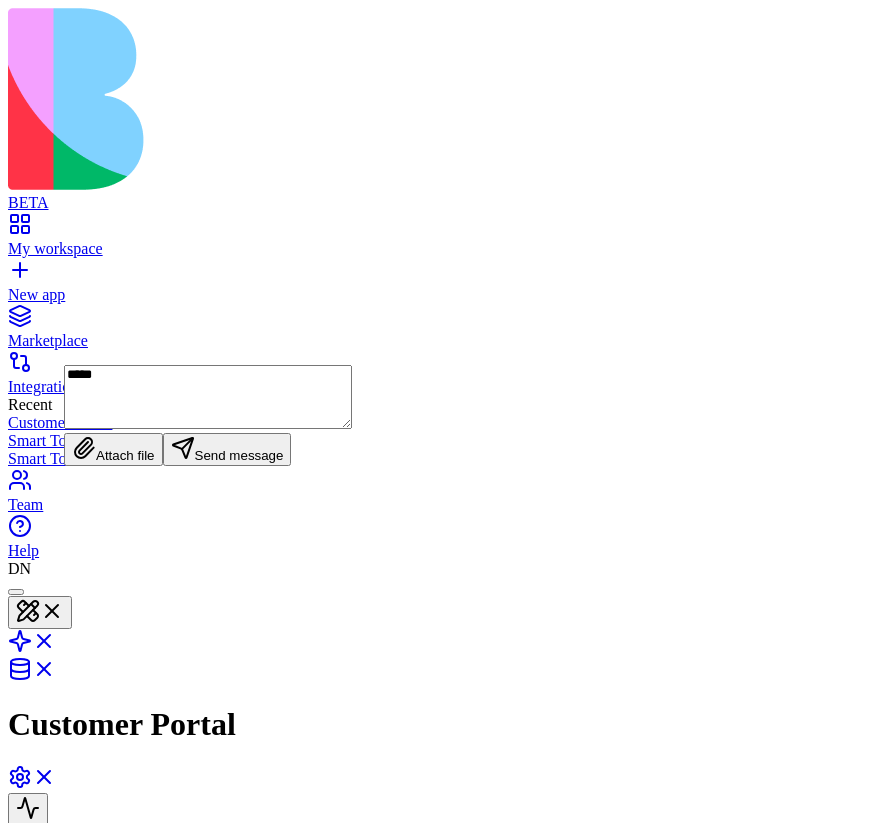 type on "******" 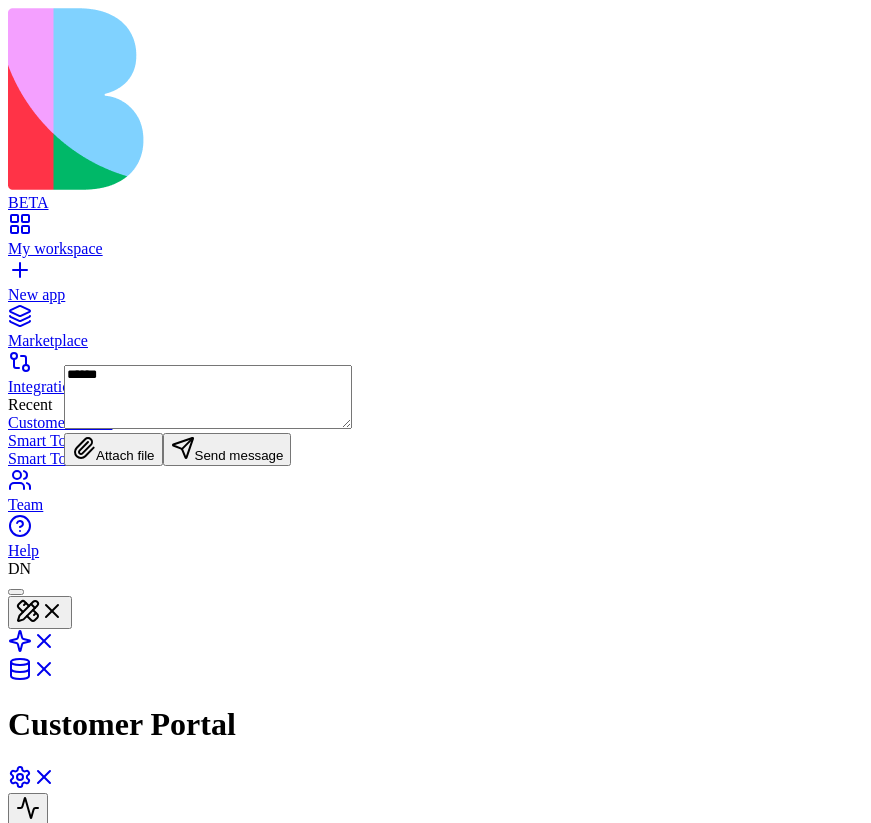 type 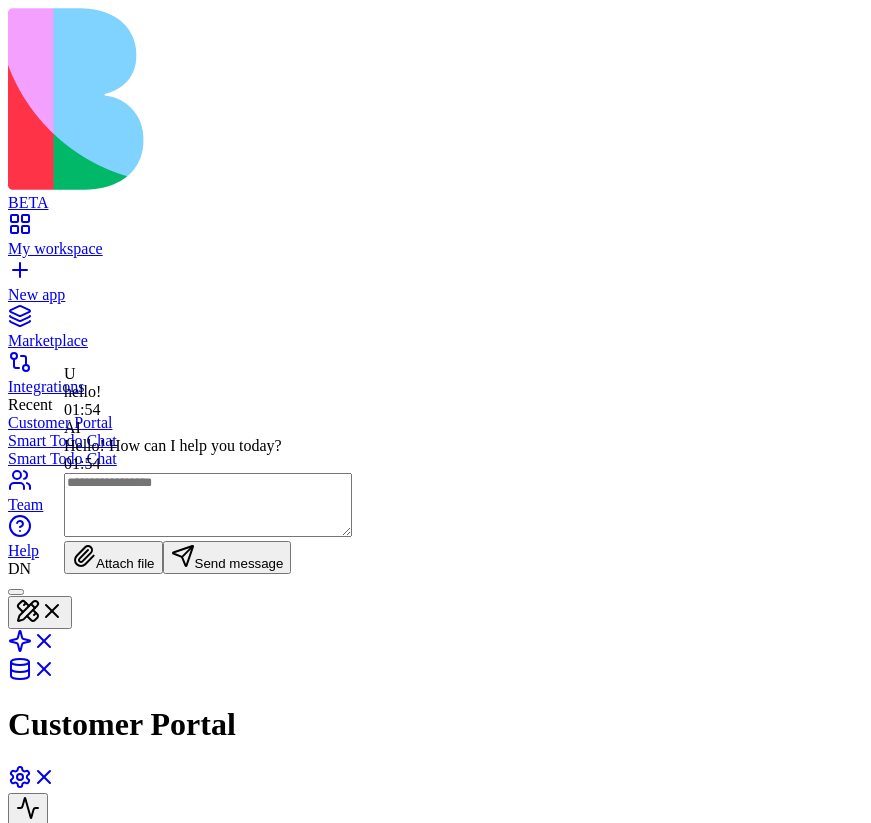 click on "***** ****** ***** **** **** ****** ******* **** ******" at bounding box center (435, 1026) 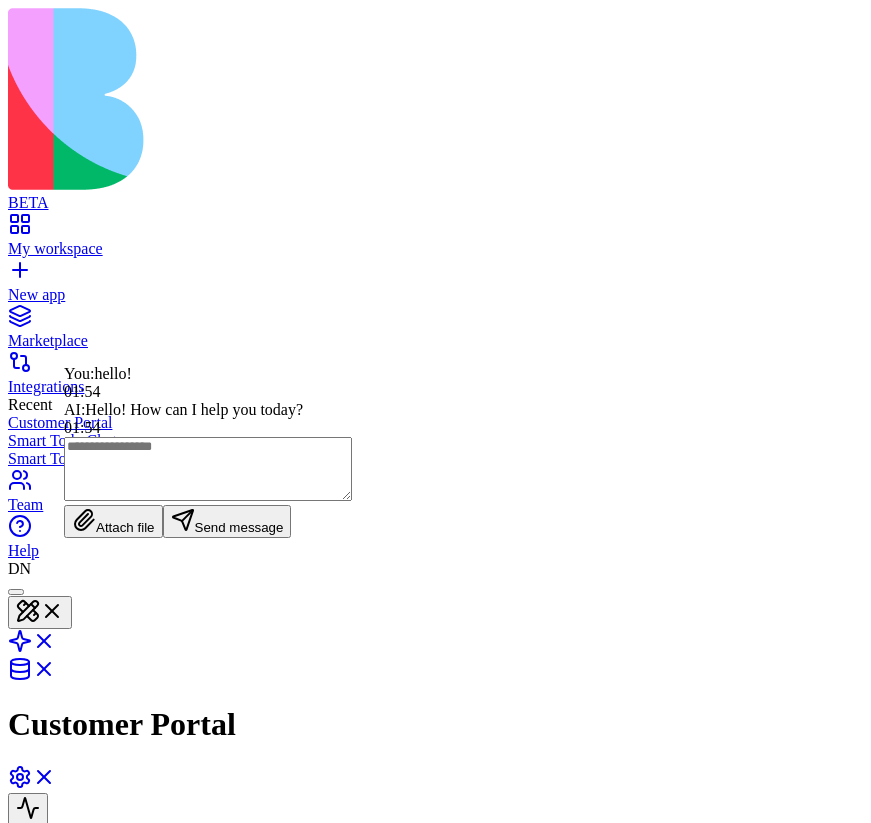 click on "***** ****** ***** **** **** ****** ******* **** ******" at bounding box center (435, 1026) 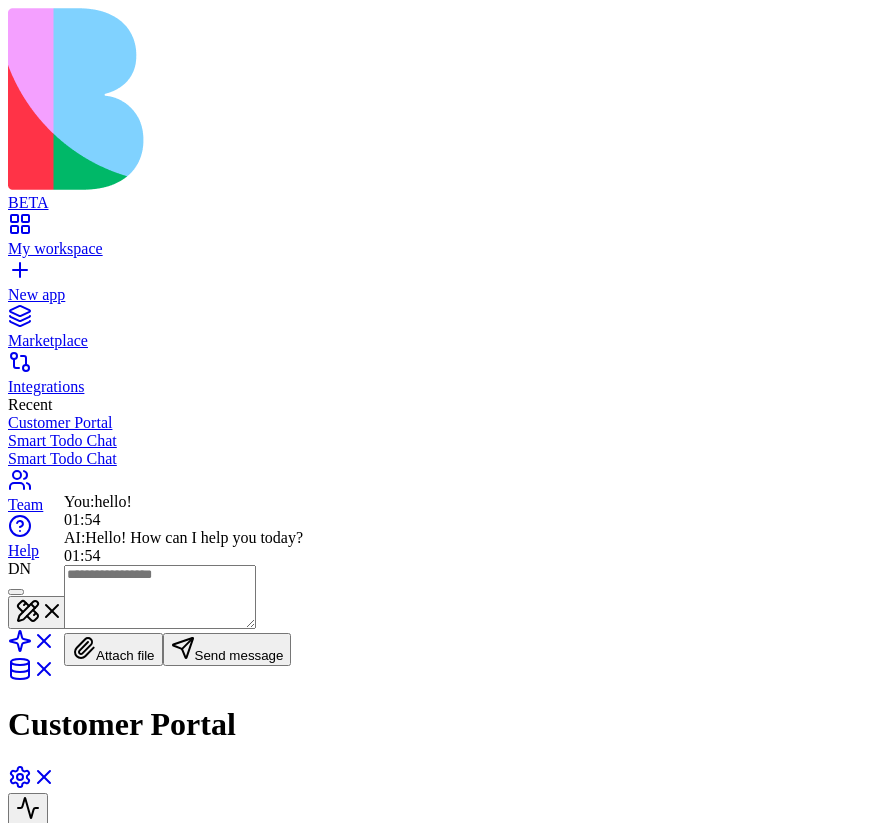 click on "***** ****** *****" at bounding box center [34, 1027] 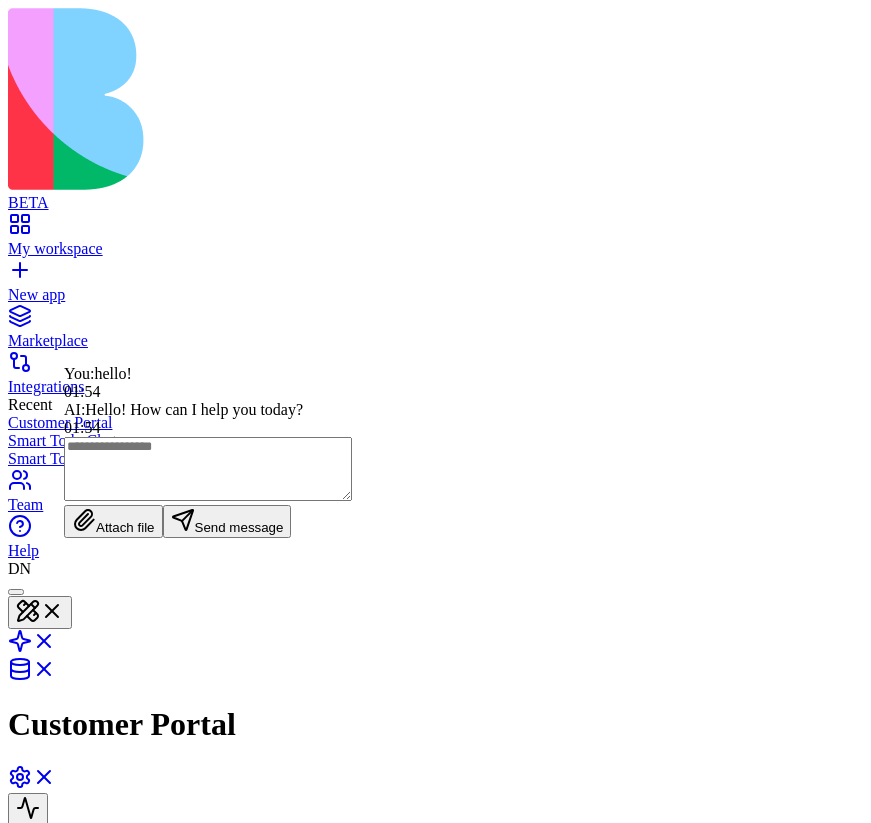 click on "***** ****** *****" at bounding box center (34, 1027) 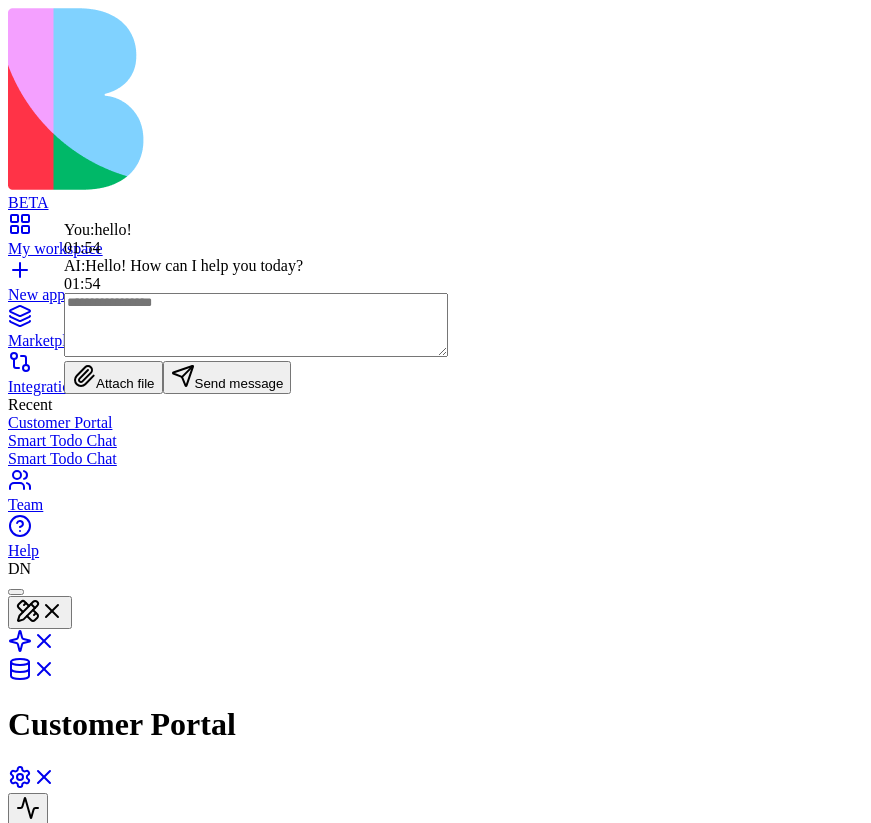 click on "**** ******" at bounding box center [185, 1027] 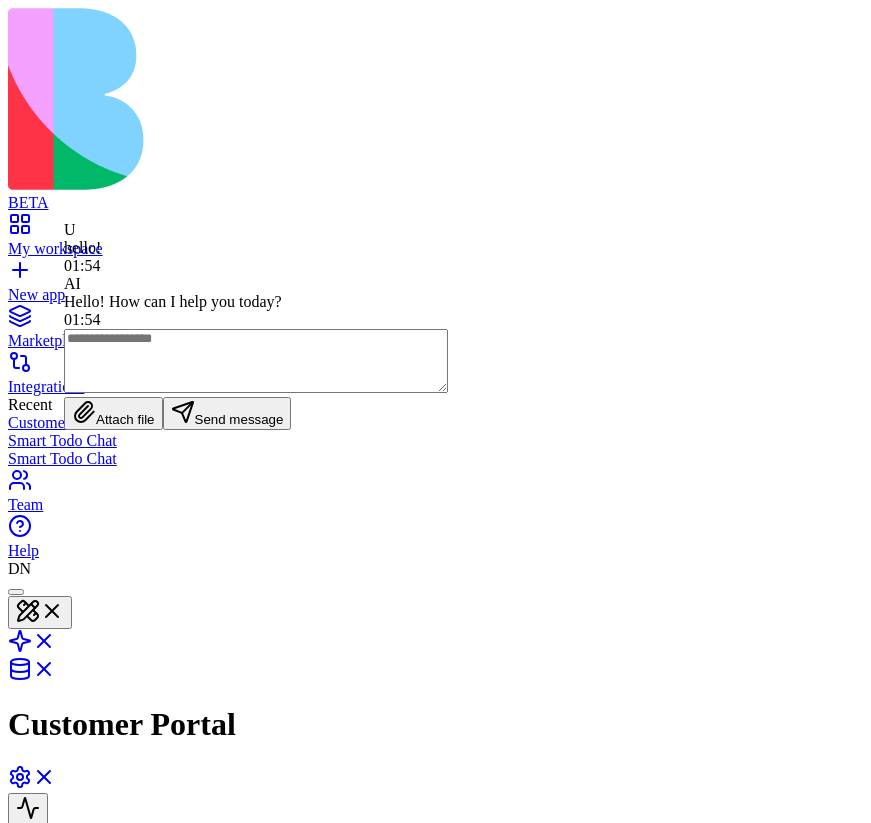 click on "***** ****** *****" at bounding box center [34, 1027] 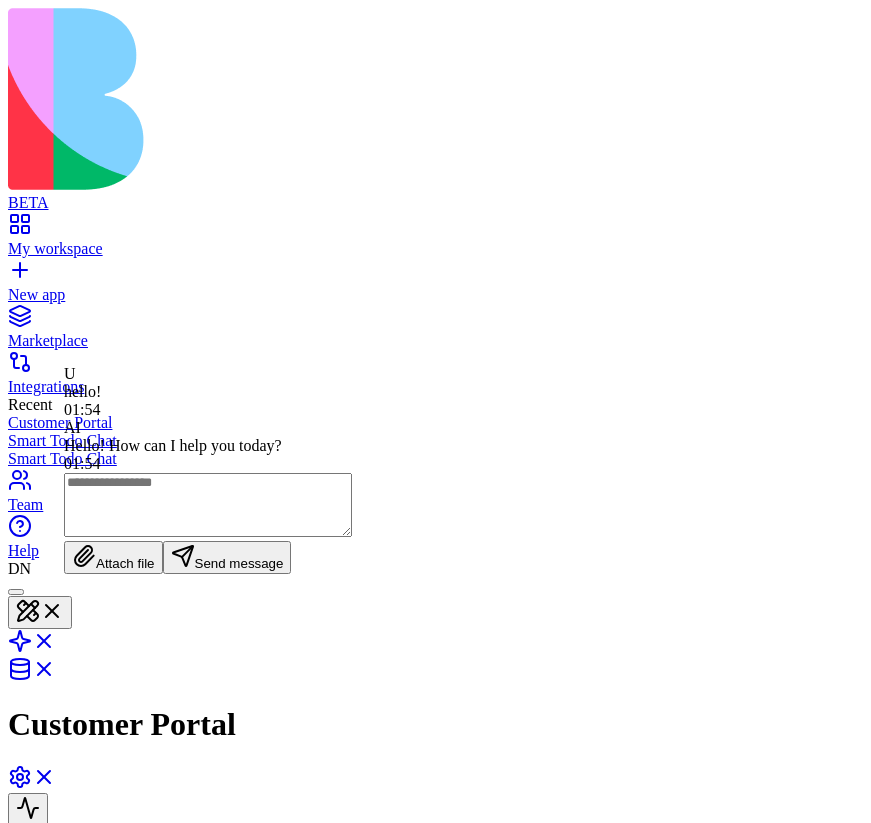 click at bounding box center (16, 592) 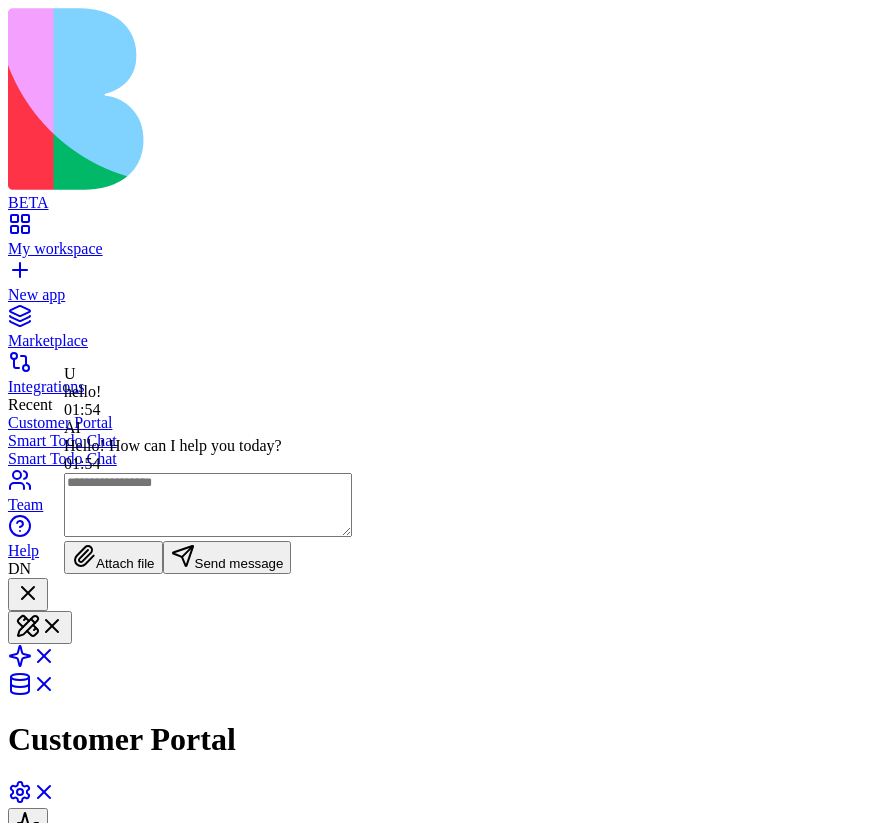 click at bounding box center (28, 1923) 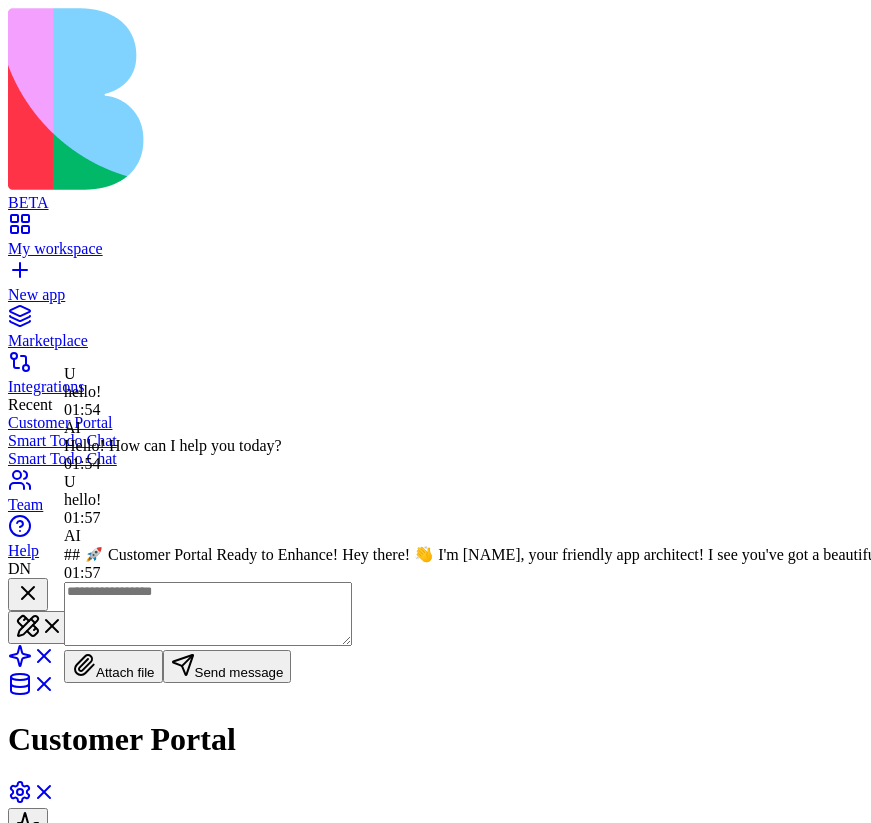 scroll, scrollTop: 0, scrollLeft: 0, axis: both 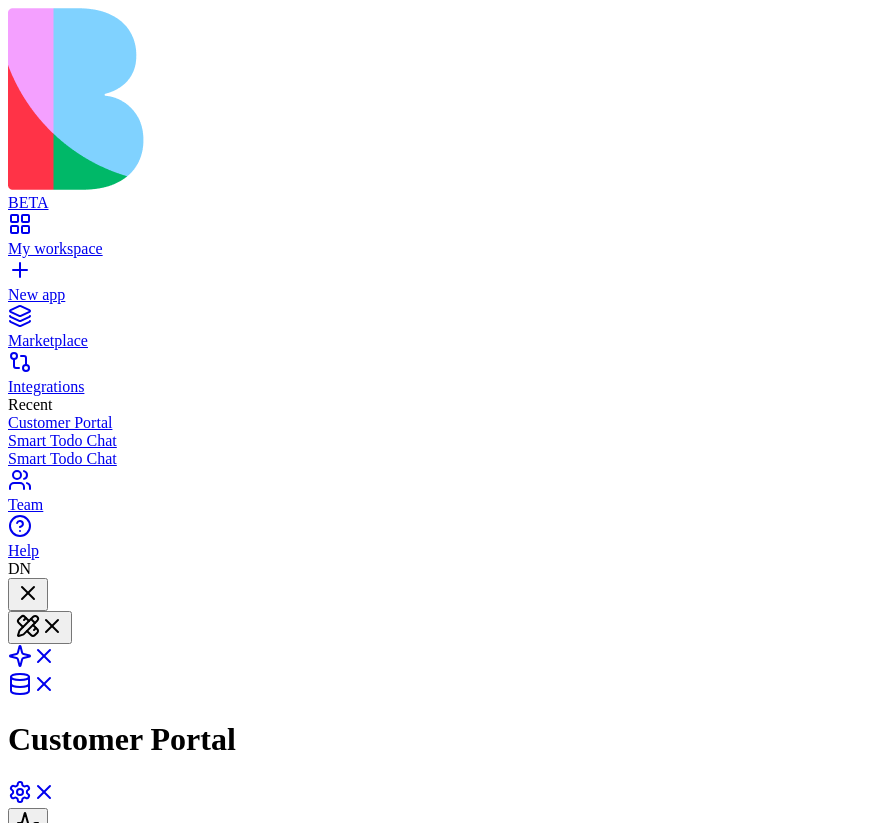 click on "***** ****** *****" at bounding box center [34, 2928] 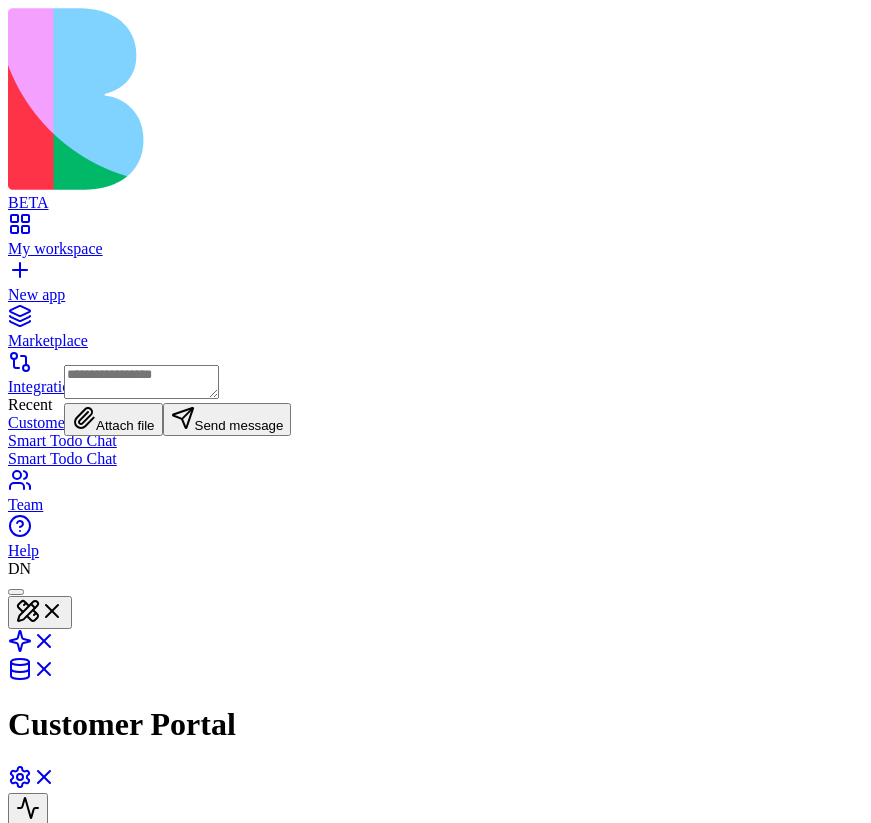 scroll, scrollTop: 0, scrollLeft: 0, axis: both 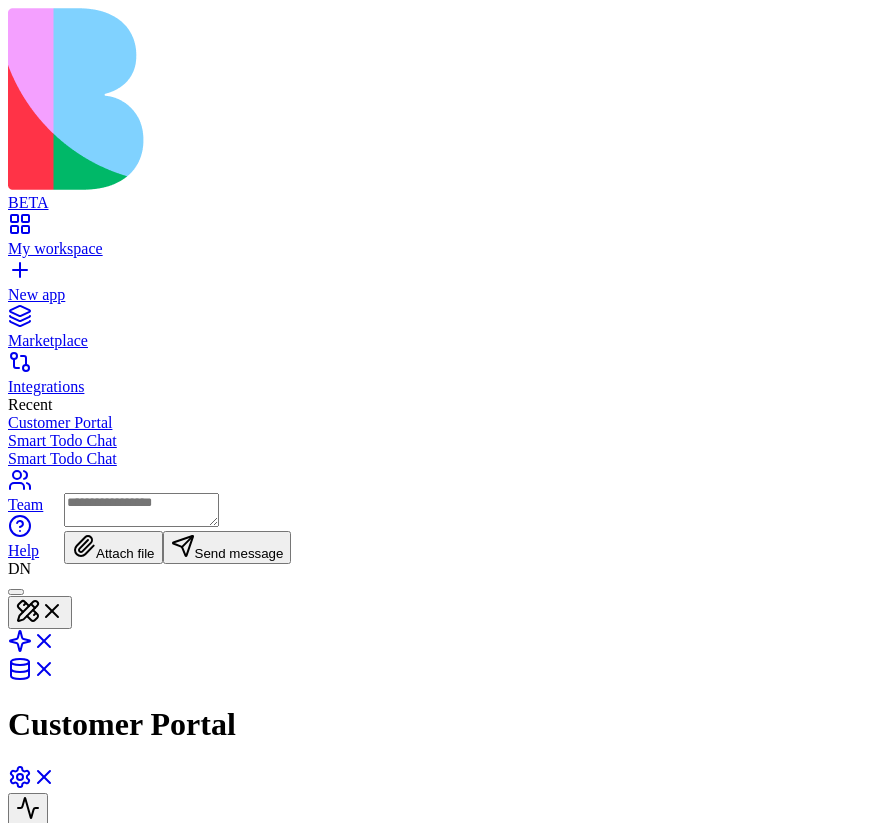 click on "***** ****** *****" at bounding box center [34, 1027] 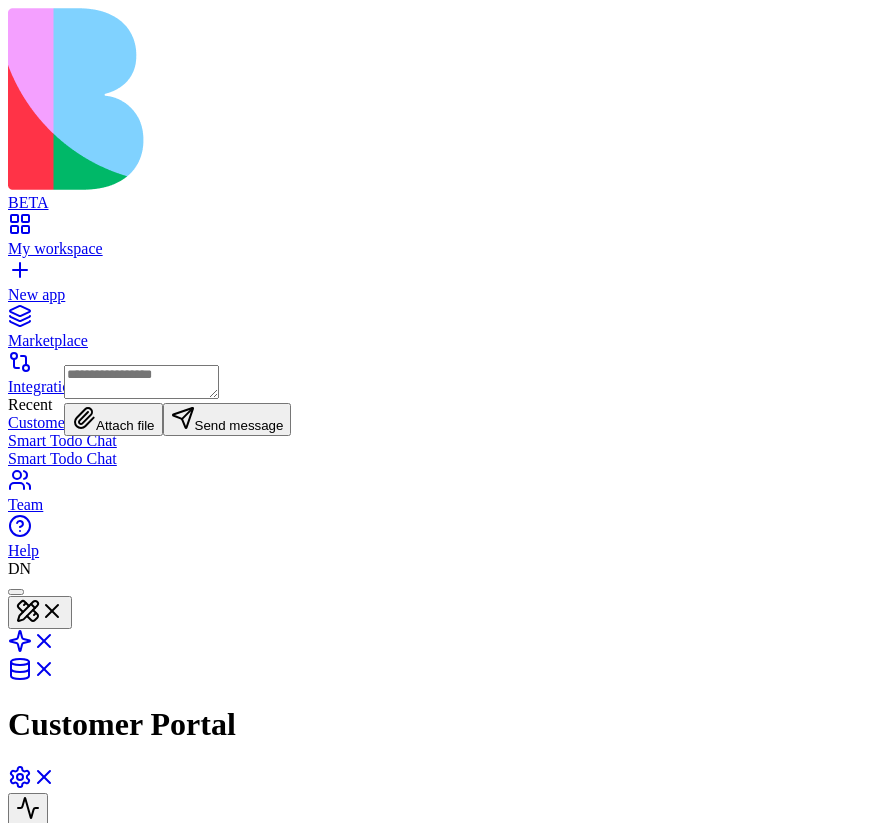 click on "***** ****** *****" at bounding box center (34, 1027) 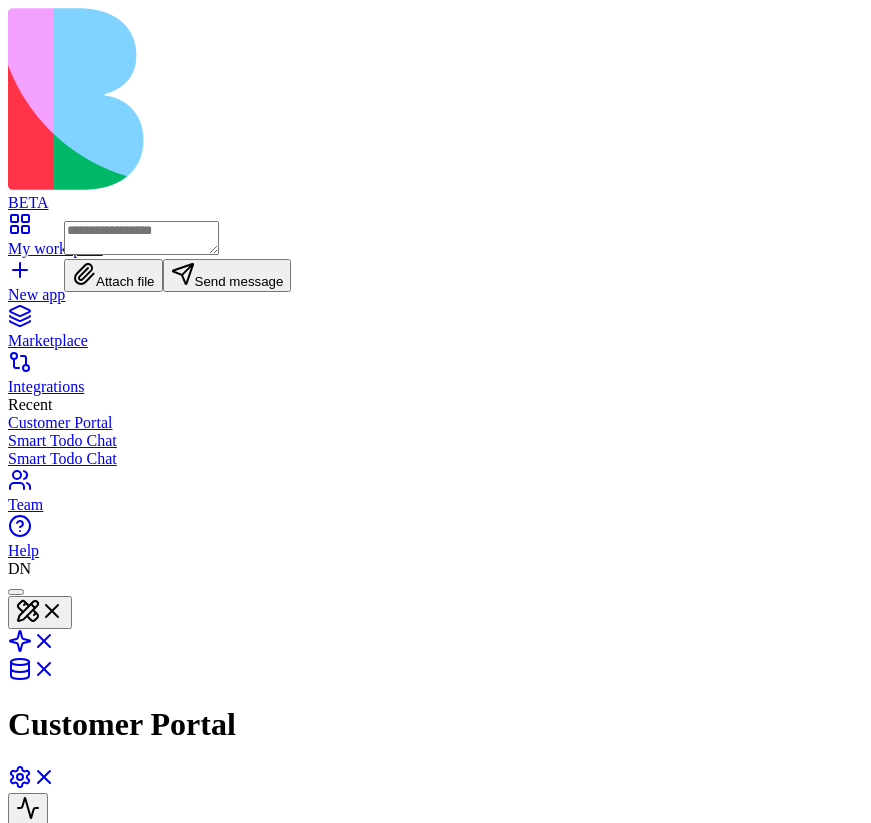 click on "**** ****" at bounding box center (81, 1027) 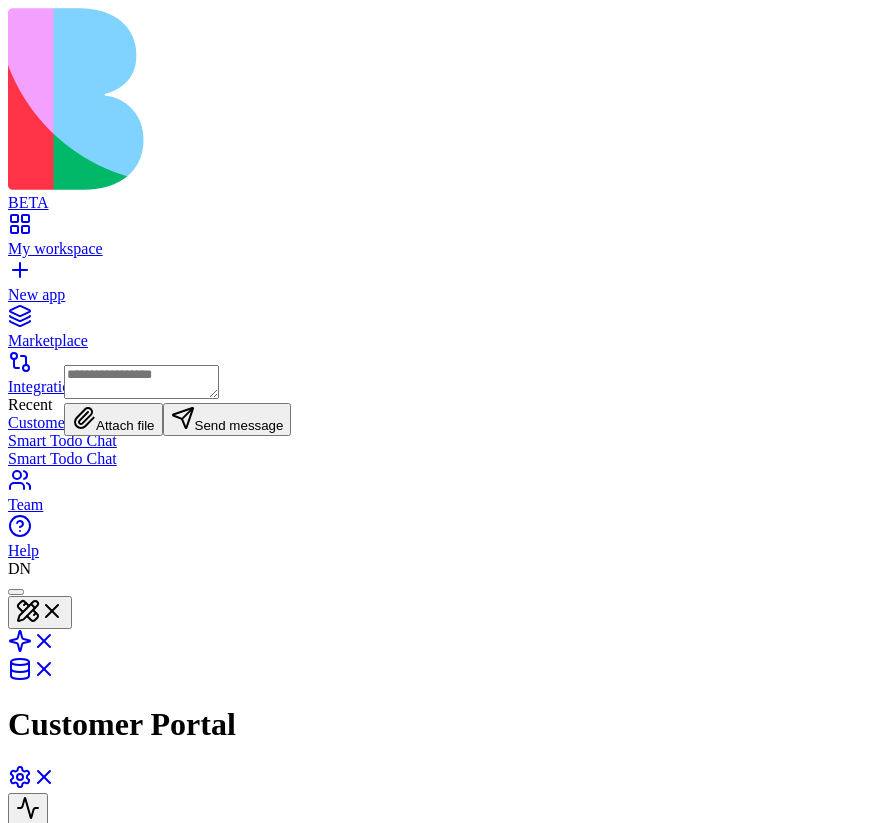 scroll, scrollTop: 0, scrollLeft: 0, axis: both 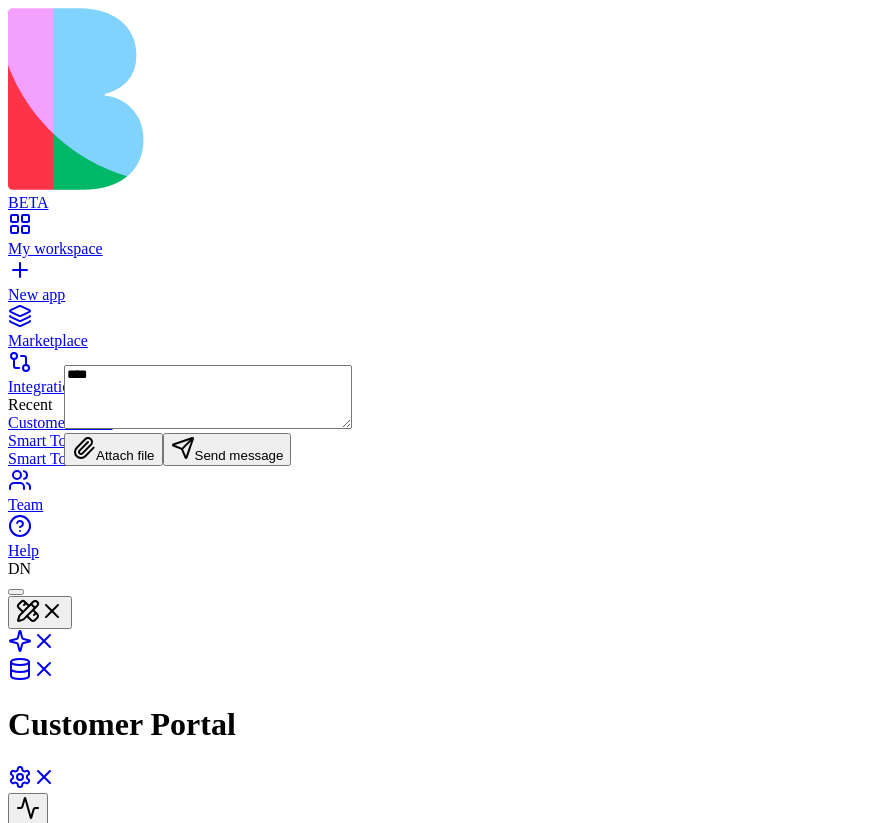 type on "*****" 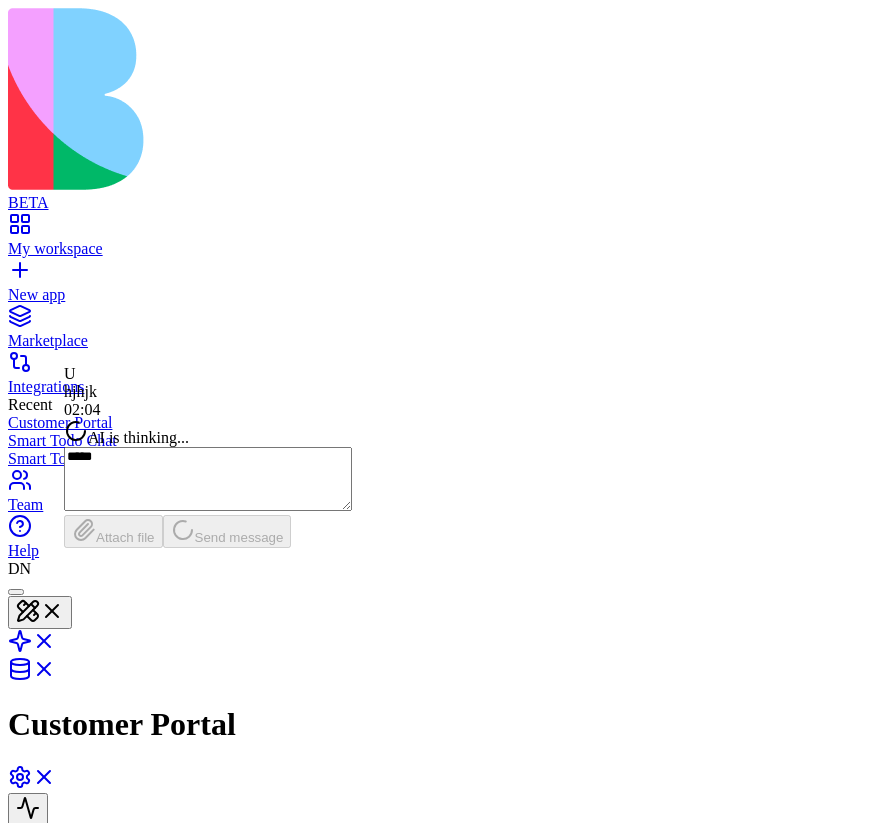 type 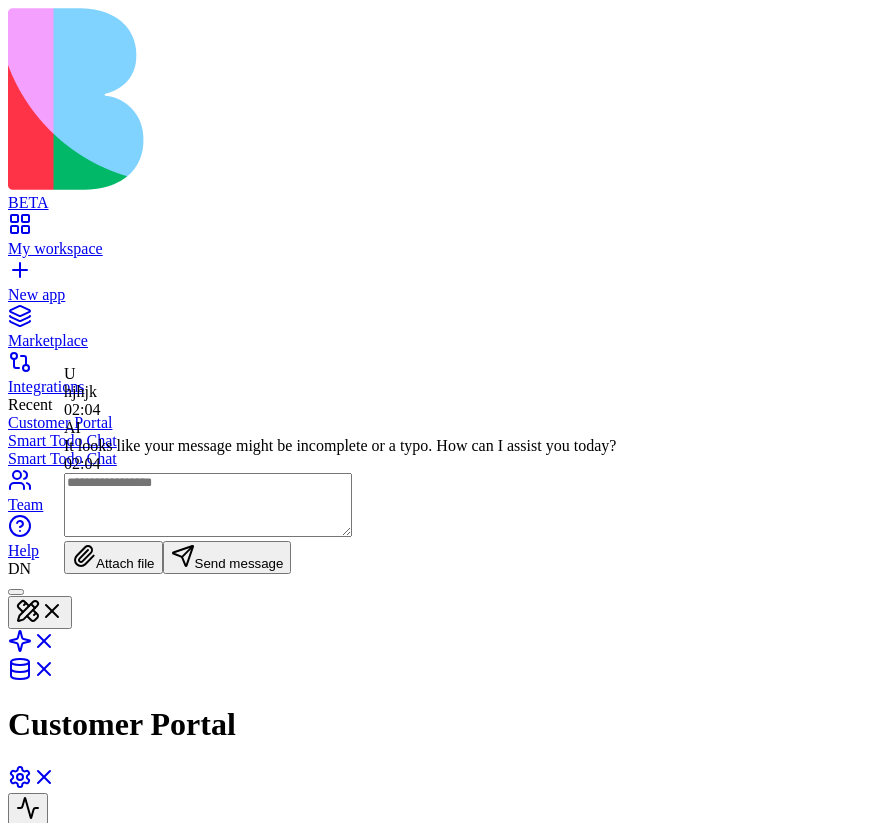 click on "**** ******" at bounding box center (185, 1027) 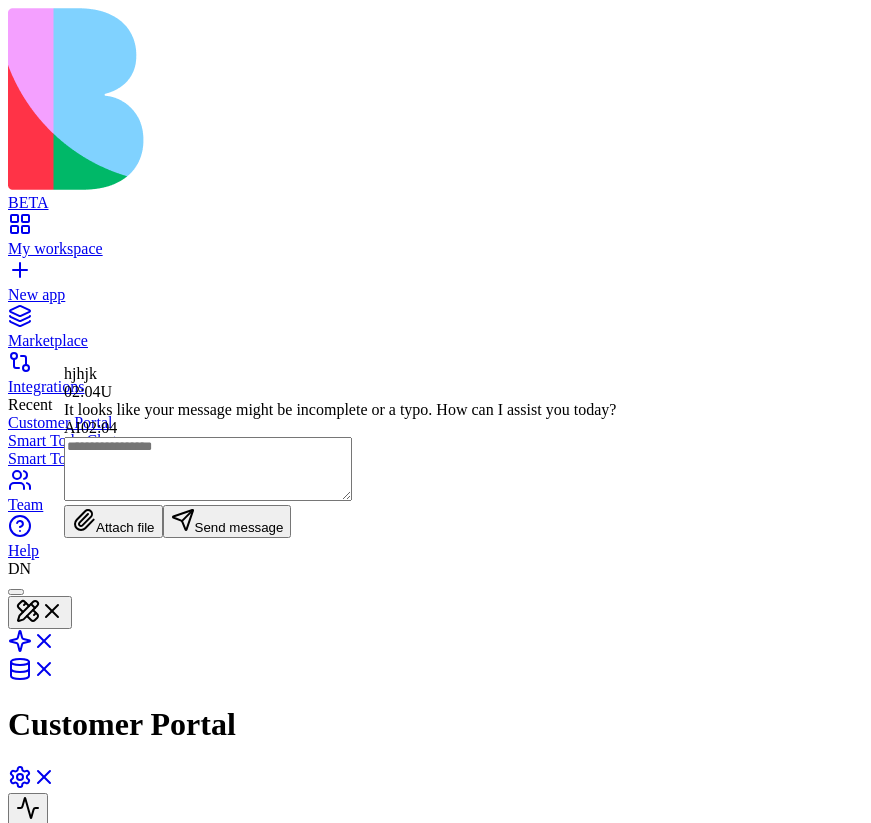 scroll, scrollTop: 1, scrollLeft: 0, axis: vertical 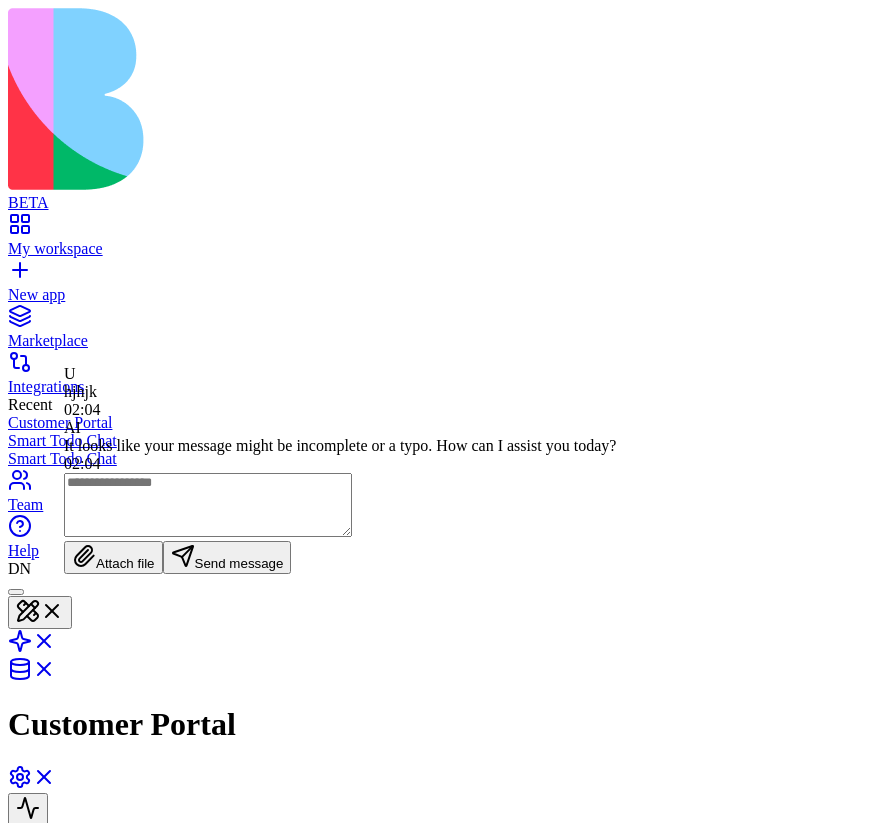 click on "**** ******" at bounding box center [185, 1027] 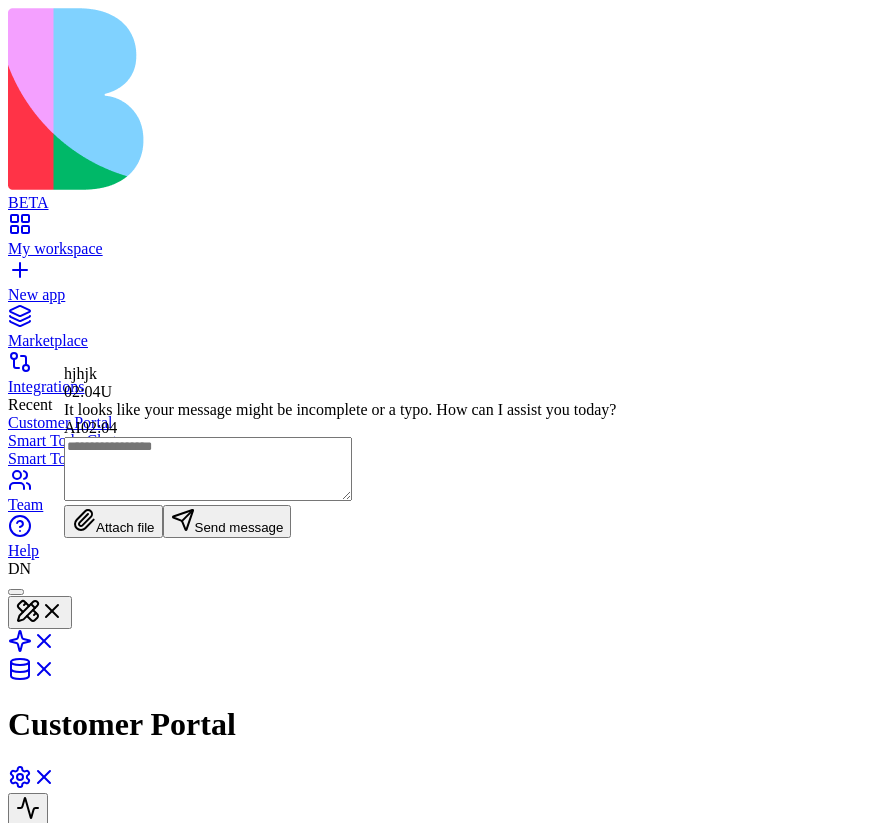 click at bounding box center (208, 469) 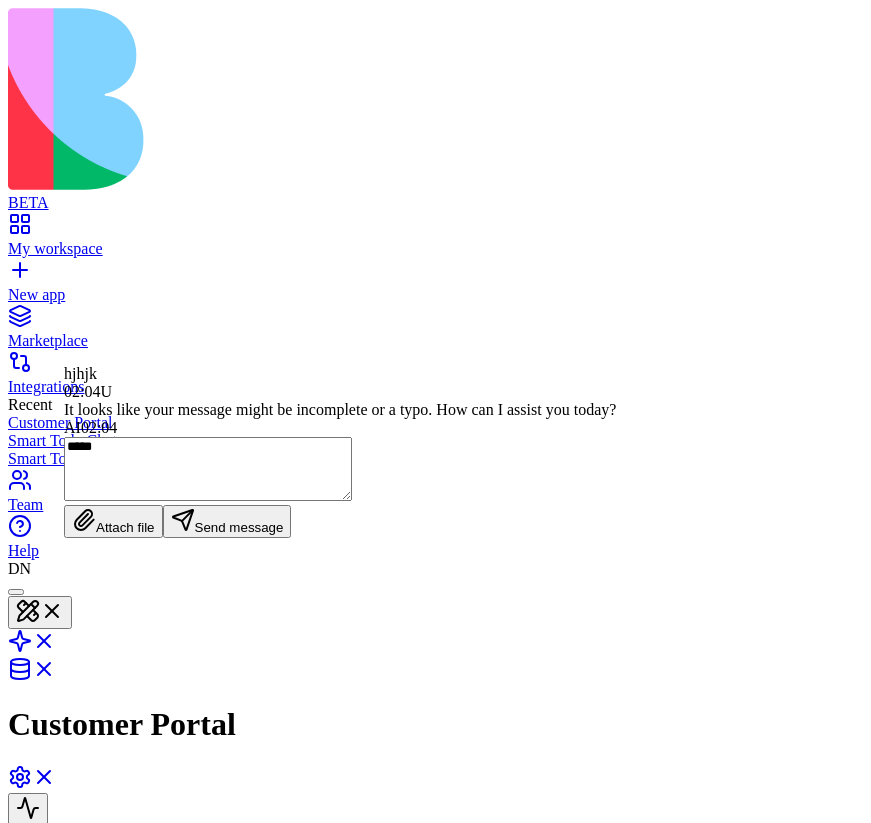 type on "*****" 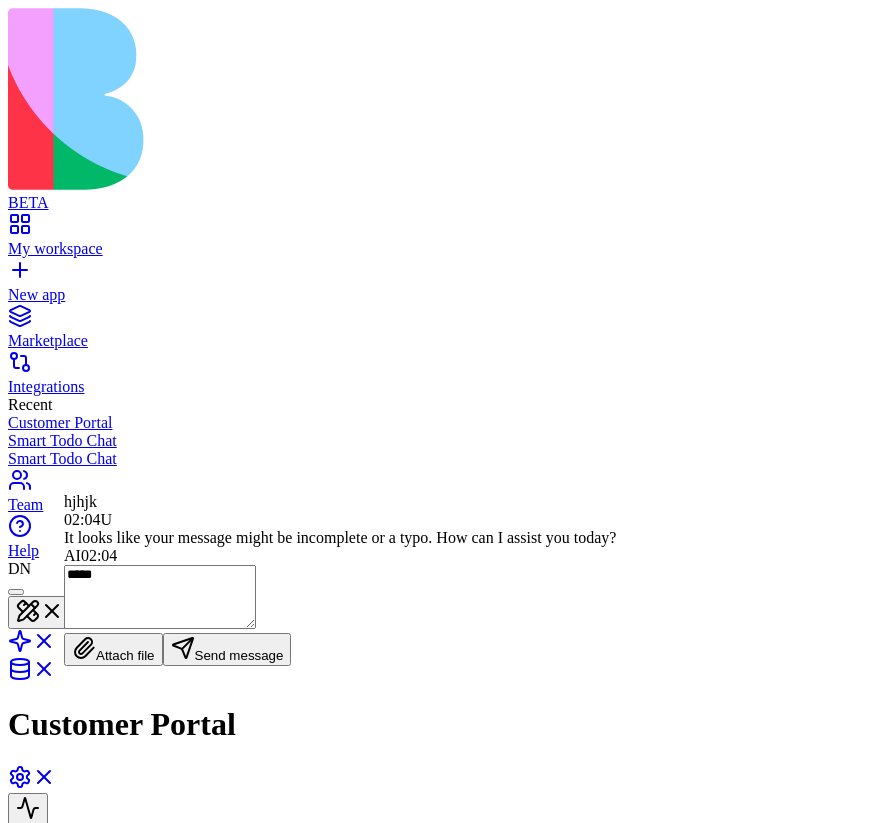click on "***** ****** *****" at bounding box center [34, 1027] 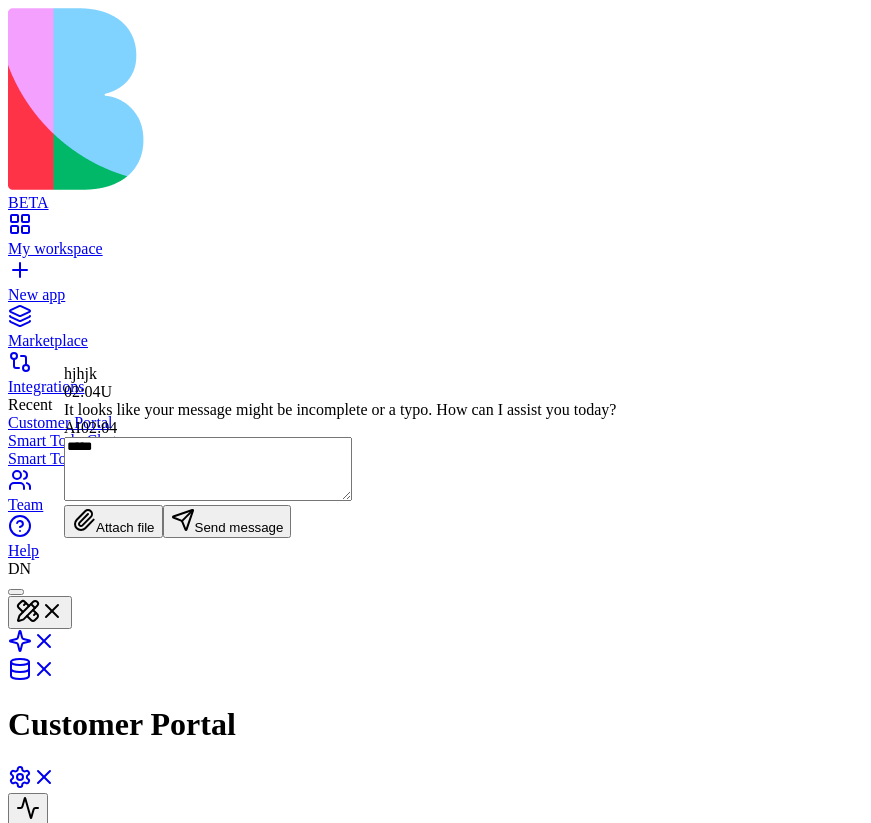 click on "It looks like your message might be incomplete or a typo. How can I assist you today?" at bounding box center [340, 410] 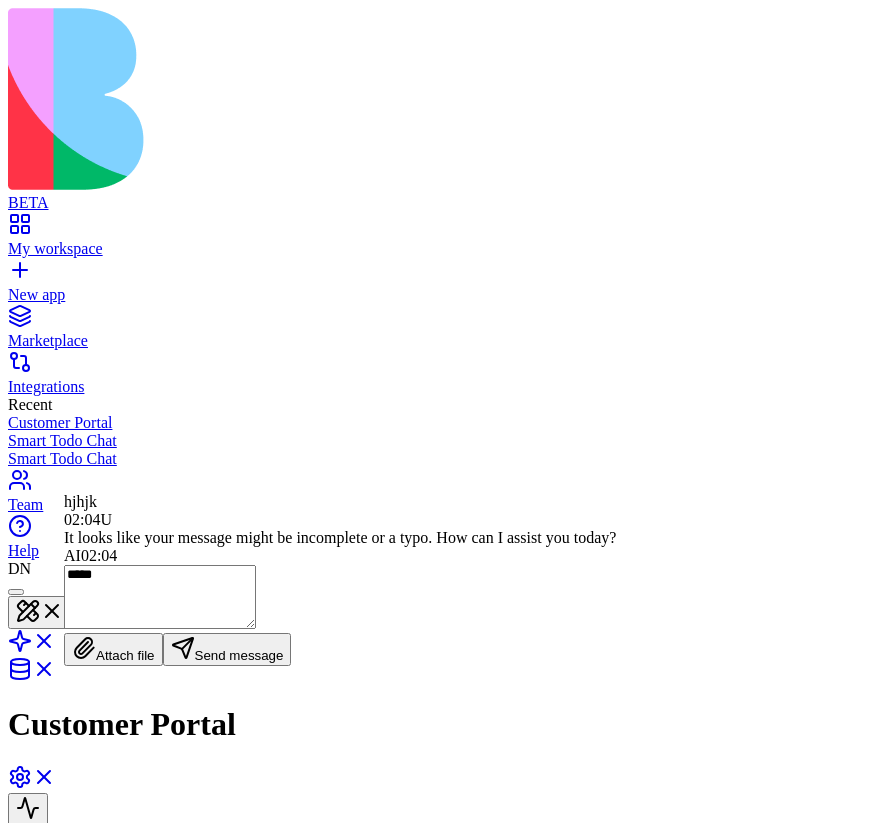click on "***** ****** ***** **** **** ****** ******* **** ******" at bounding box center [435, 1026] 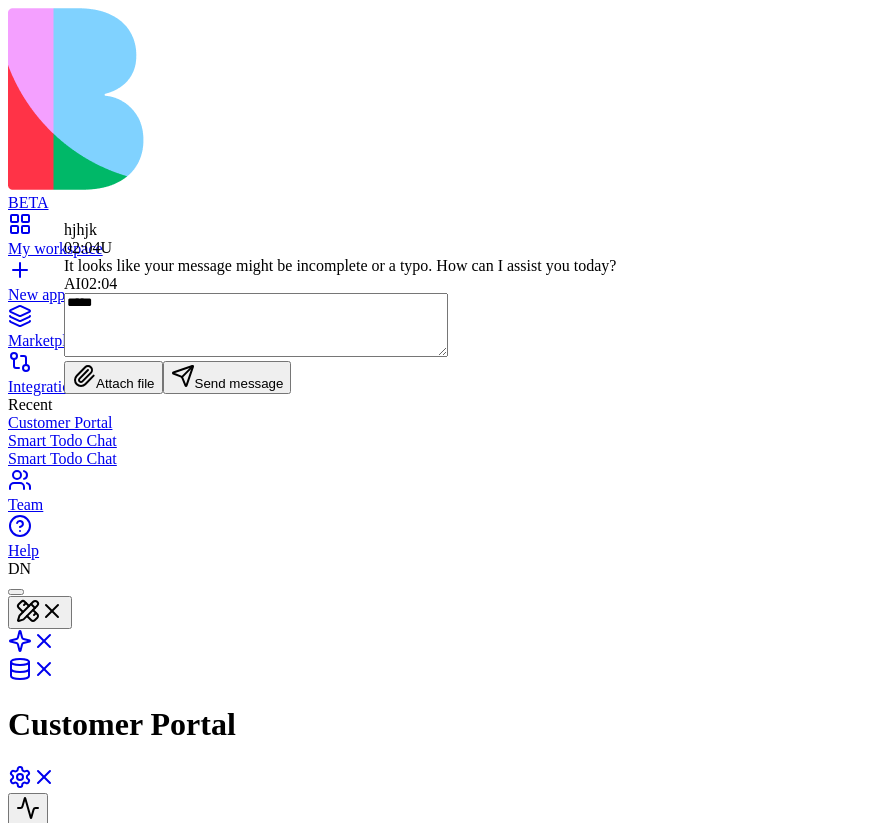 click on "*****" at bounding box center [256, 325] 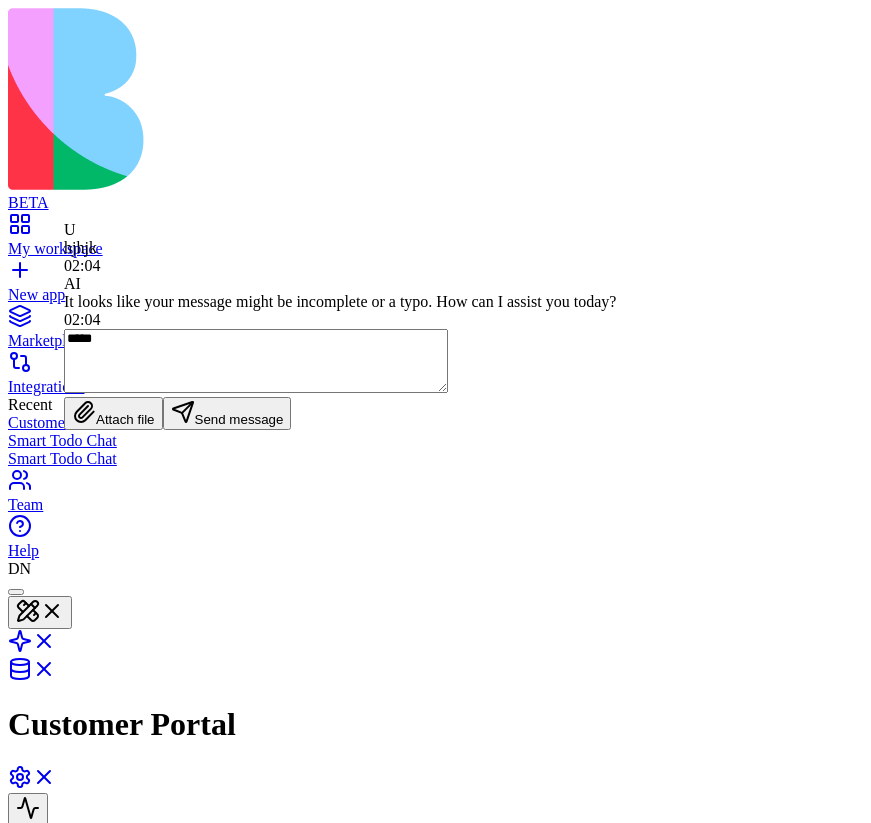 click on "**** ******" at bounding box center [185, 1027] 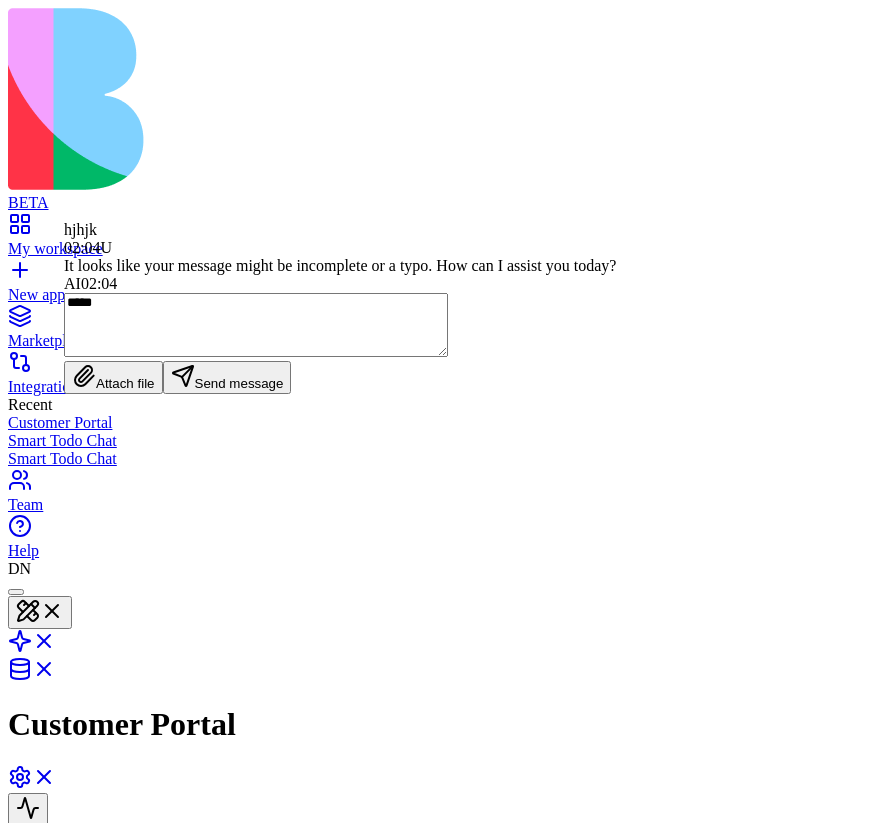click on "**** ******" at bounding box center [185, 1027] 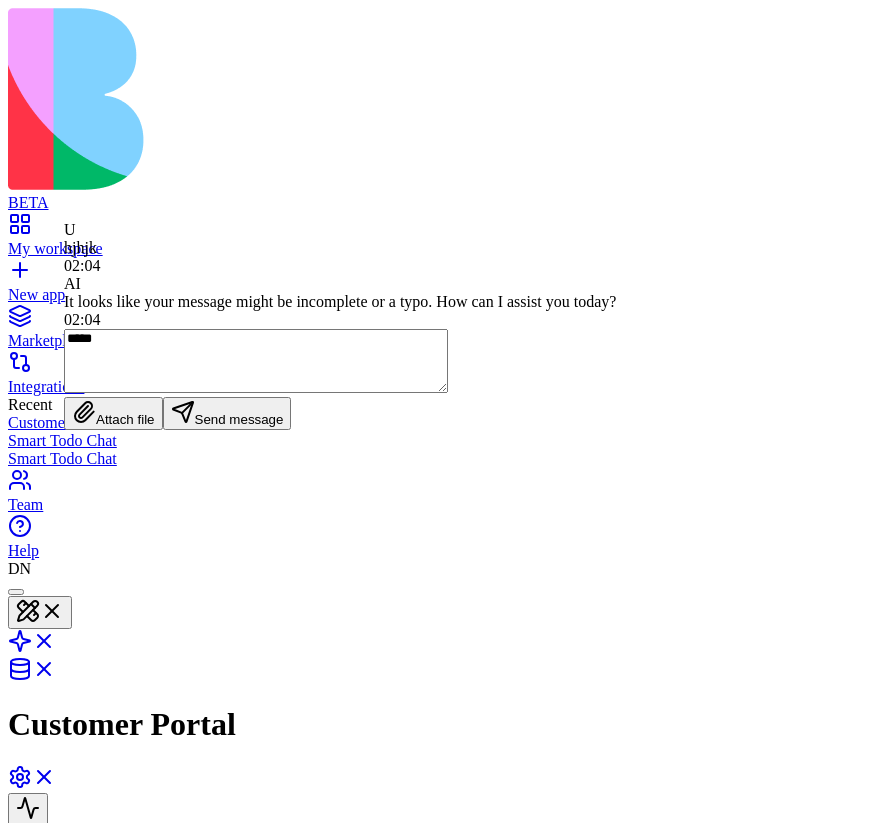 click on "***** ****** *****" at bounding box center (34, 1027) 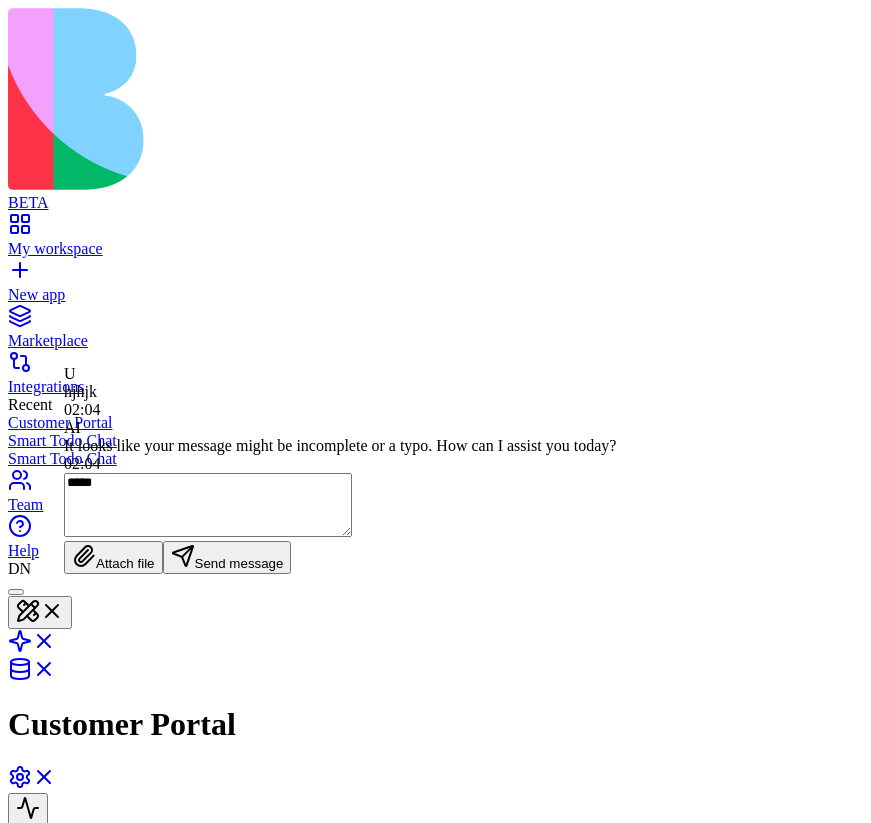 click on "***** ****** *****" at bounding box center [34, 1027] 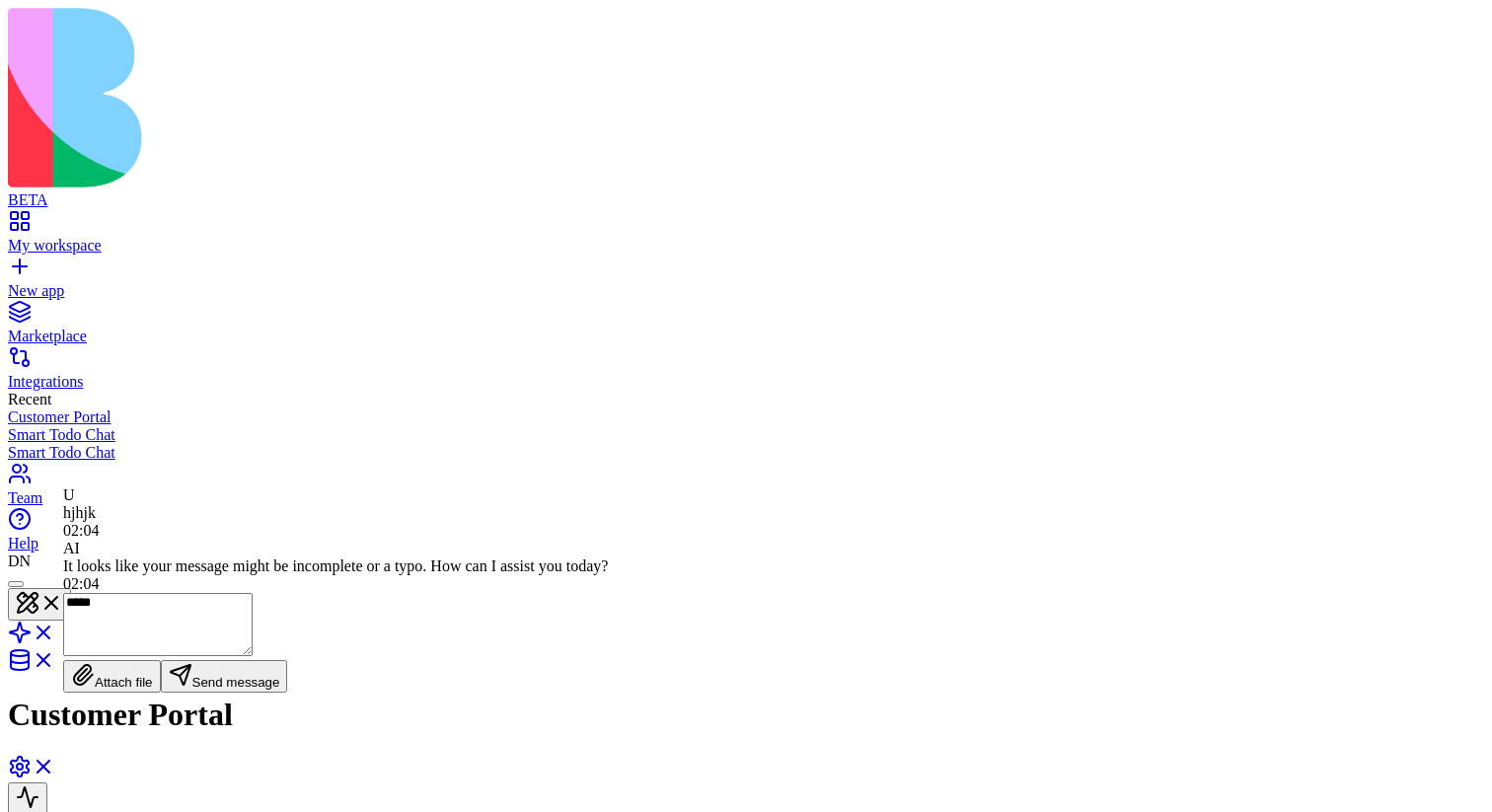 click on "***** ****** *****" at bounding box center [34, 1013] 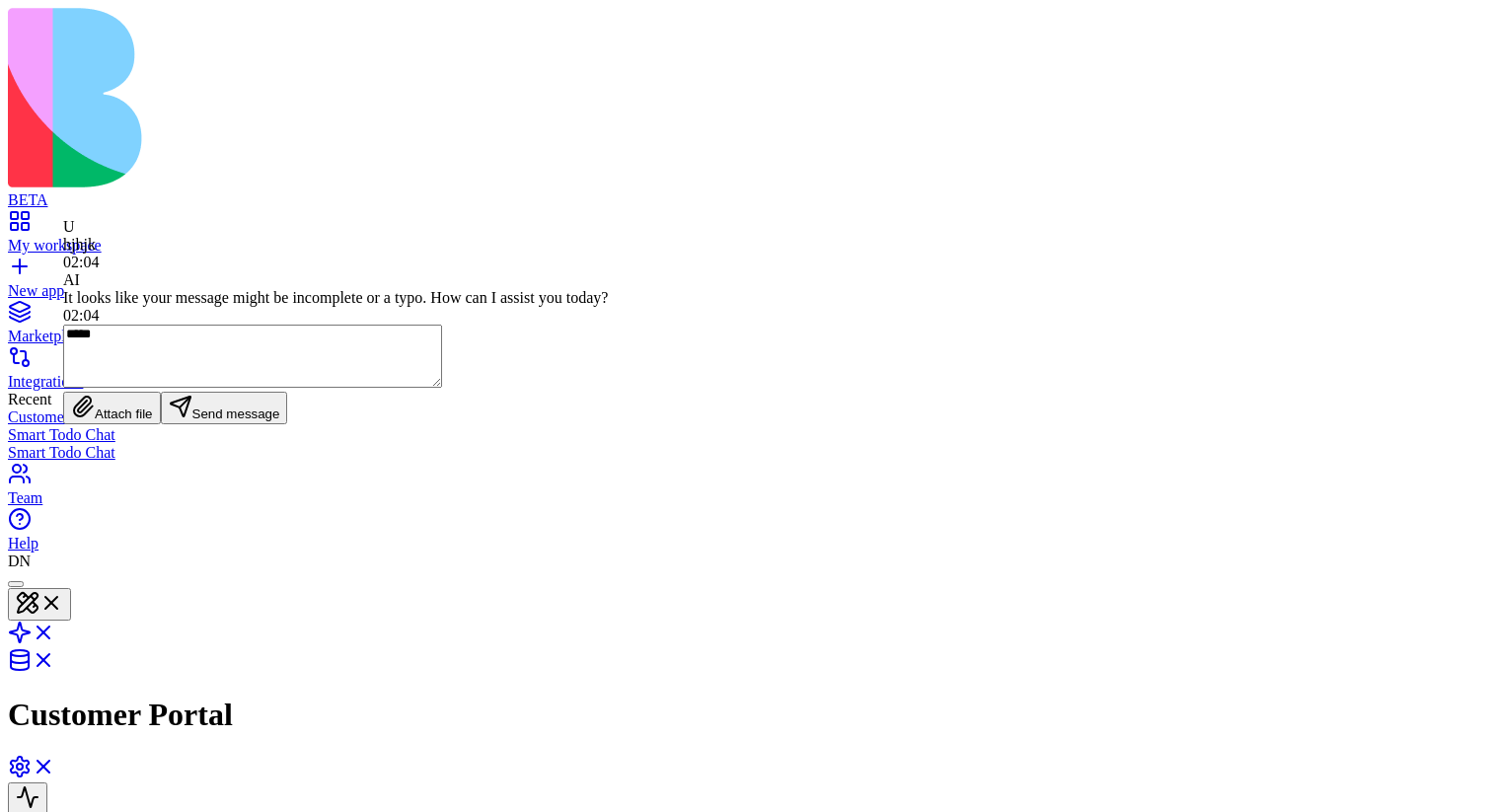 click on "***** ****** *****" at bounding box center (34, 1013) 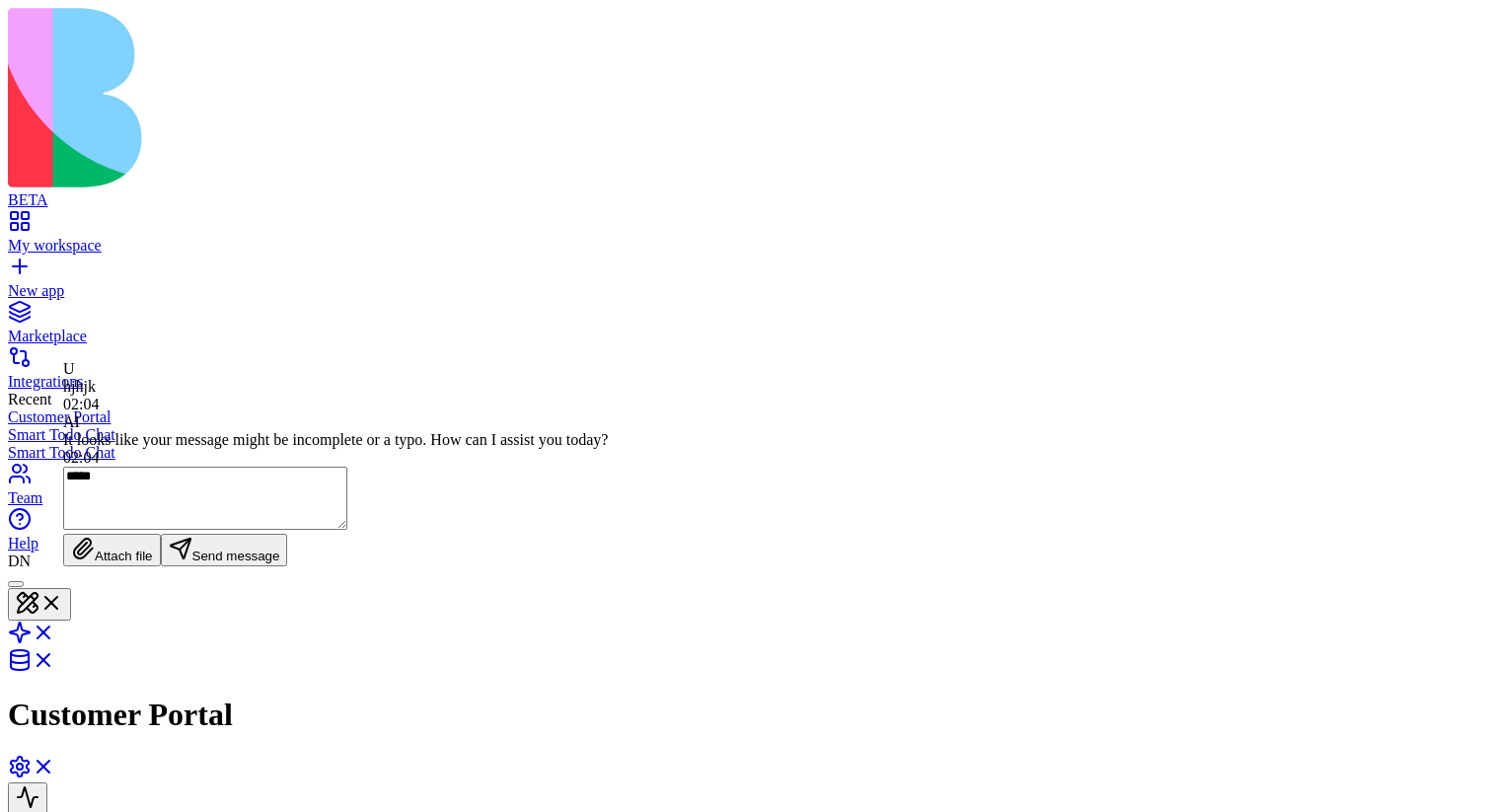 click on "***** ****** *****" at bounding box center [34, 1013] 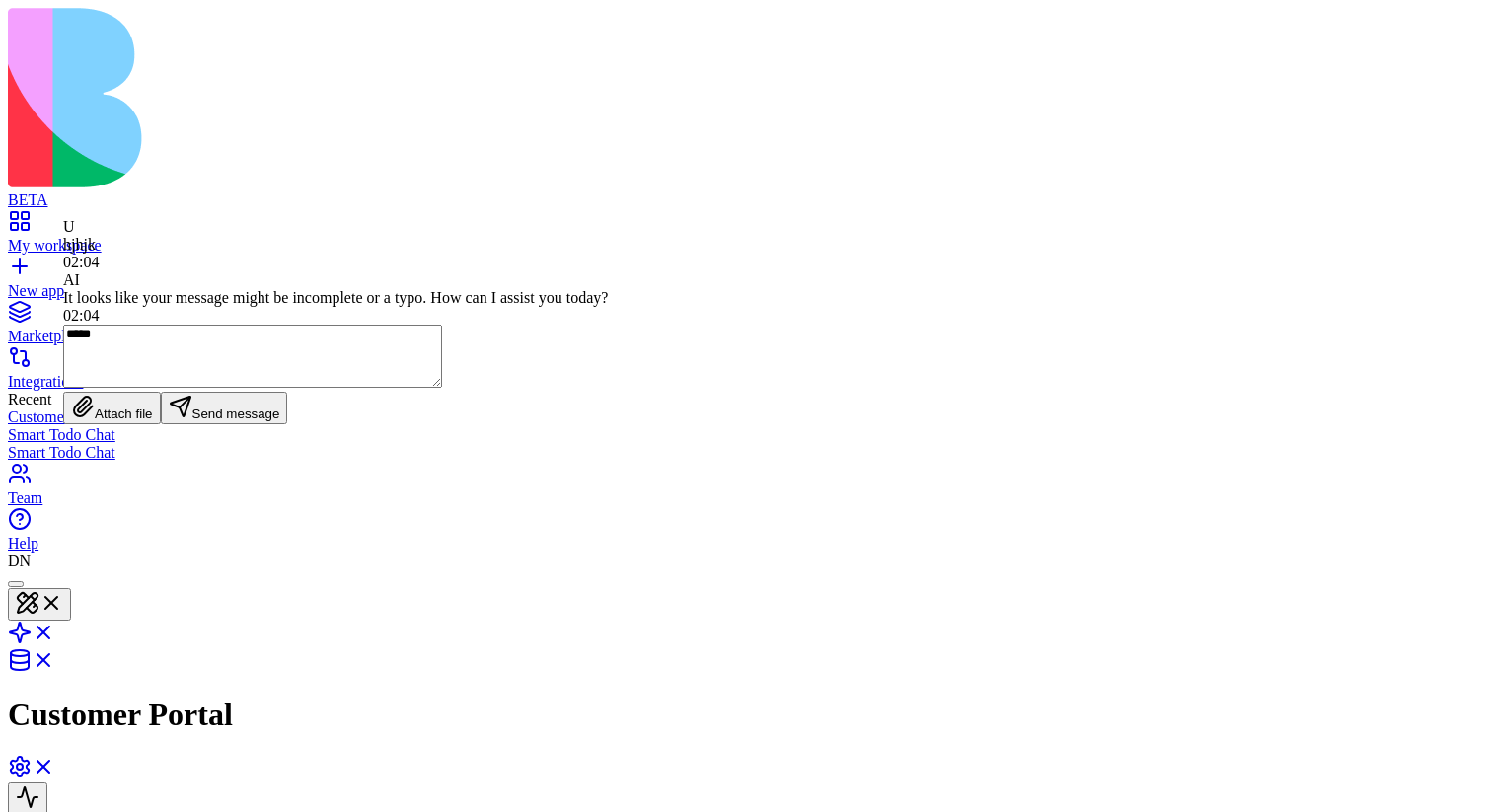 click on "***** ****** *****" at bounding box center [34, 1013] 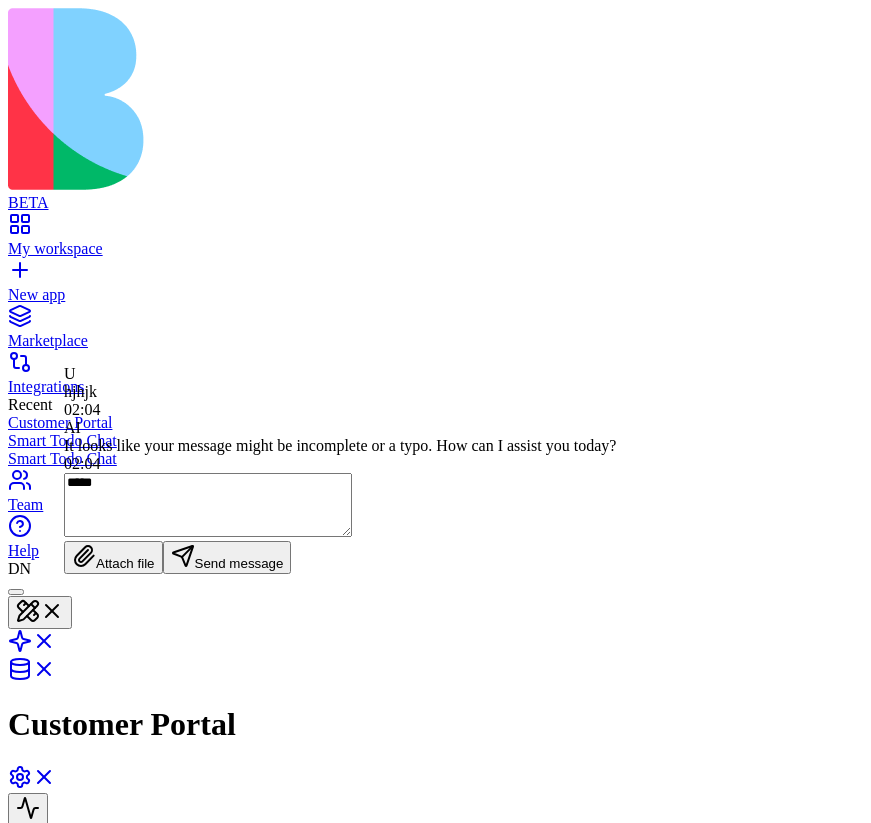 click on "**** ****" at bounding box center [81, 1027] 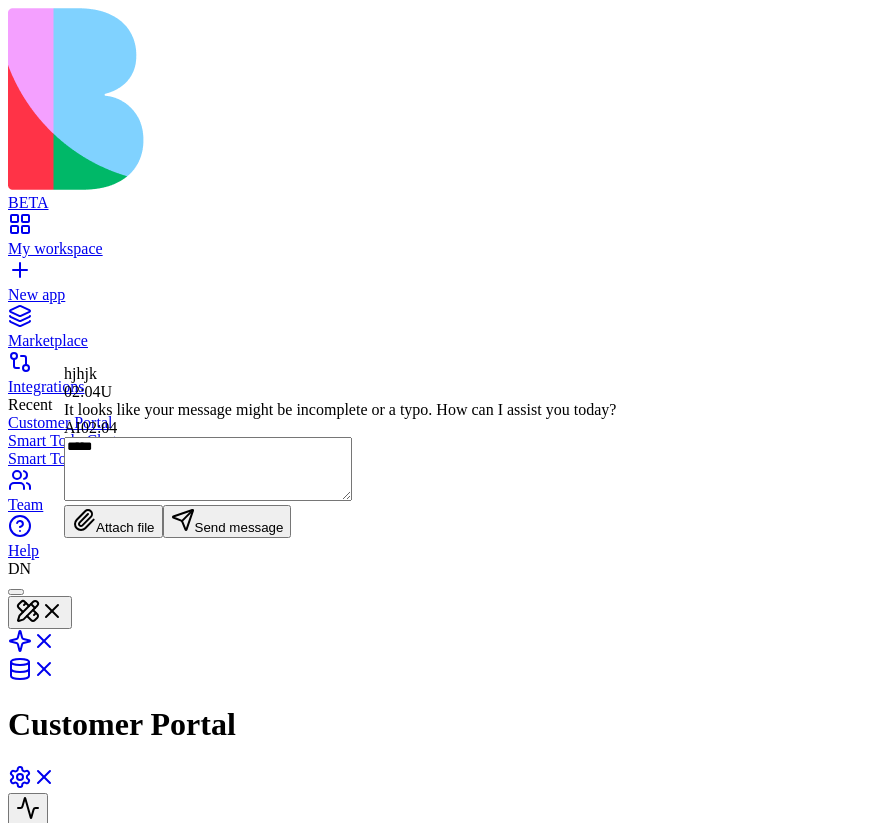 click on "***** ****** *****" at bounding box center (34, 1027) 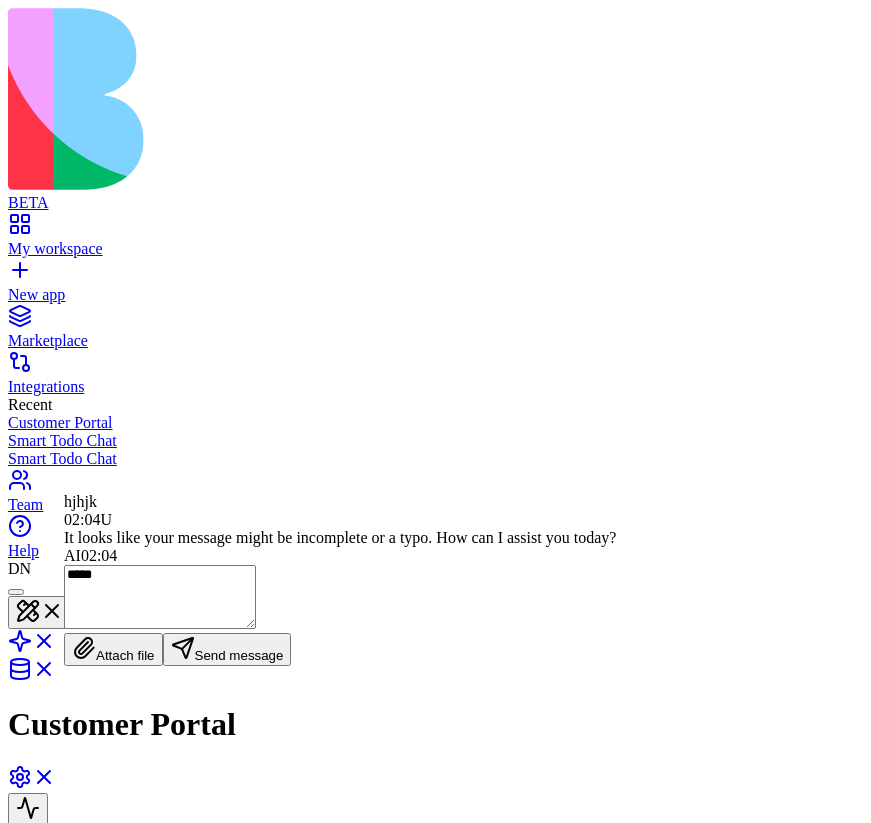 click on "***** ****** *****" at bounding box center [34, 1027] 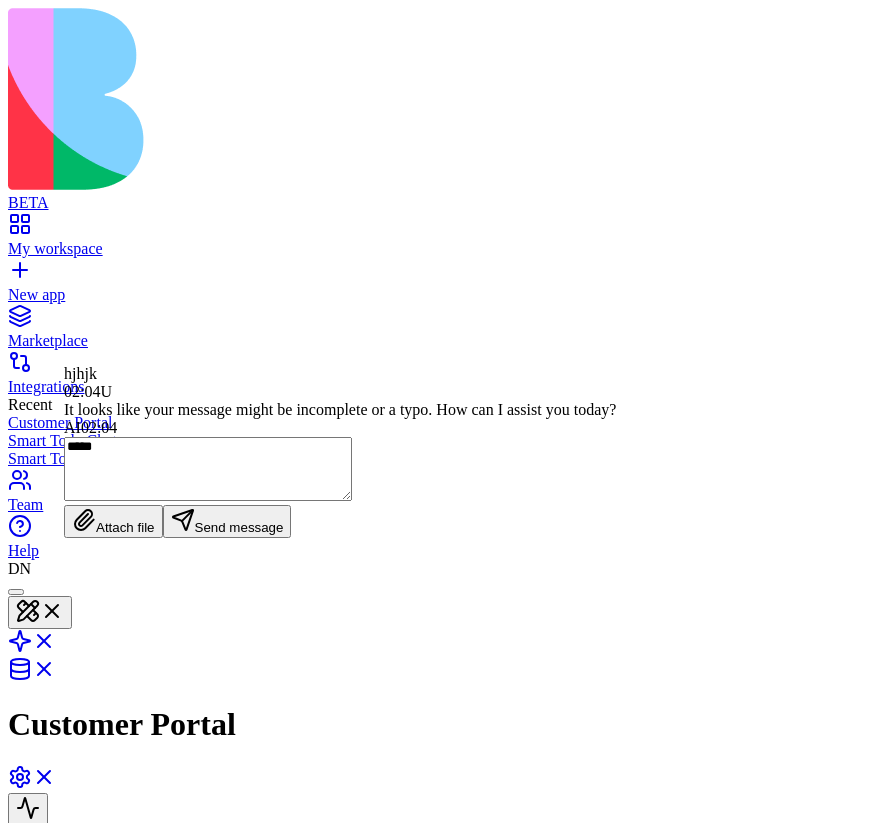 click on "***** ****** *****" at bounding box center (34, 1027) 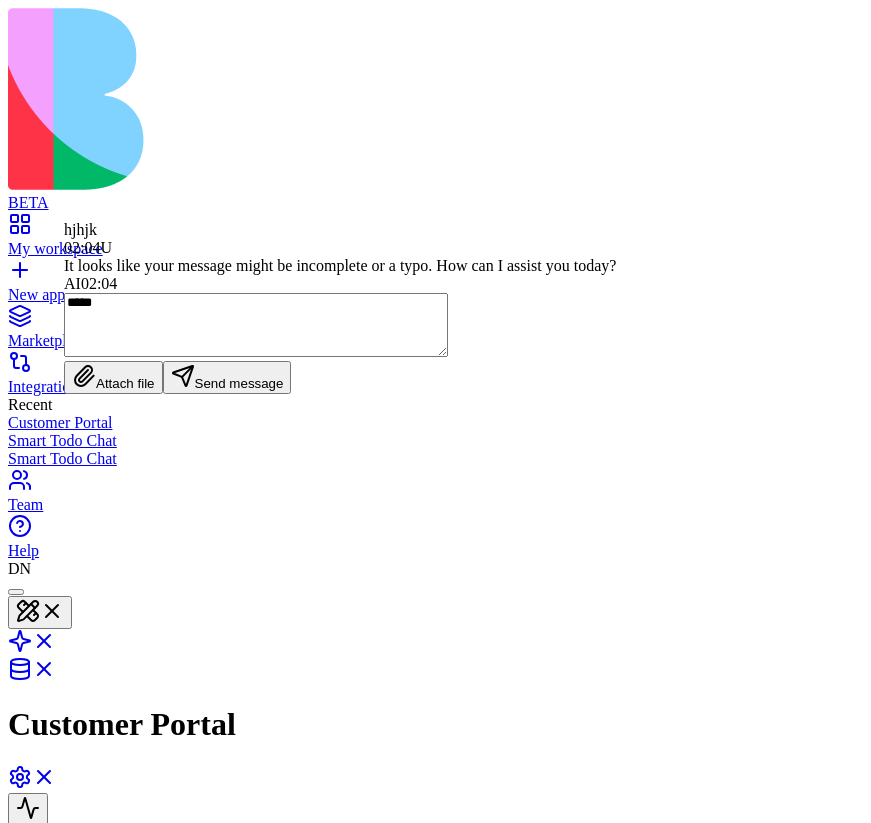 click on "***** ****** *****" at bounding box center [34, 1027] 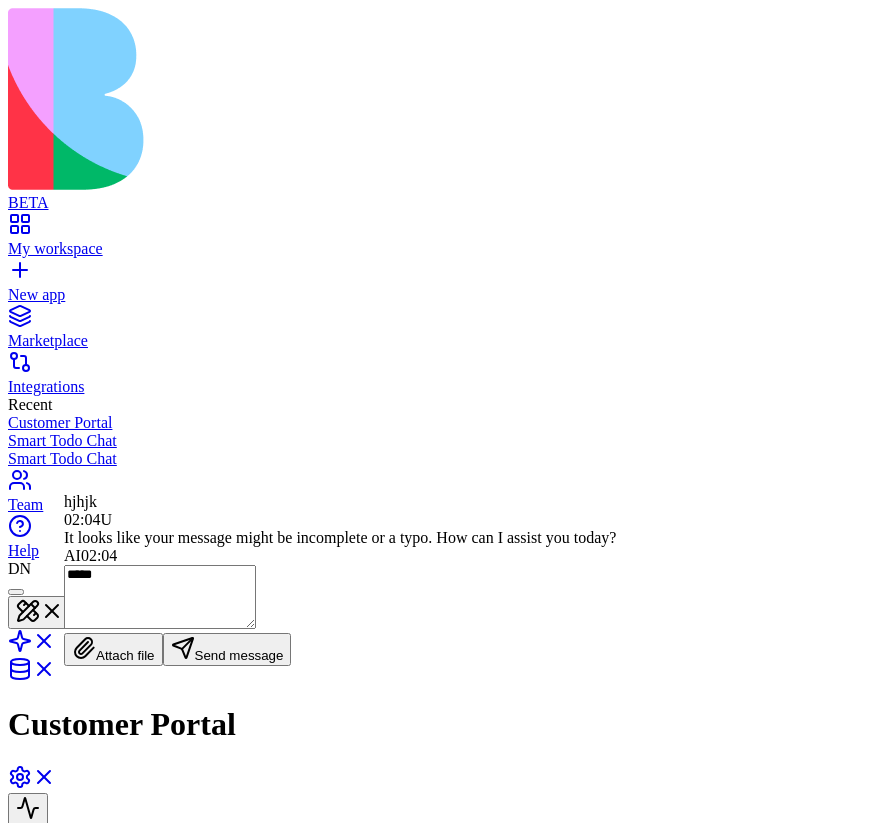 click on "***** ****** *****" at bounding box center [34, 1027] 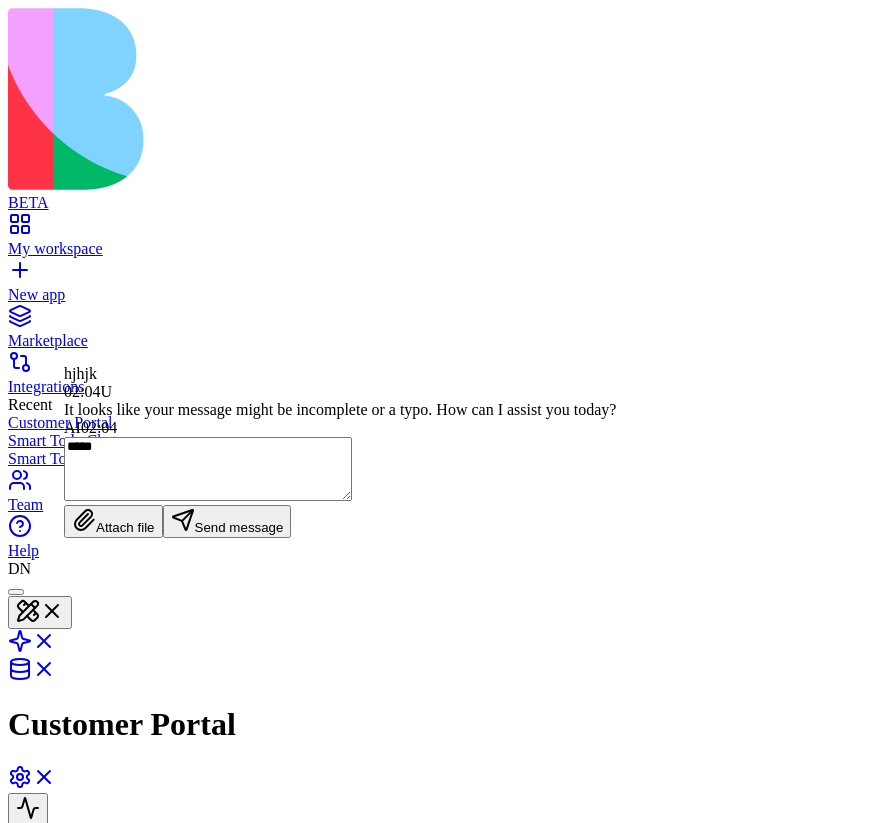 click on "*****" at bounding box center [208, 469] 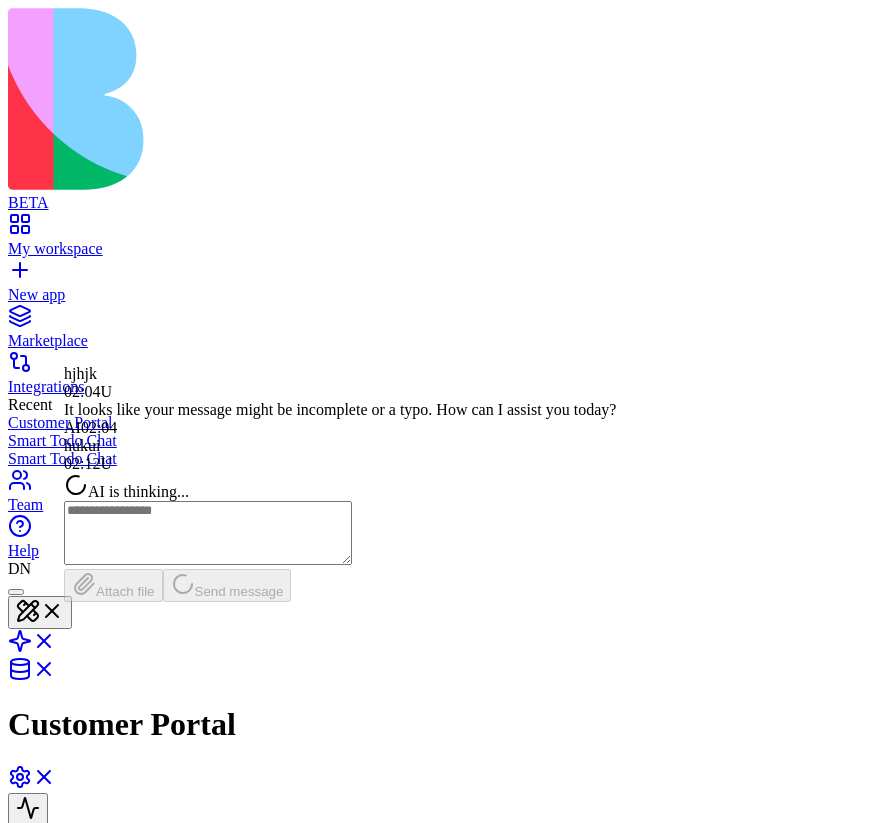 scroll, scrollTop: 317, scrollLeft: 0, axis: vertical 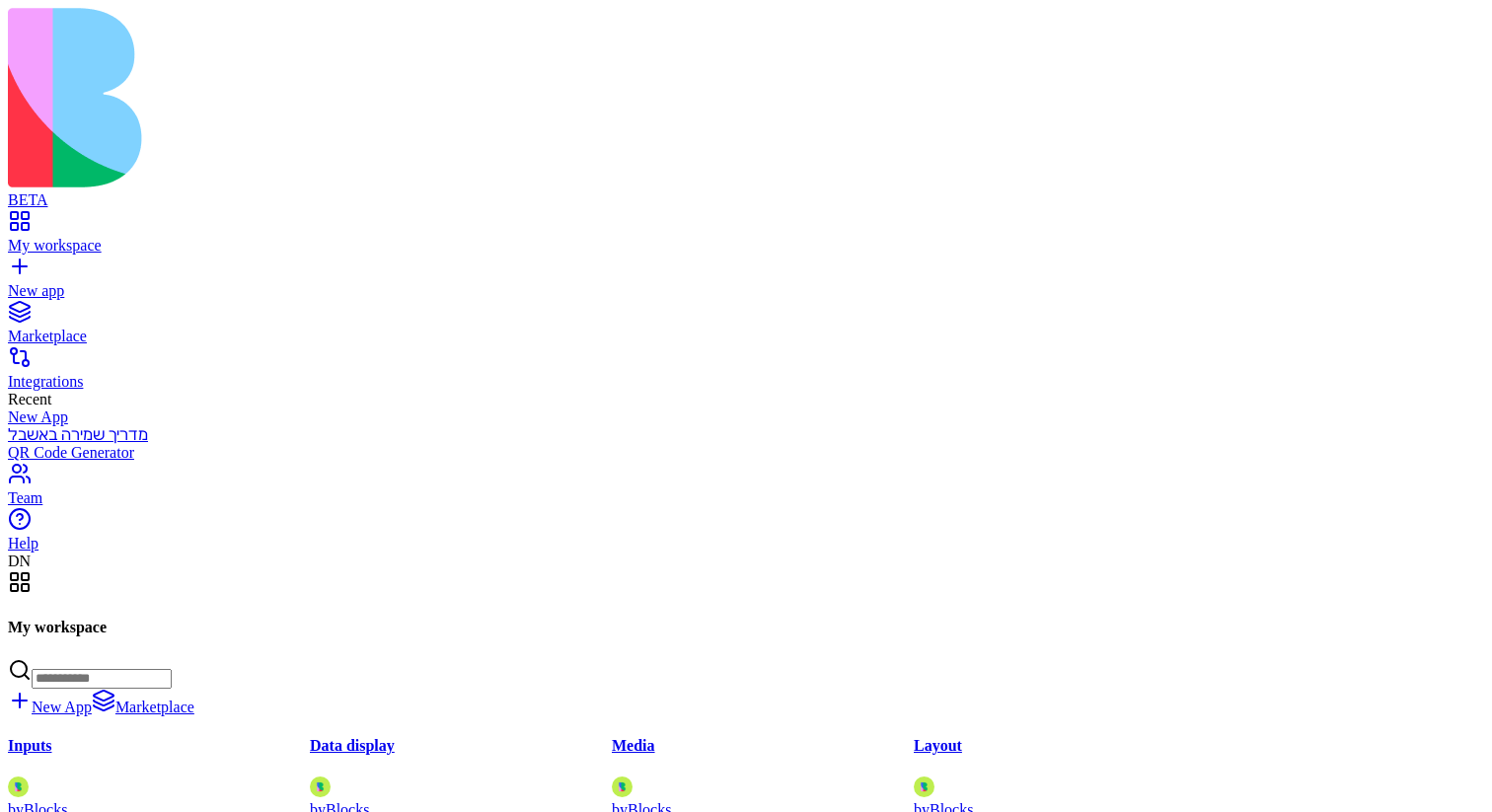 click on "New app" at bounding box center [746, 291] 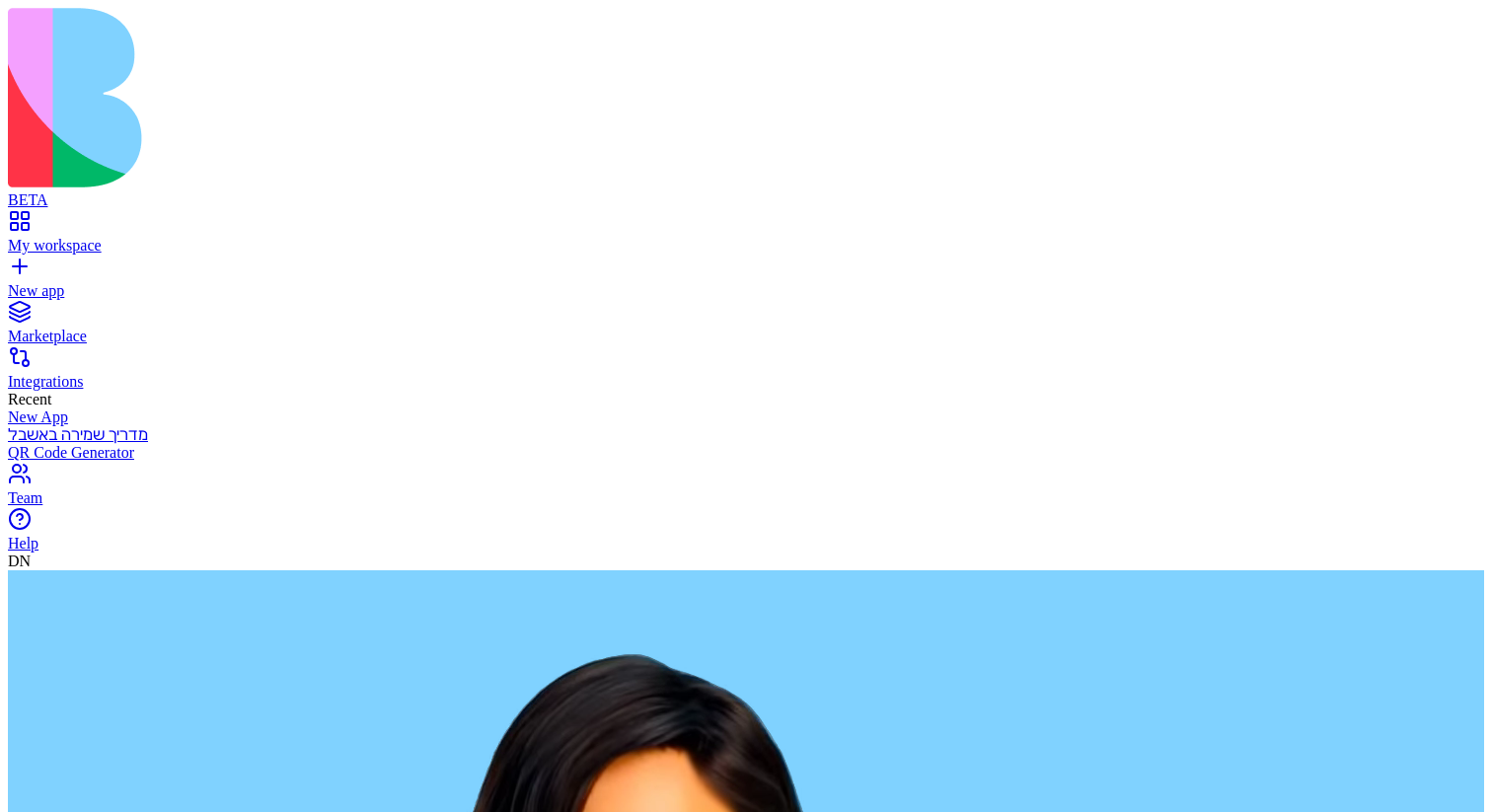 click at bounding box center (84, 2833) 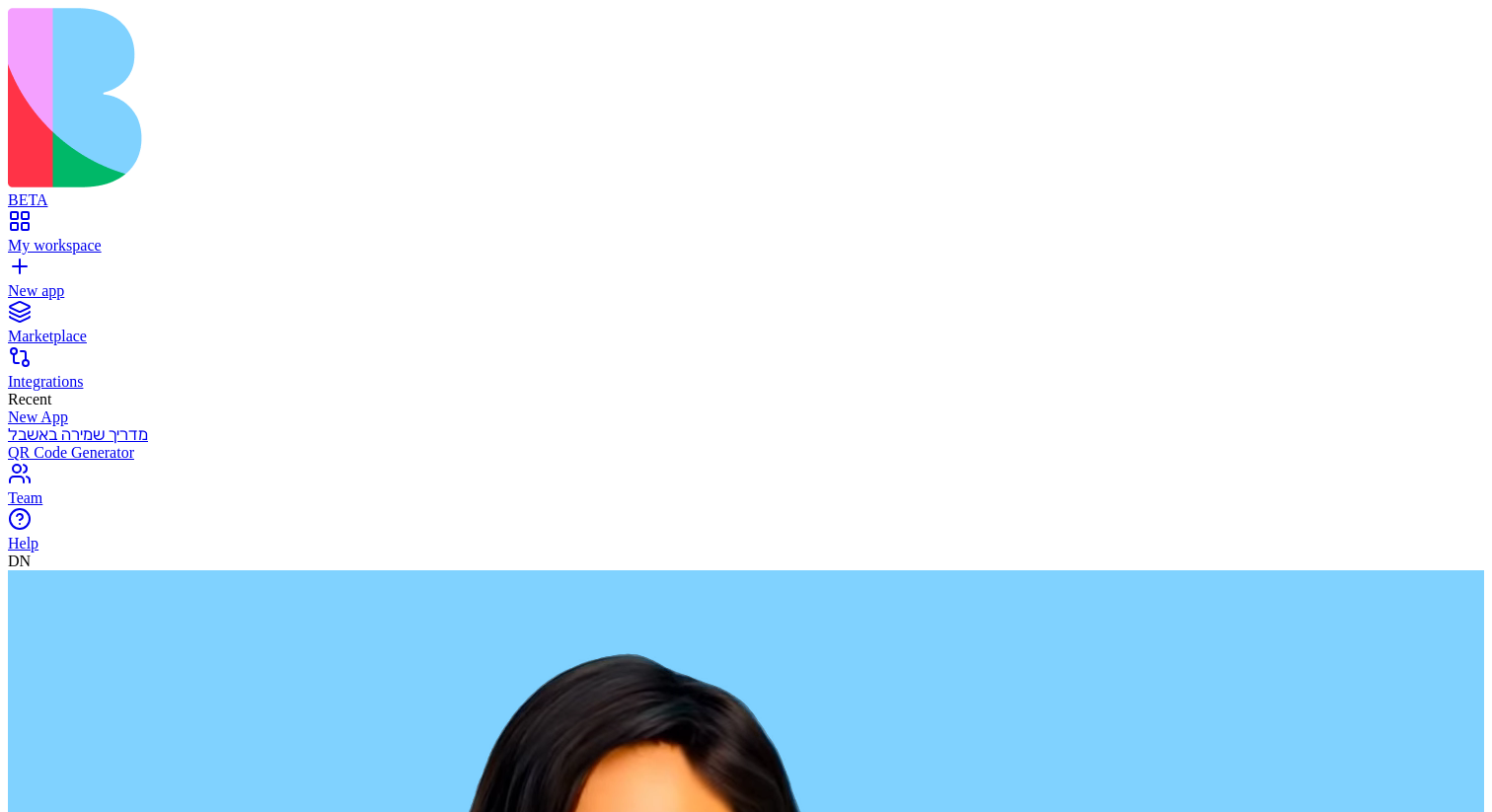 type on "**********" 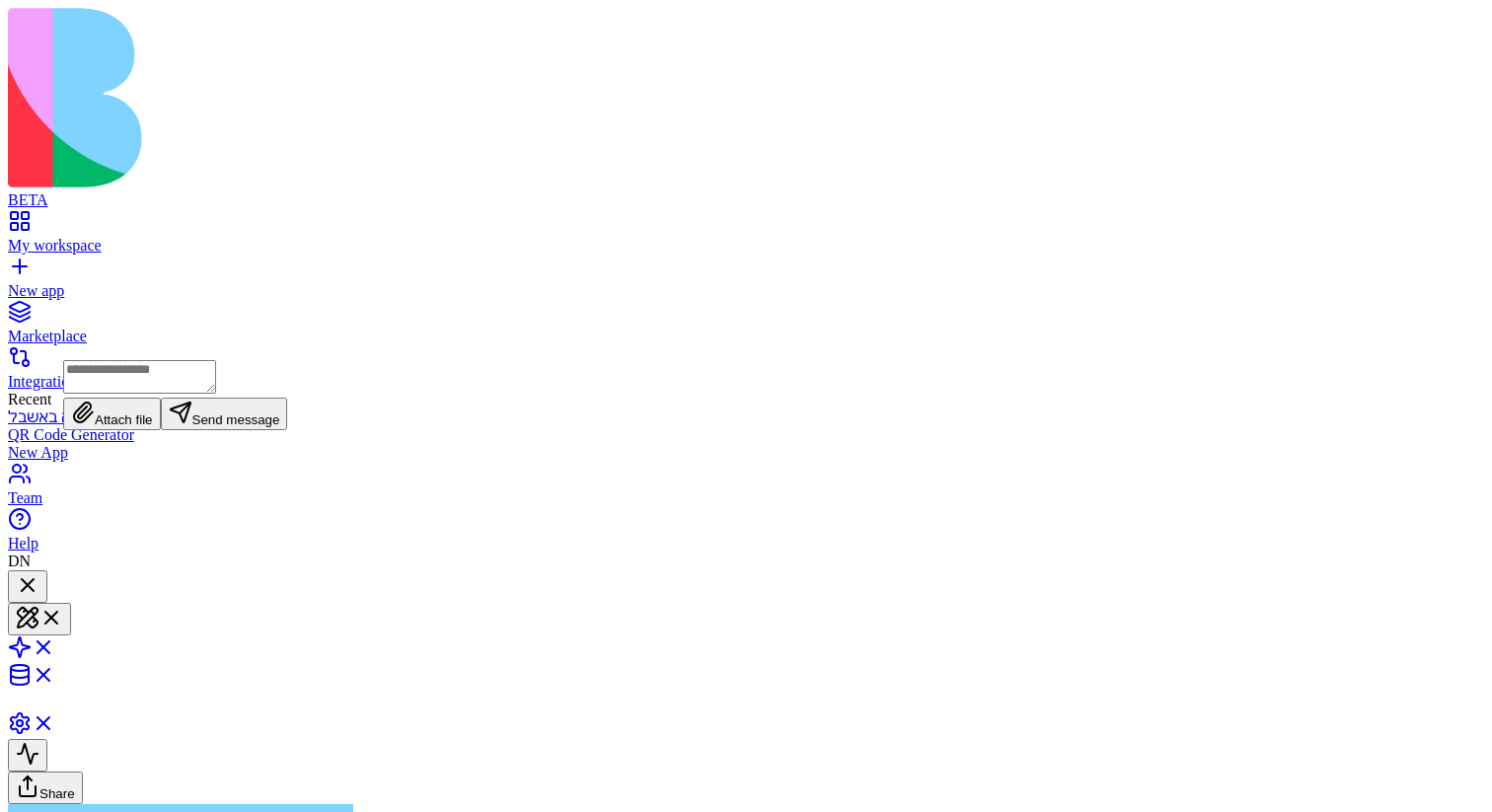 type 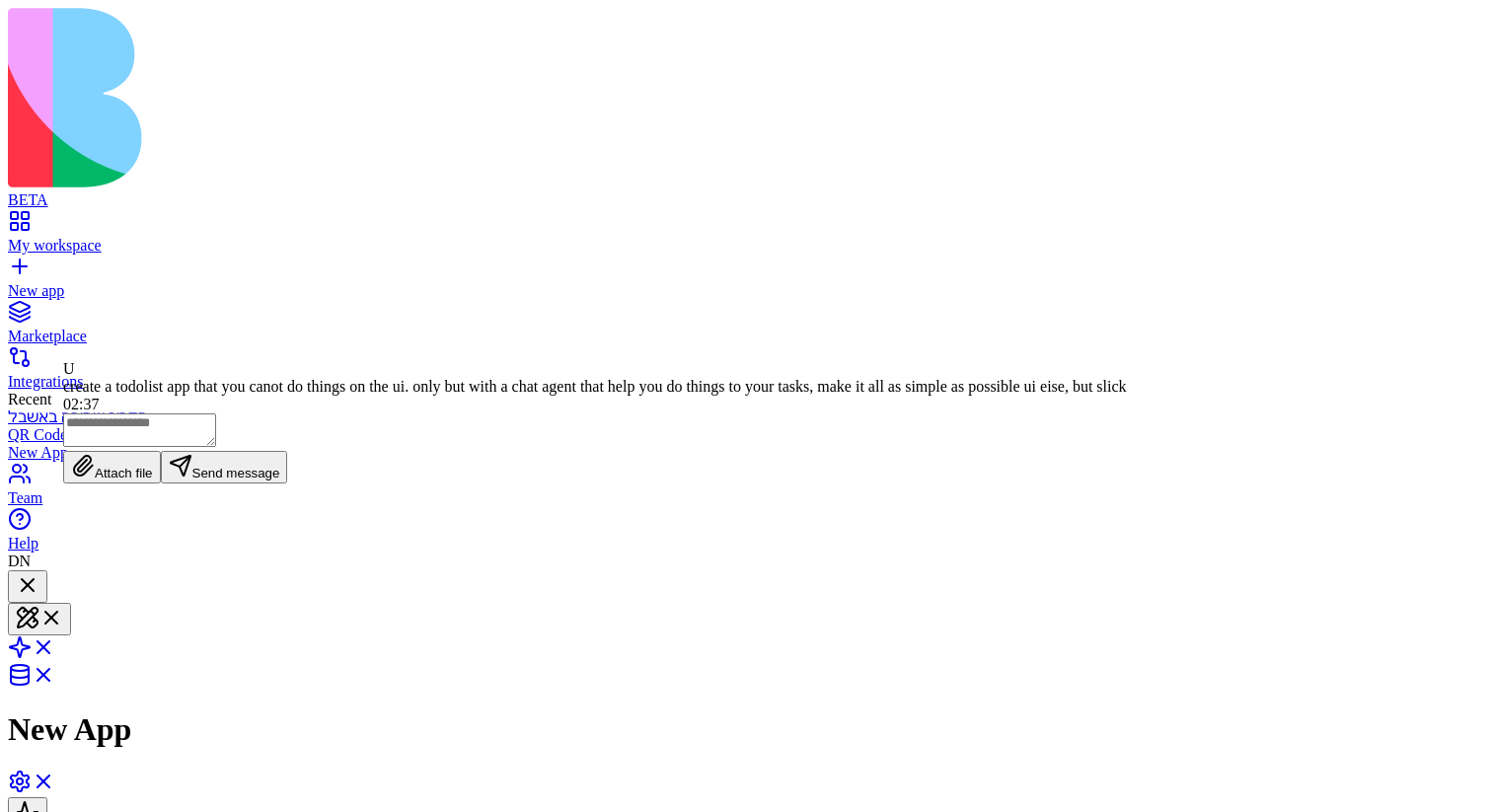 click on "***** ****** ***** **** **** ****** ******* **** ******" at bounding box center [746, 3355] 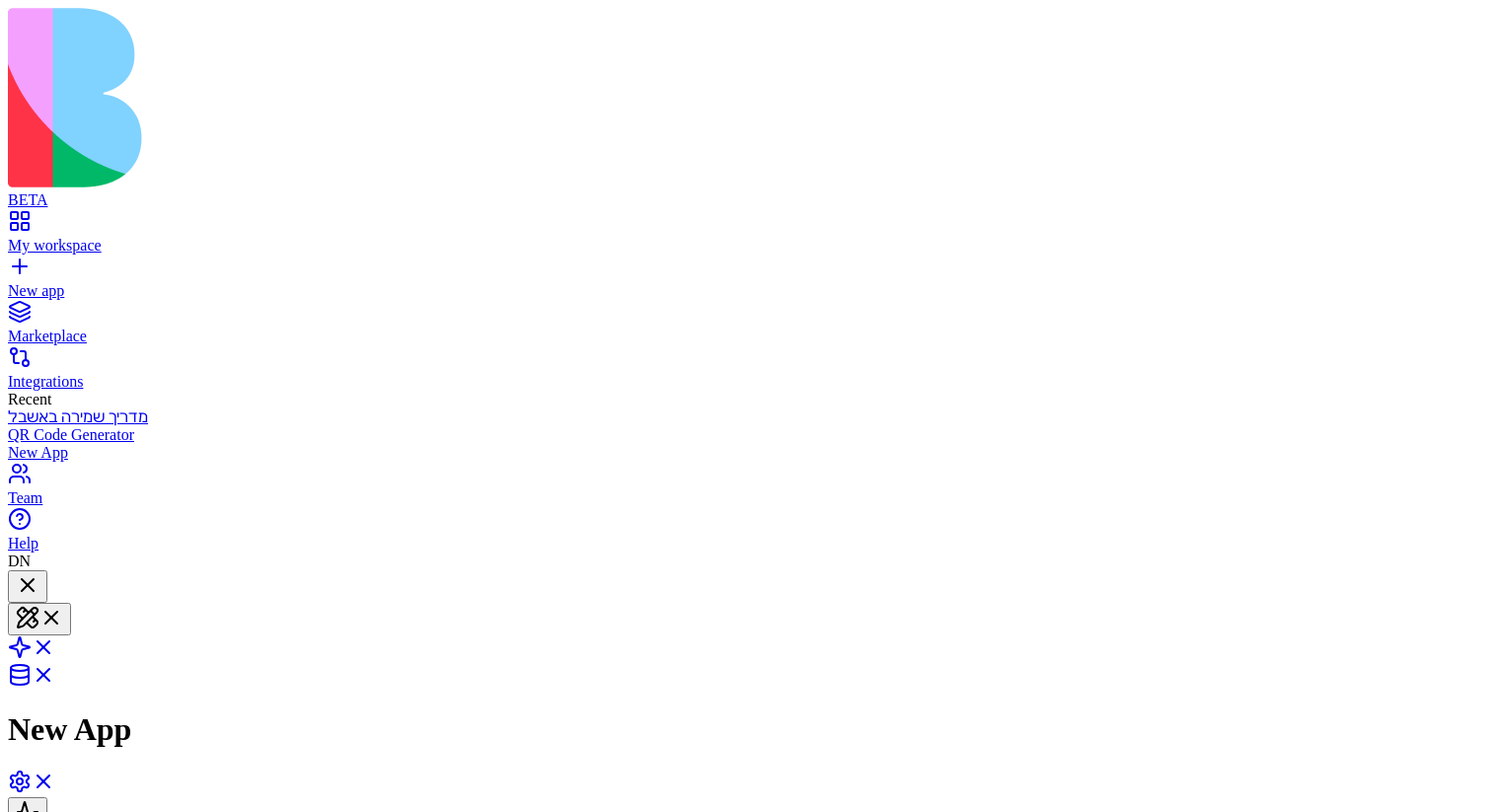 click on "**** ******" at bounding box center (183, 4665) 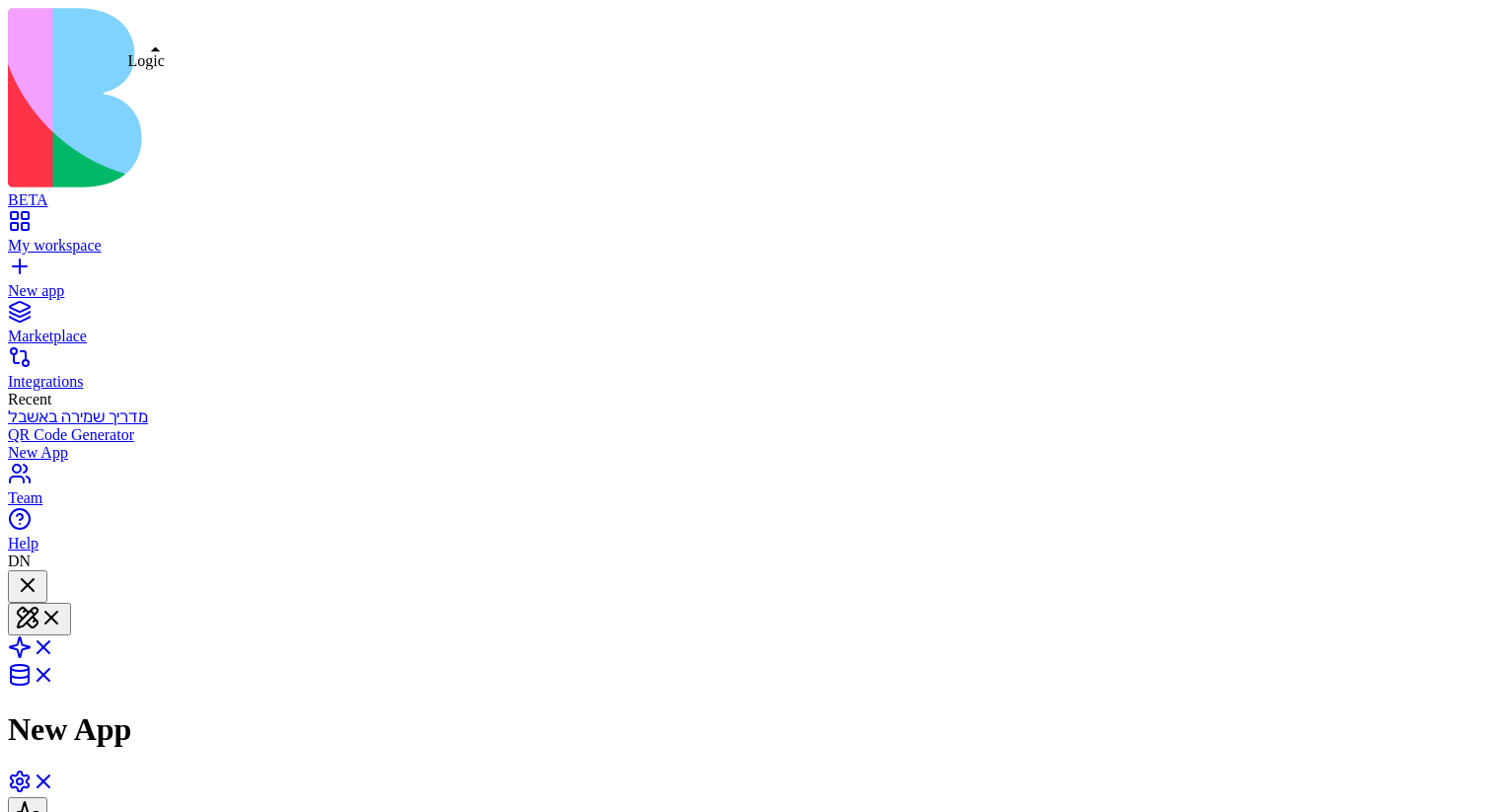 click at bounding box center [32, 653] 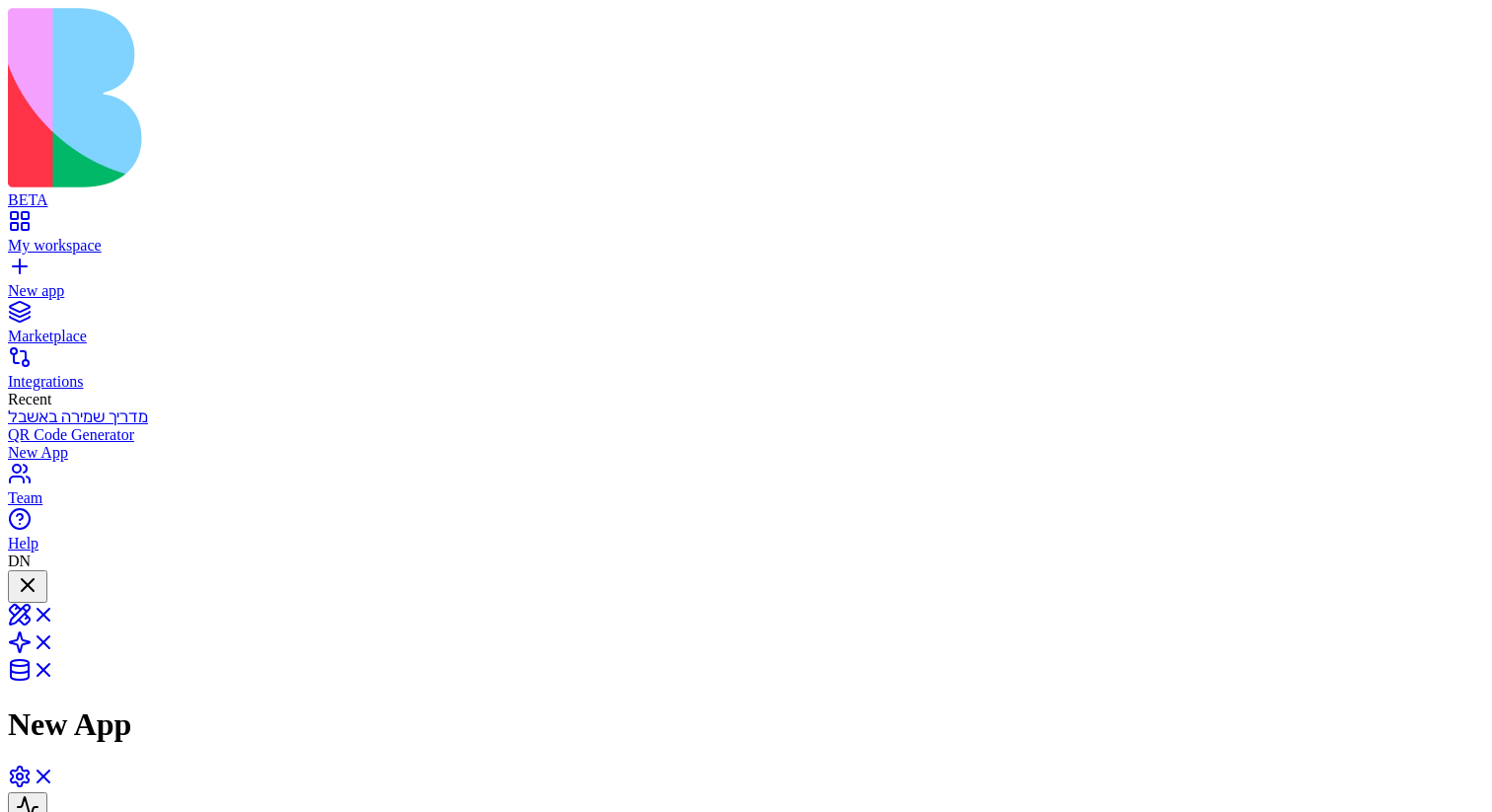 click on "Actions" at bounding box center (49, 3582) 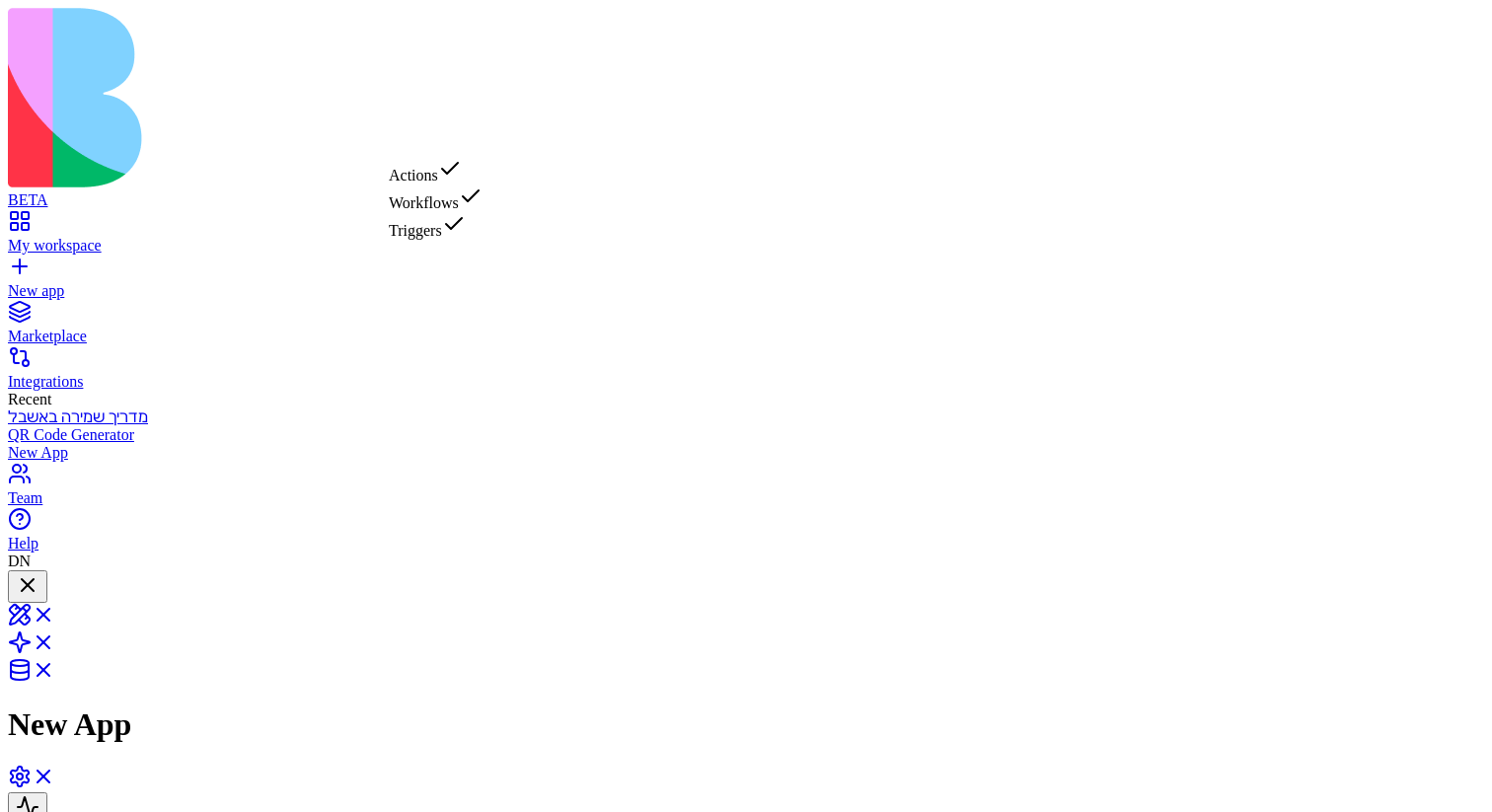 click on "Workflows" at bounding box center [435, 198] 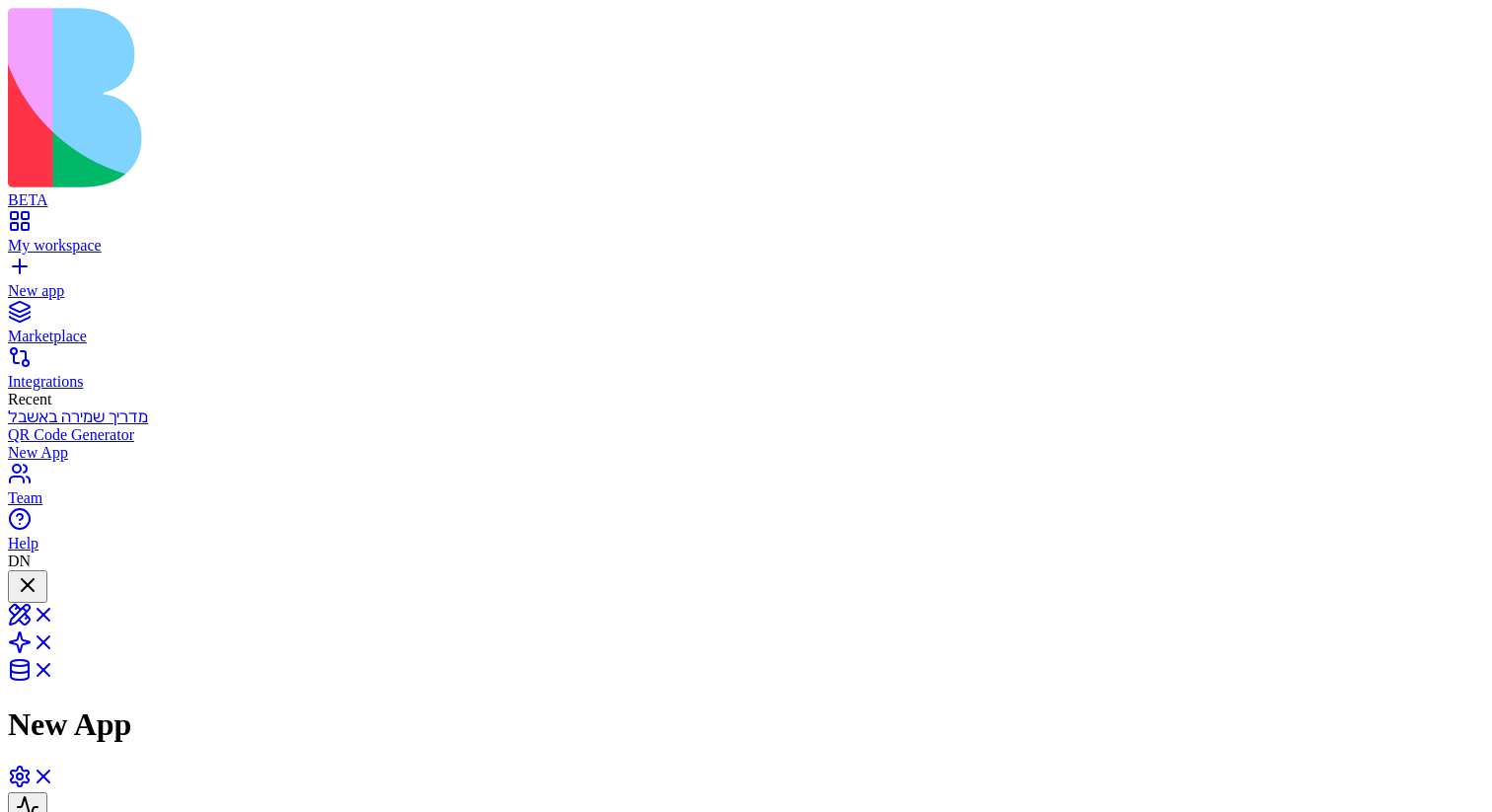 click on "Workflows" at bounding box center (57, 3582) 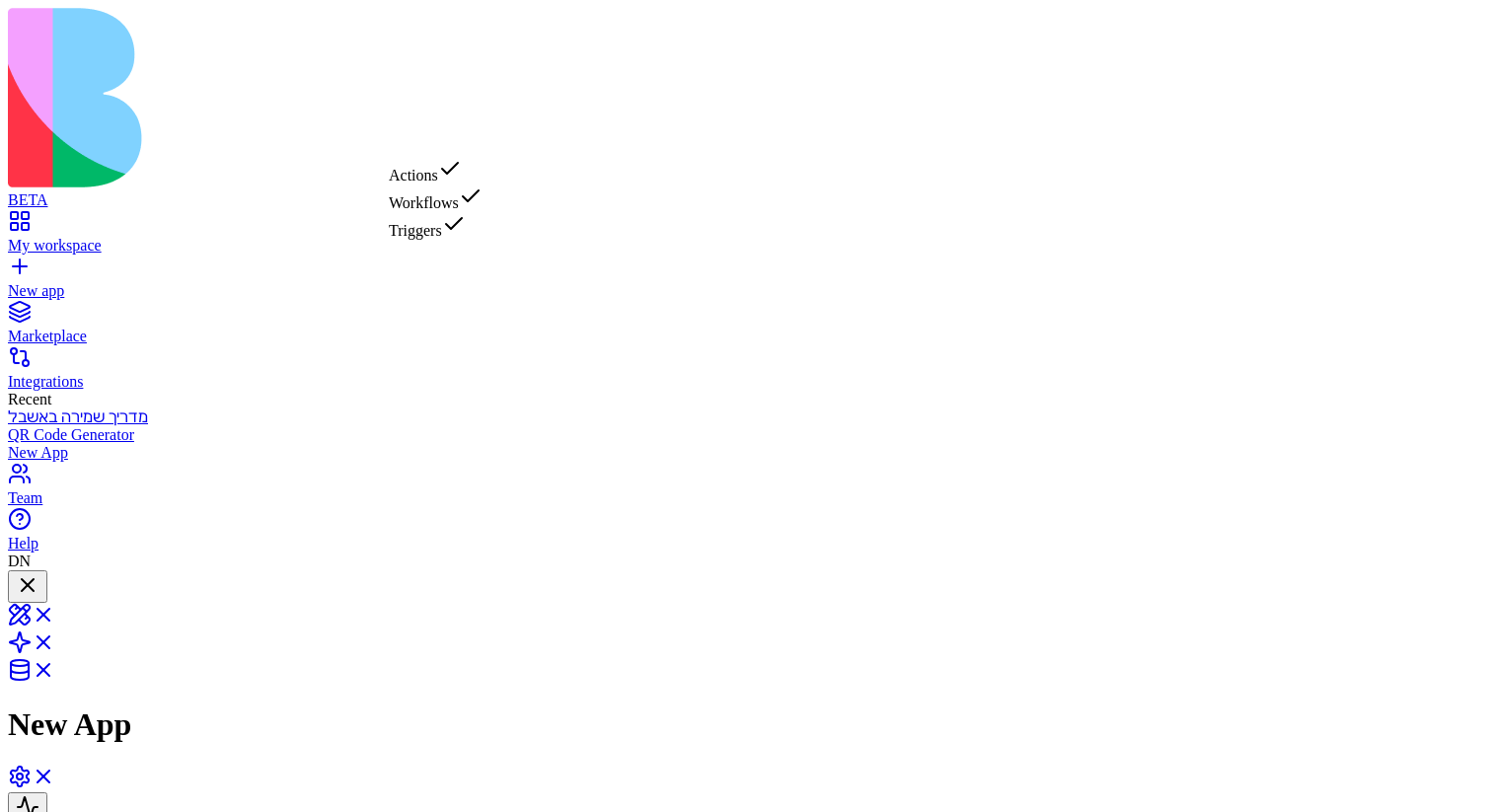 click on "Triggers" at bounding box center [435, 226] 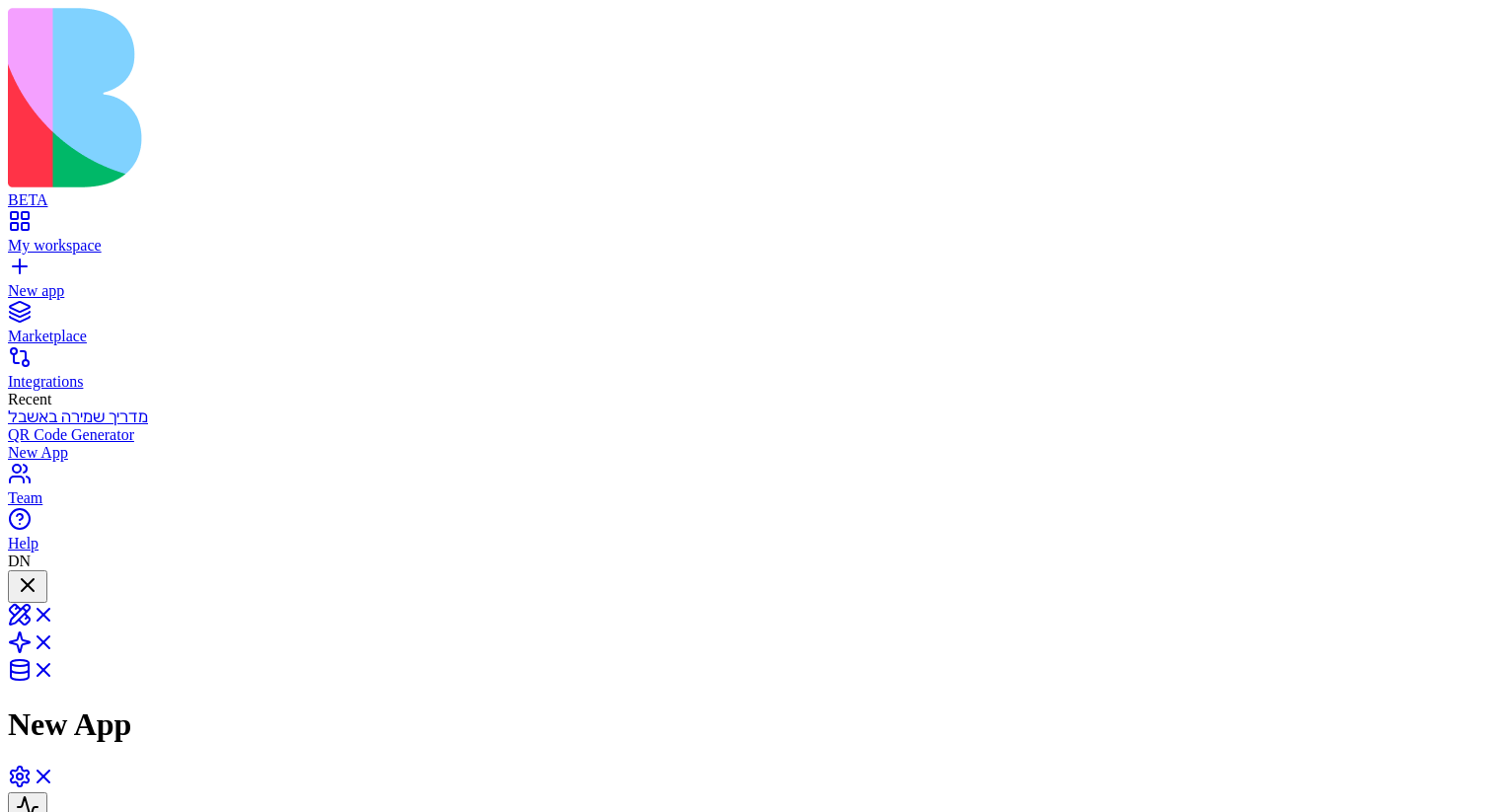 click on "Triggers" at bounding box center (51, 3582) 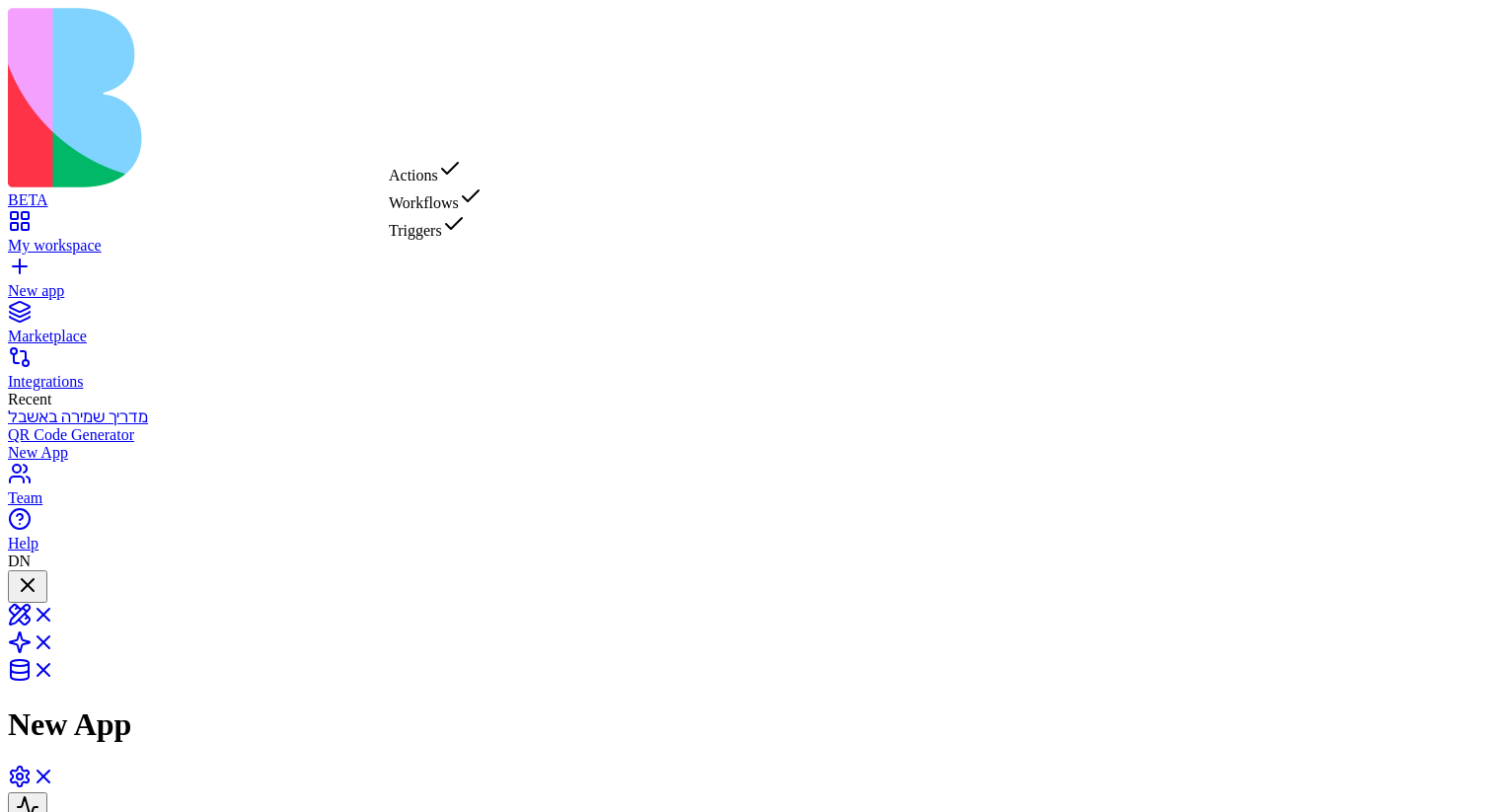 click on "Actions" at bounding box center [435, 171] 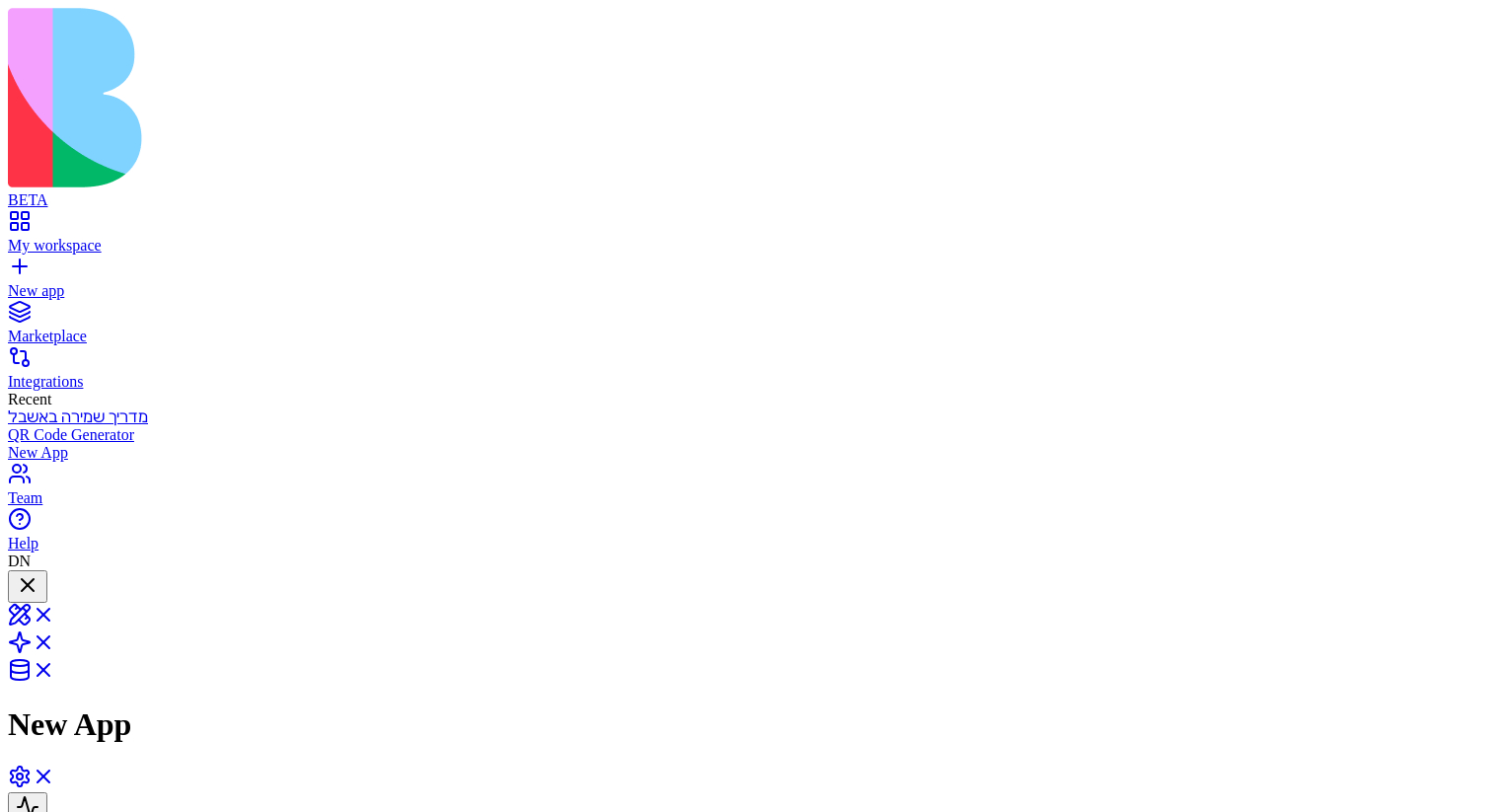 type 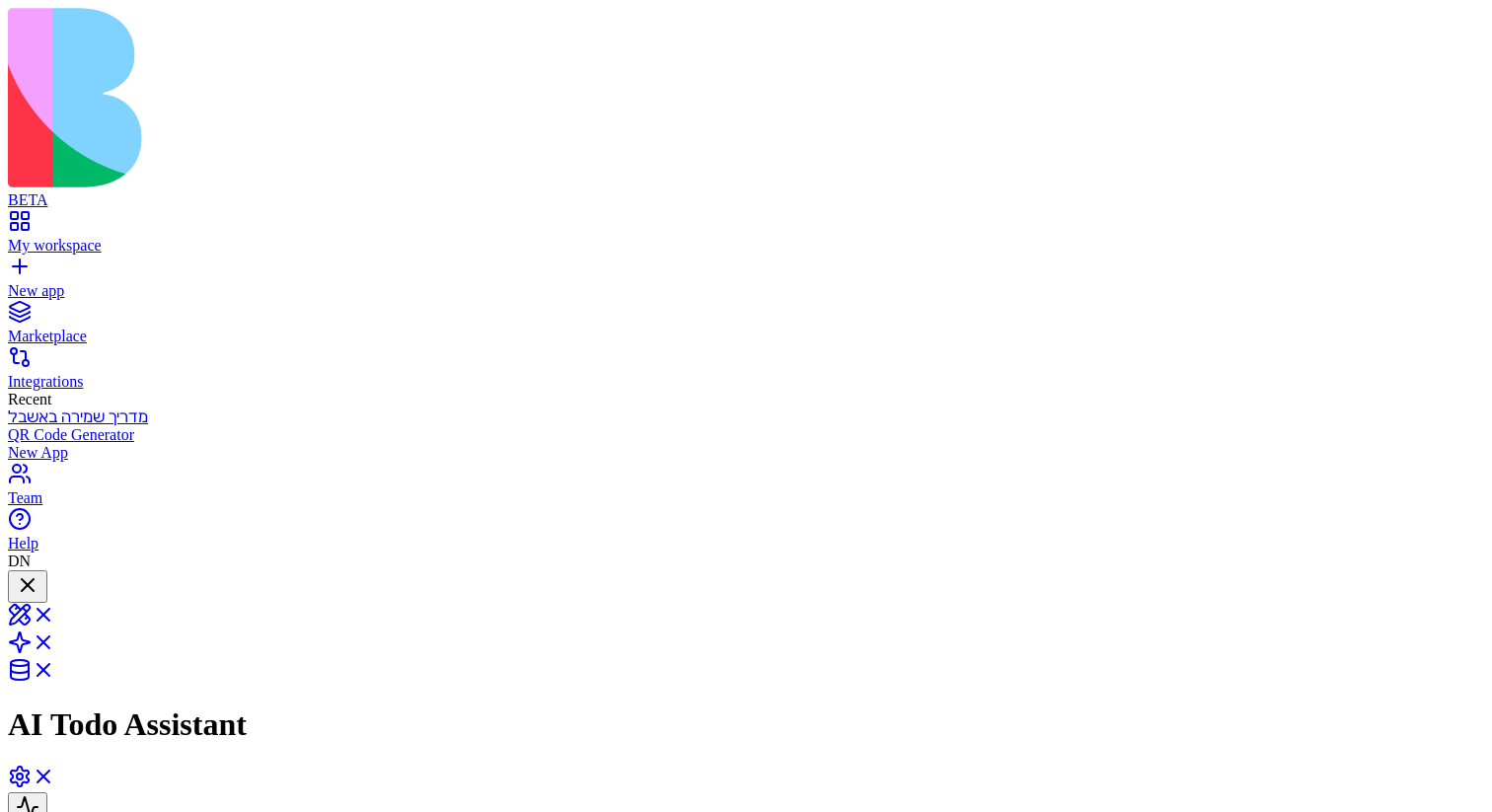 scroll, scrollTop: 359, scrollLeft: 0, axis: vertical 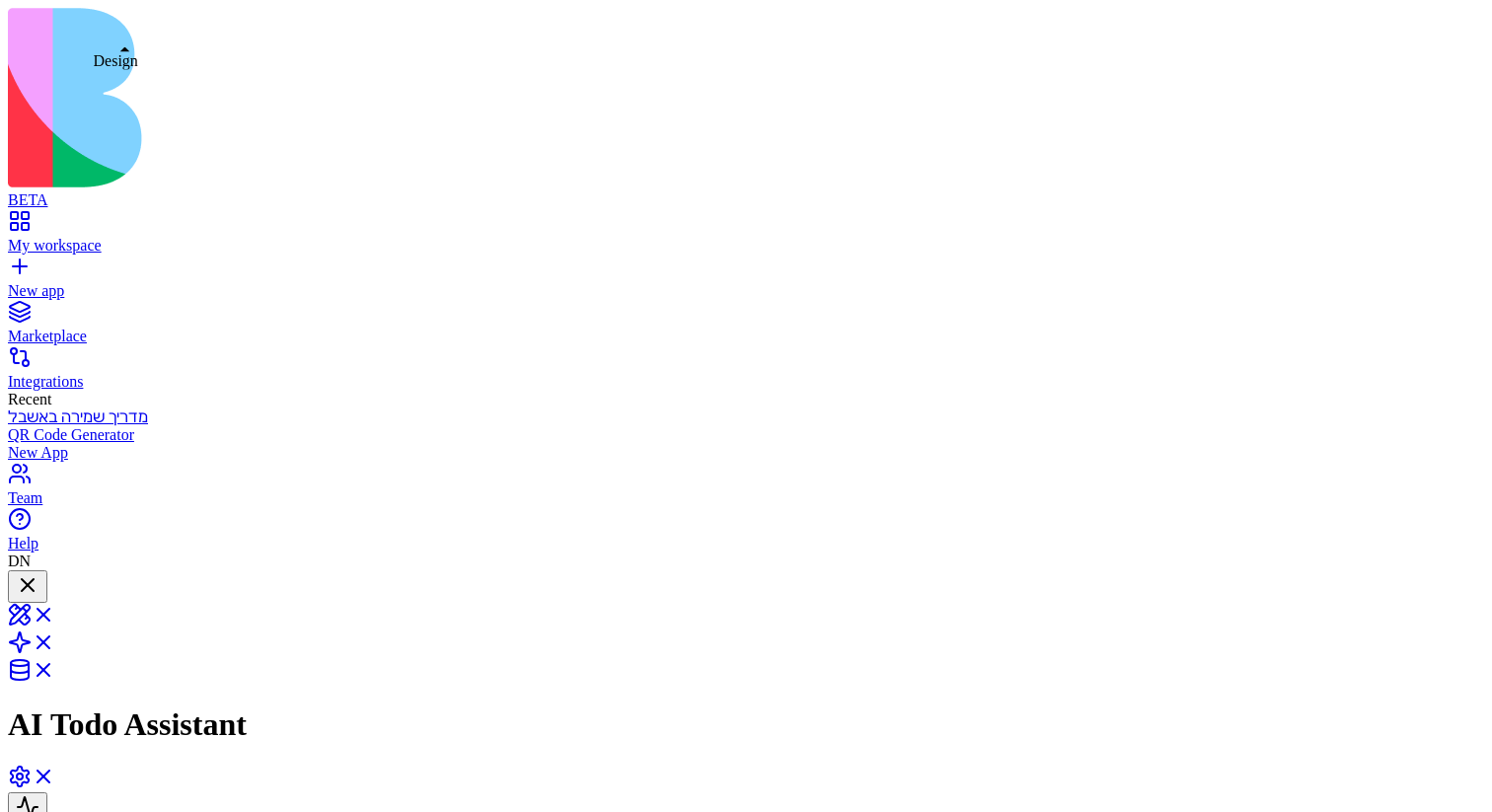 click at bounding box center [32, 621] 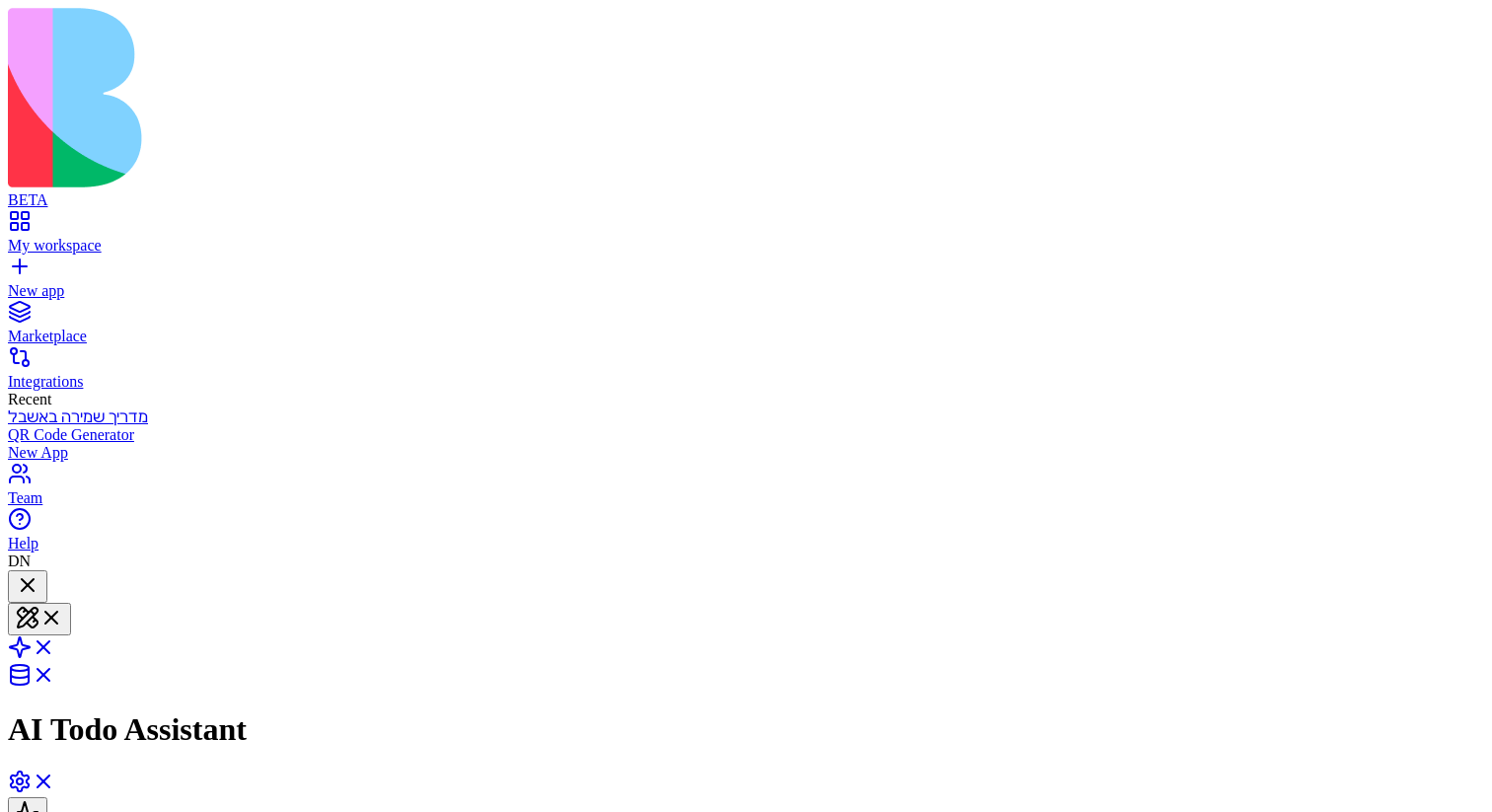 scroll, scrollTop: 0, scrollLeft: 0, axis: both 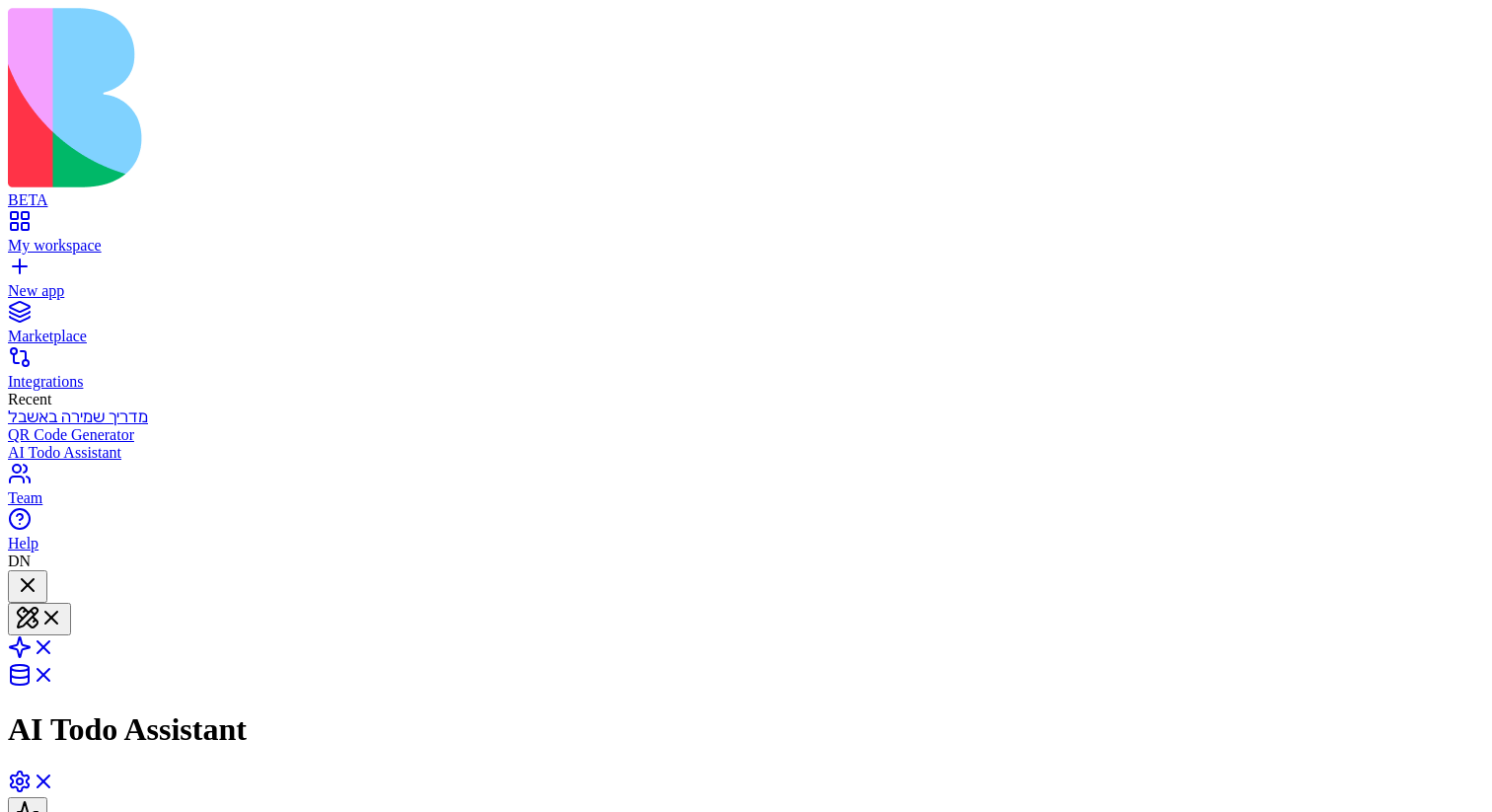 click at bounding box center [167, 5978] 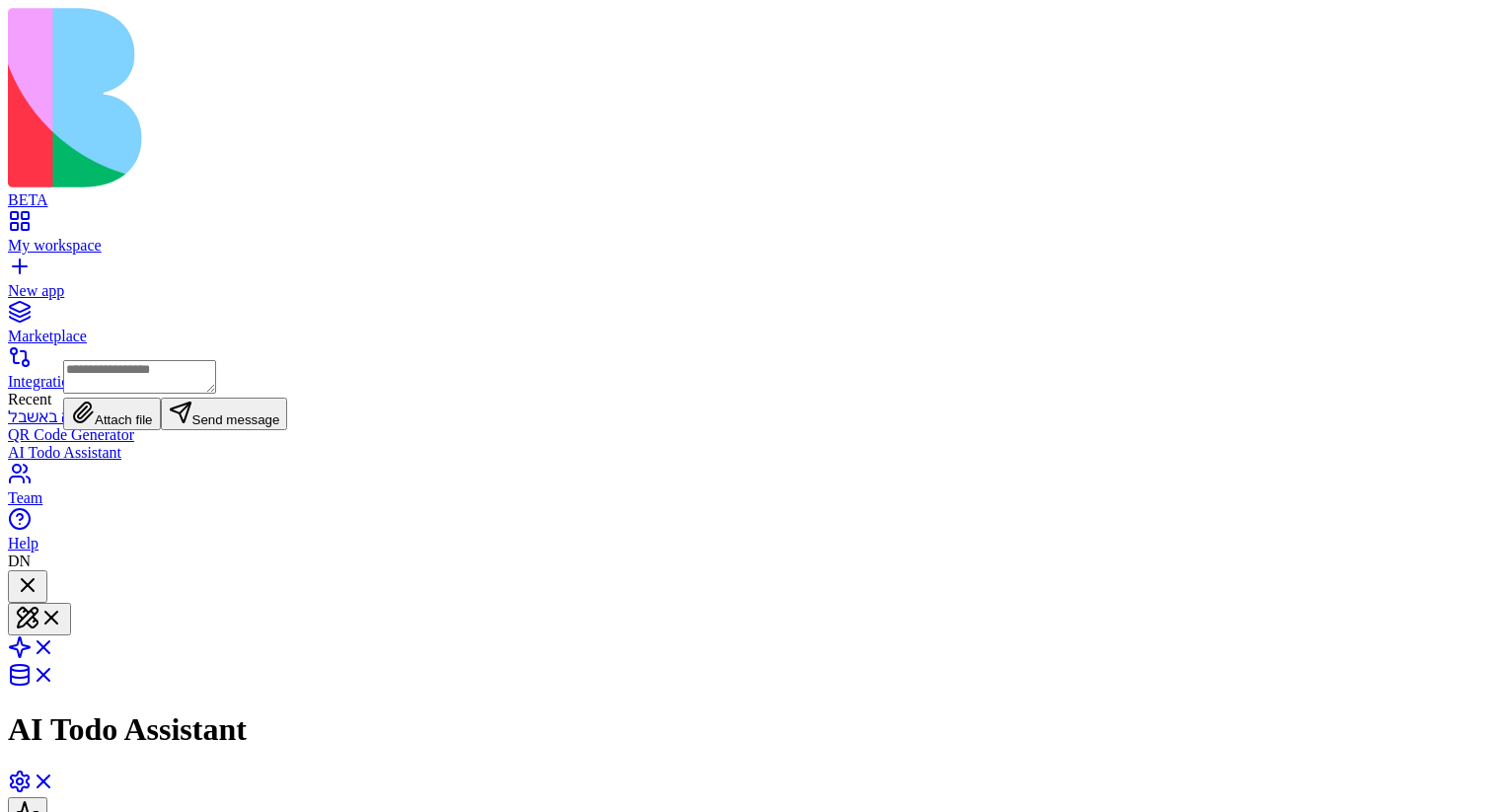 click at bounding box center [28, 5743] 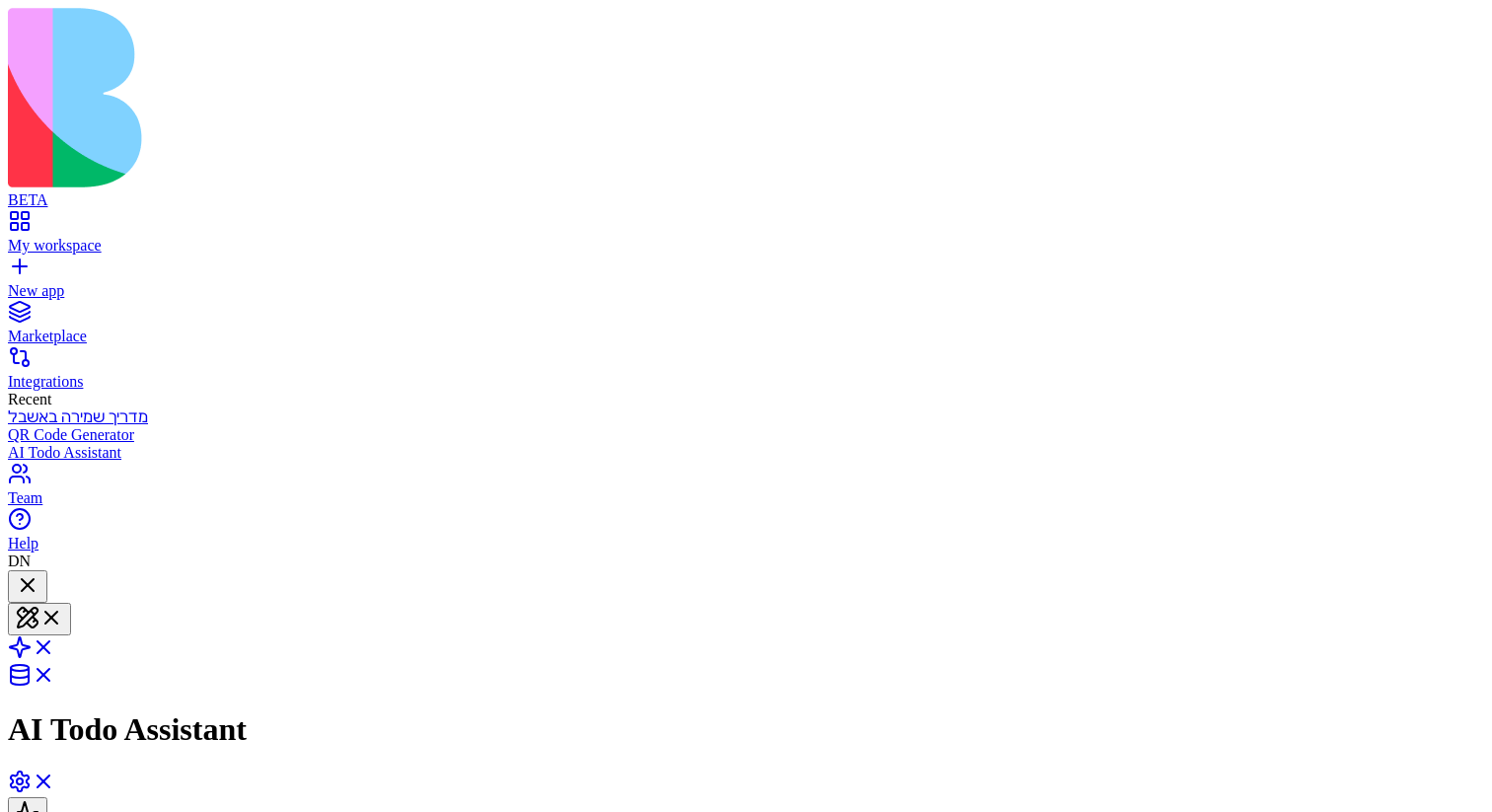 scroll, scrollTop: 2, scrollLeft: 0, axis: vertical 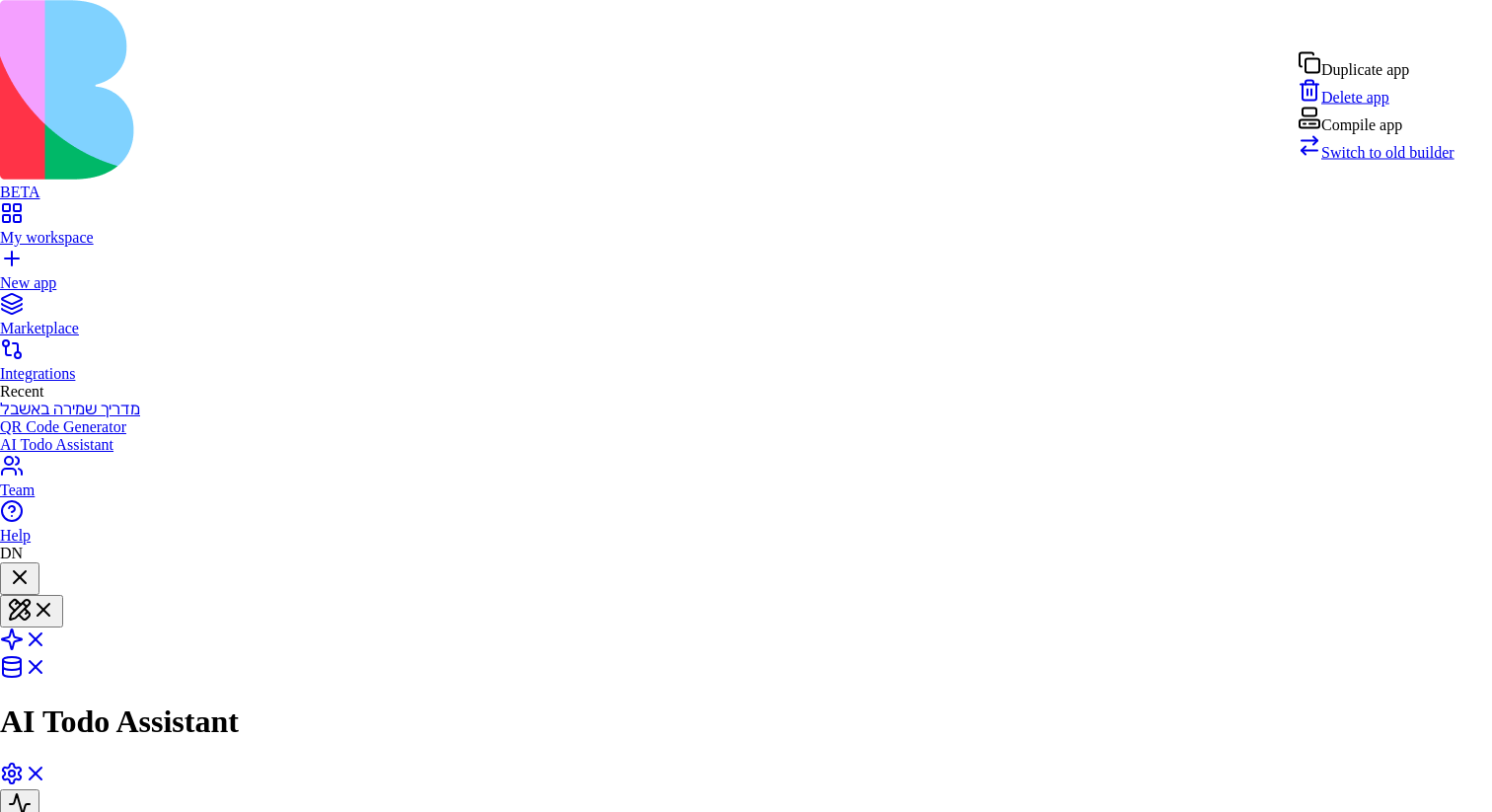 click on "Compile app" at bounding box center [1376, 120] 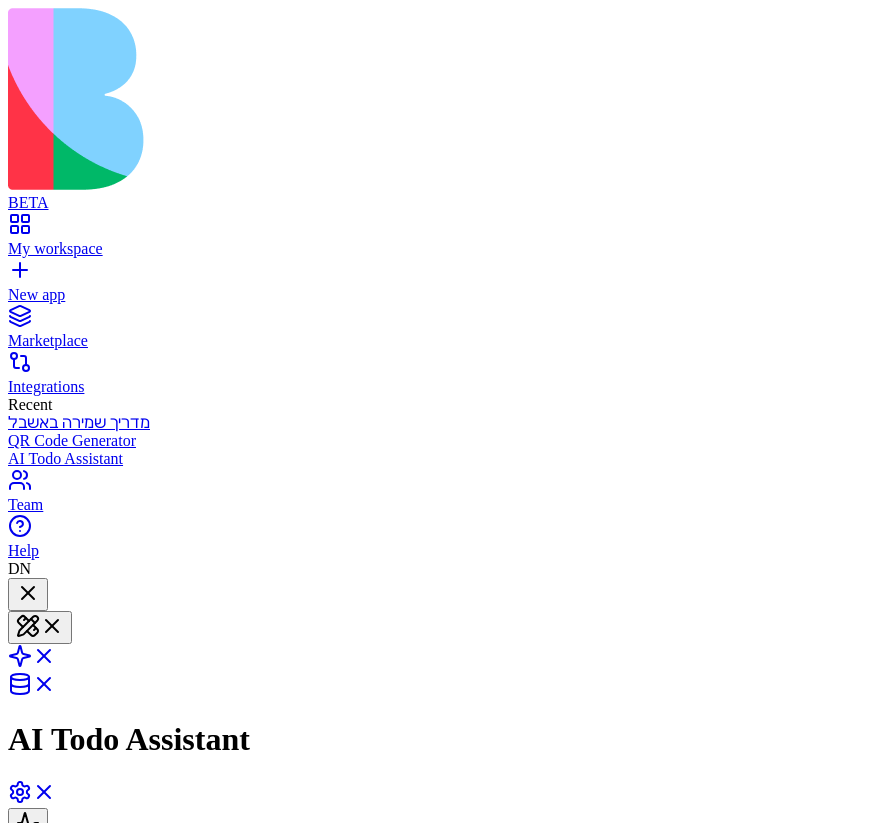click on "AI Todo Assistant Share Admin" at bounding box center [435, 726] 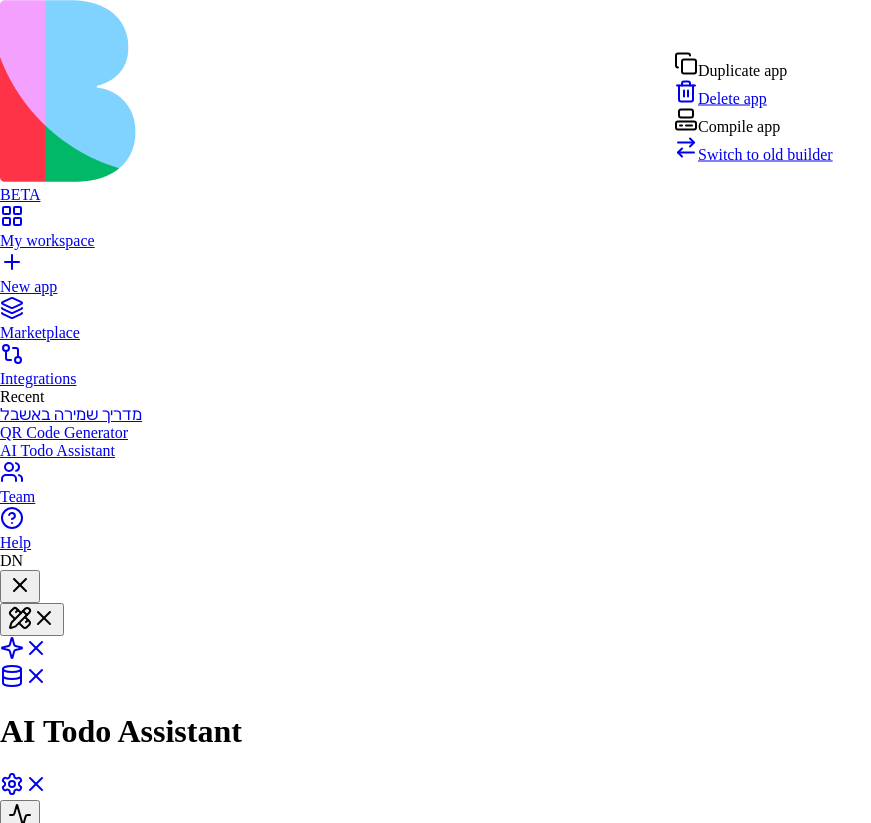 click on "BETA My workspace New app Marketplace Integrations Recent מדריך שמירה באשבל QR Code Generator AI Todo Assistant Team Help DN AI Todo Assistant Share Admin Ella App Building Partner create a todolist app that you canot do things on the ui. only but with a chat agent that help you do things to your tasks, make it all as simple as possible ui eise, but slick
Undo D 02:37 🚀 AI Todo Assistant Coming Up!
Hey there! I'm Ella, and I'm about to build you a super sleek todo app where you chat with an AI to manage everything - no clicking around, just pure conversation magic! ✨ Setting up your data structure Setting up your app chats Naming the app Working on the "AppLayout"  Working on the "Chat" page Verifying everything works together Your AI Todo Assistant is ready to roll! 🎉
Just start chatting with your AI buddy to create, update, and manage your tasks - no buttons or forms needed, just pure conversation magic!
Quick enhancements to consider: 02:38 Integrations Design menu Pages Chat" at bounding box center (435, 3571) 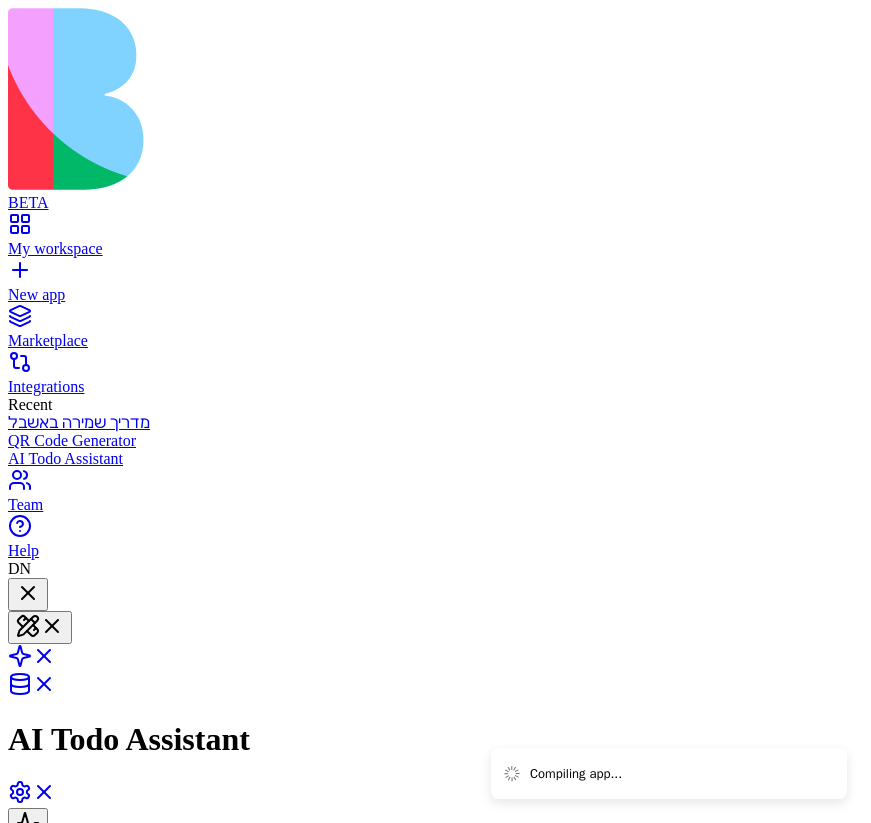 type 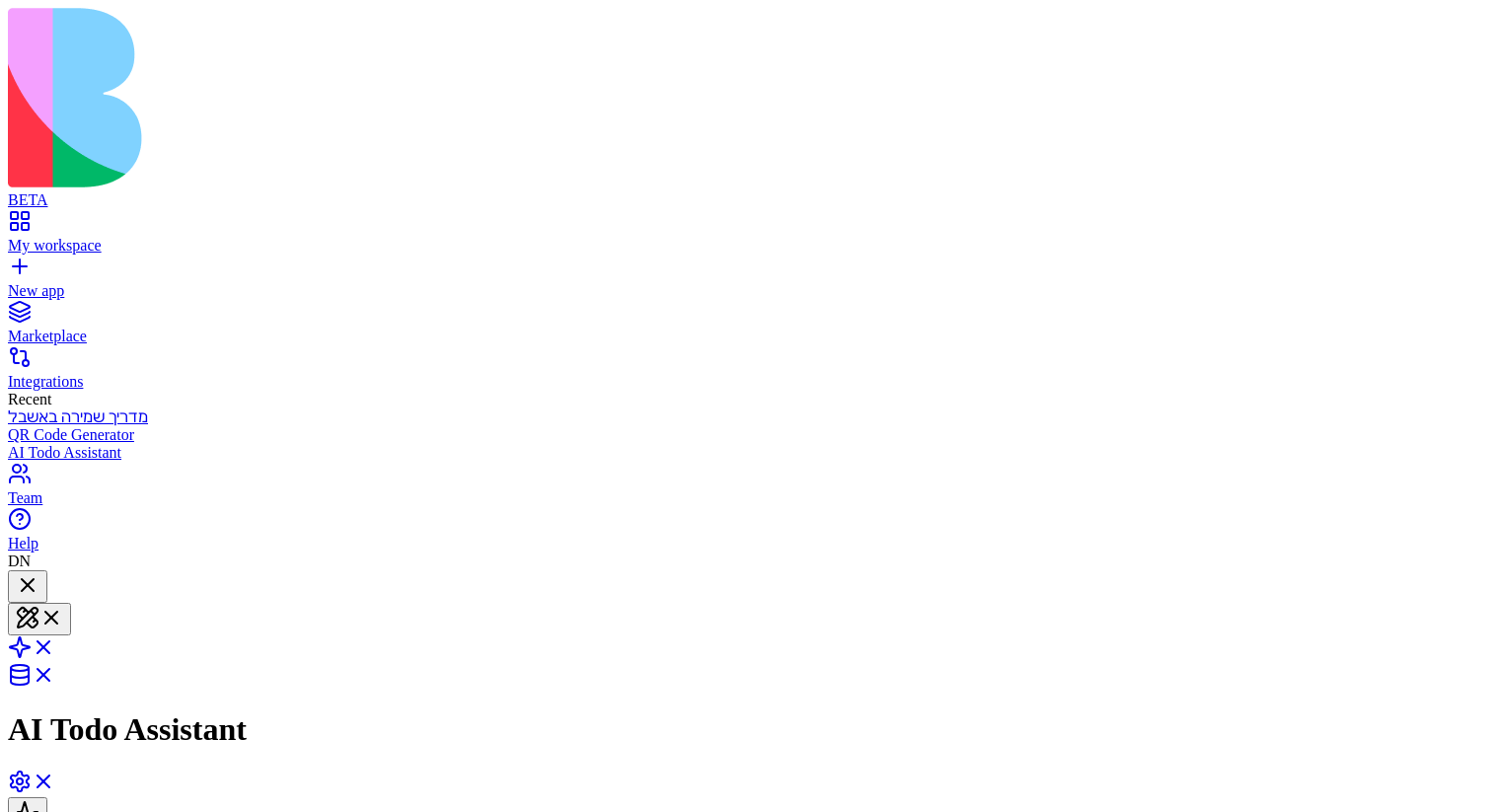 click at bounding box center (156, 5975) 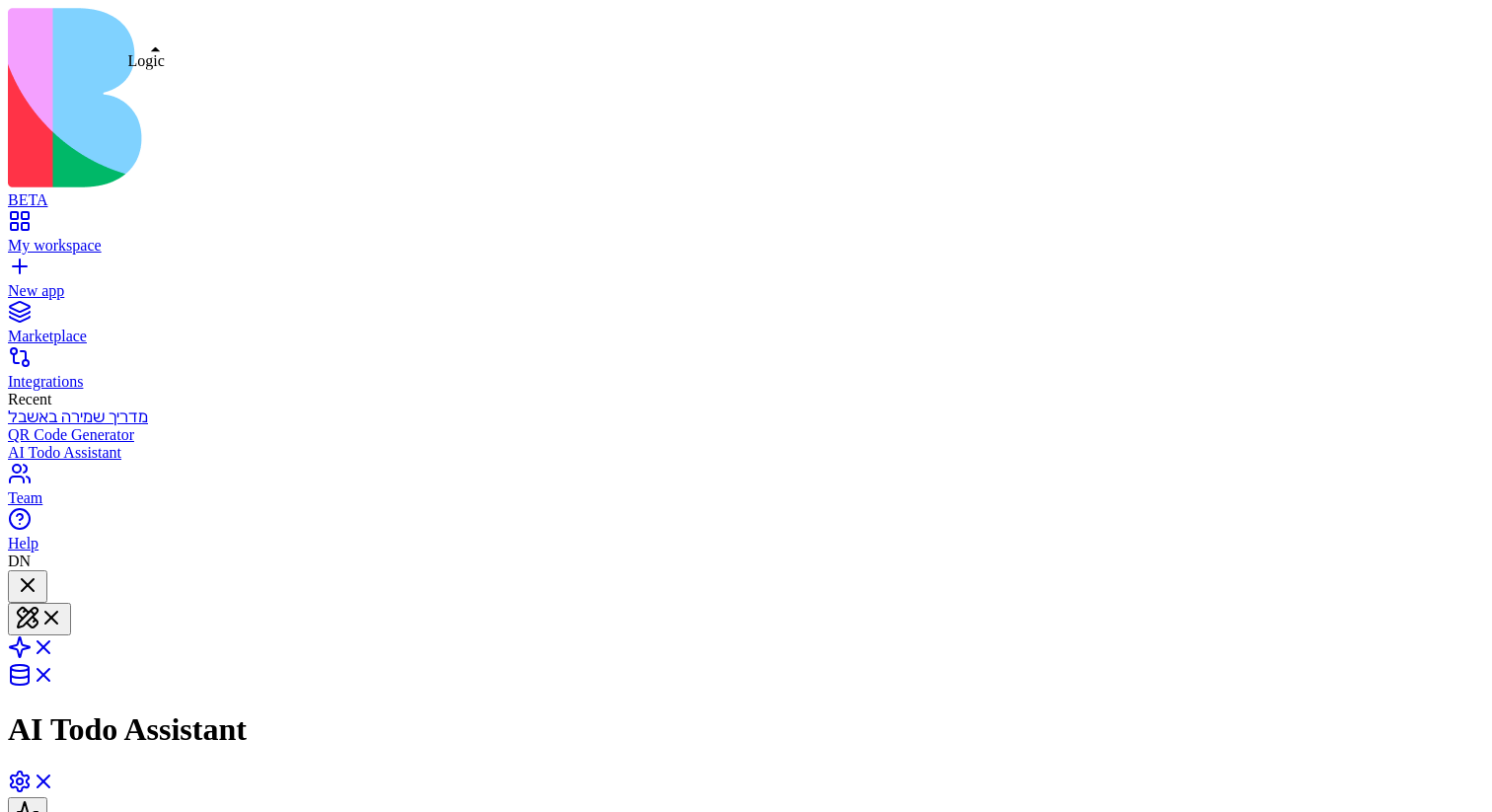 click at bounding box center (32, 653) 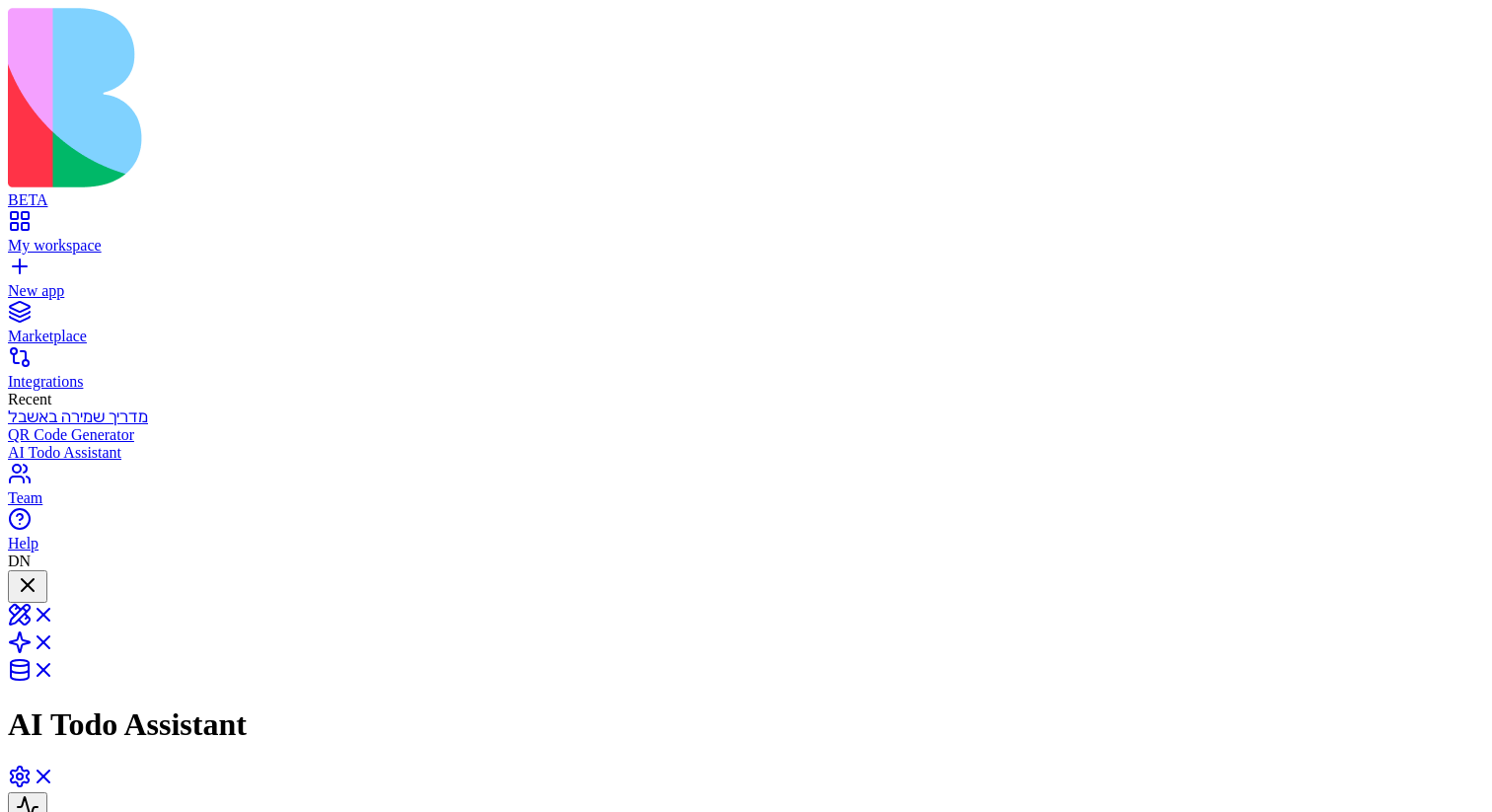 click on "Actions" at bounding box center [49, 5463] 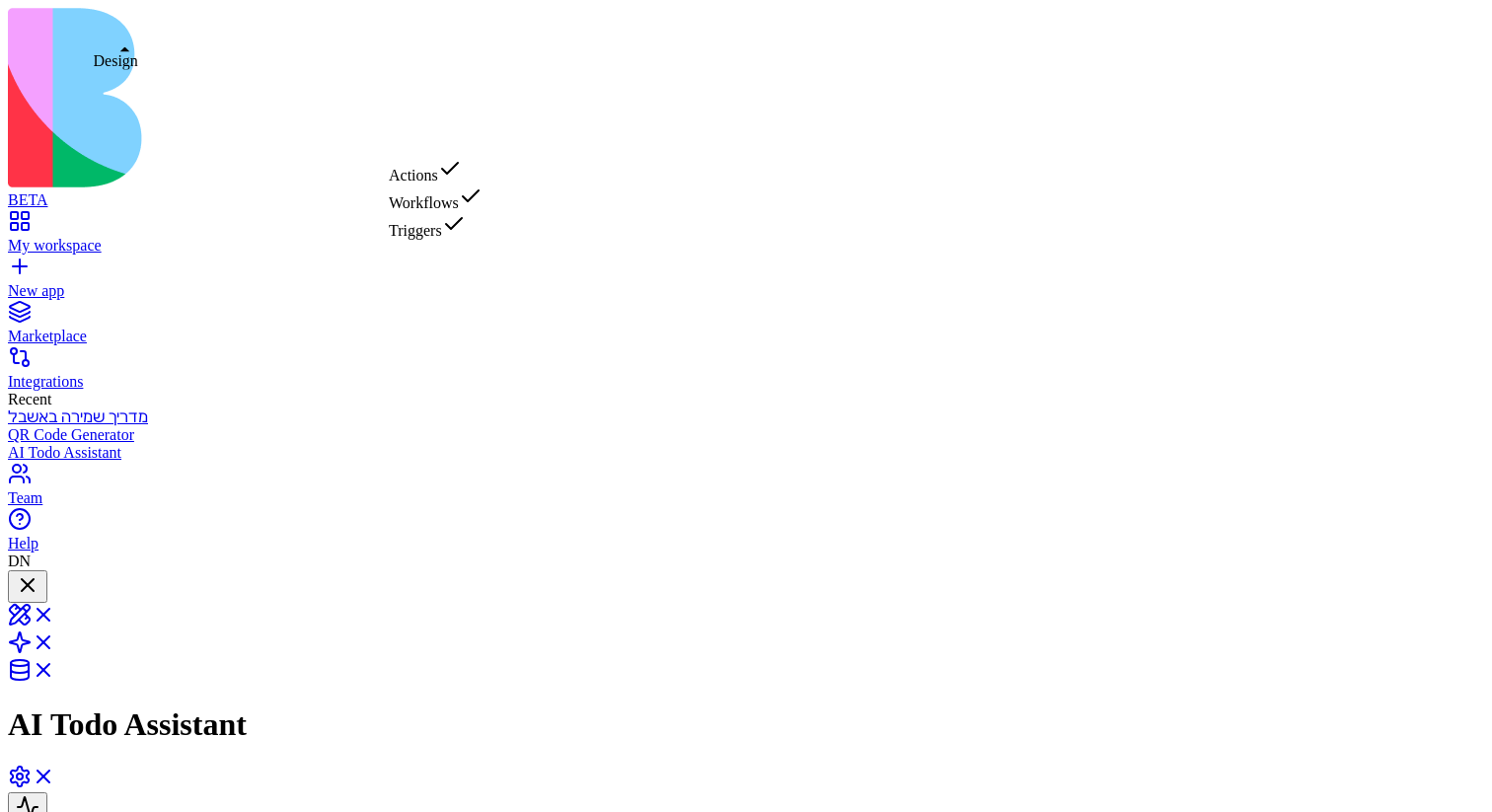 click at bounding box center (32, 621) 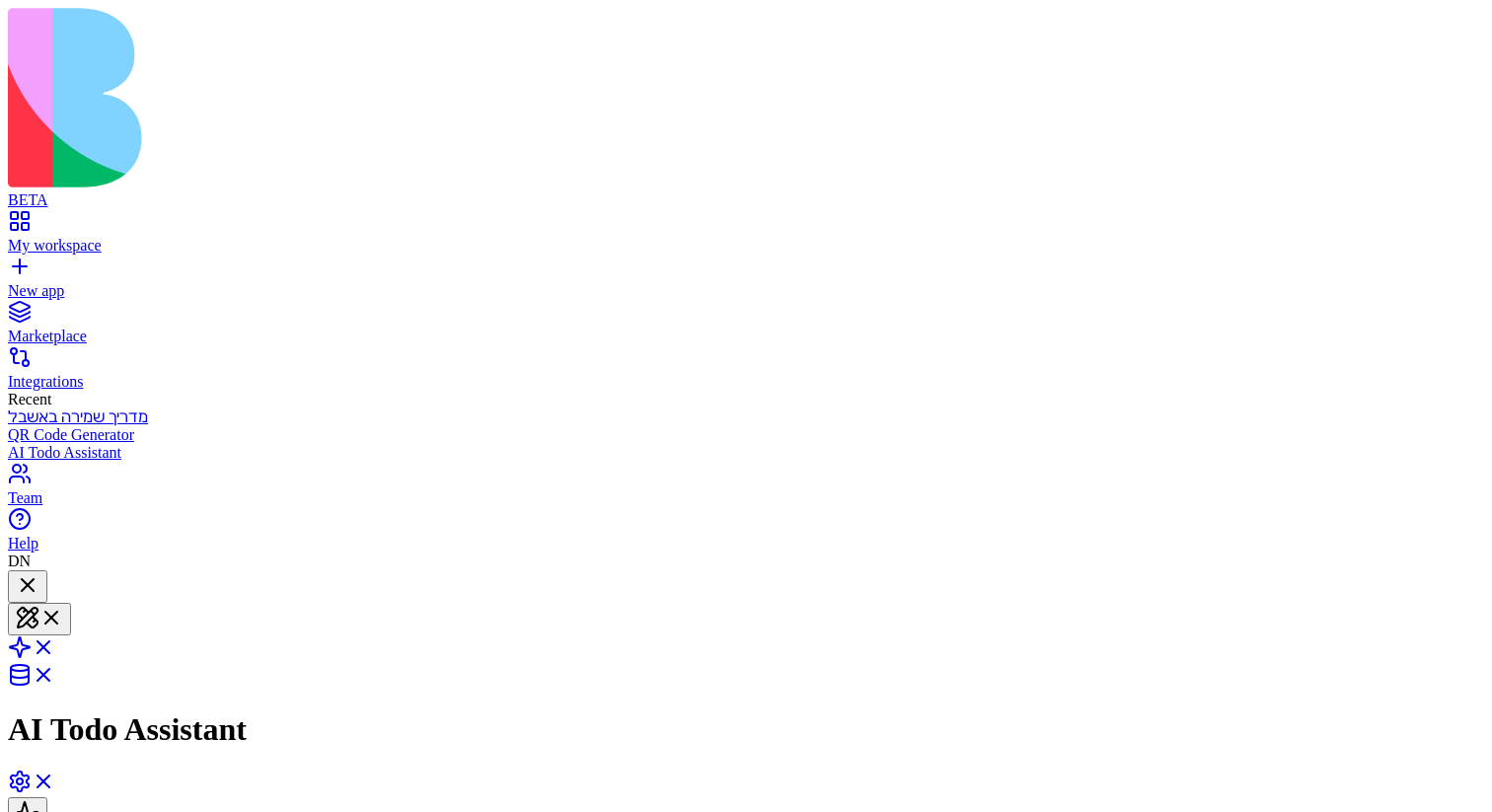 scroll, scrollTop: 0, scrollLeft: 0, axis: both 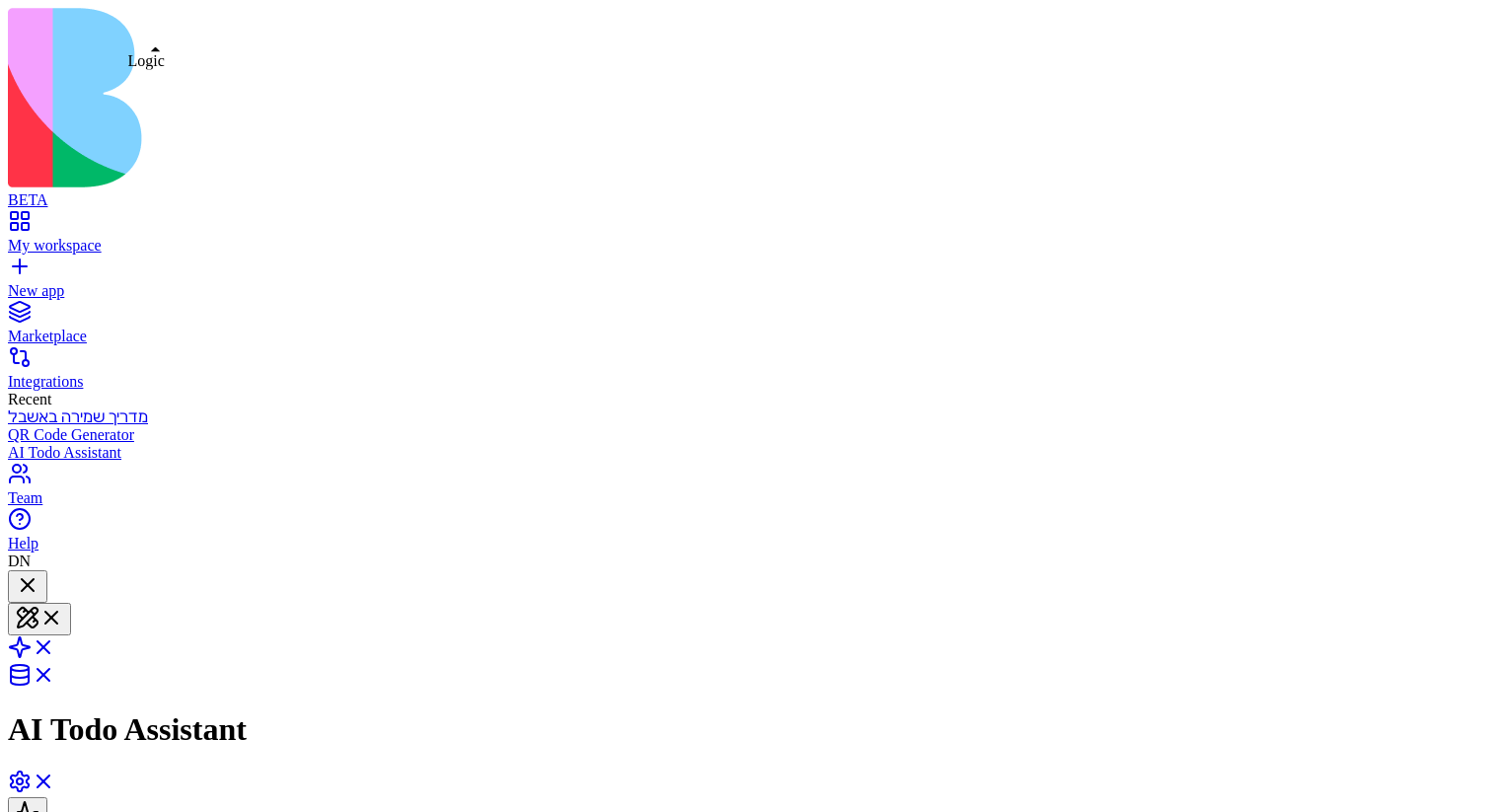 click on "Dev Mode" at bounding box center [16, 5549] 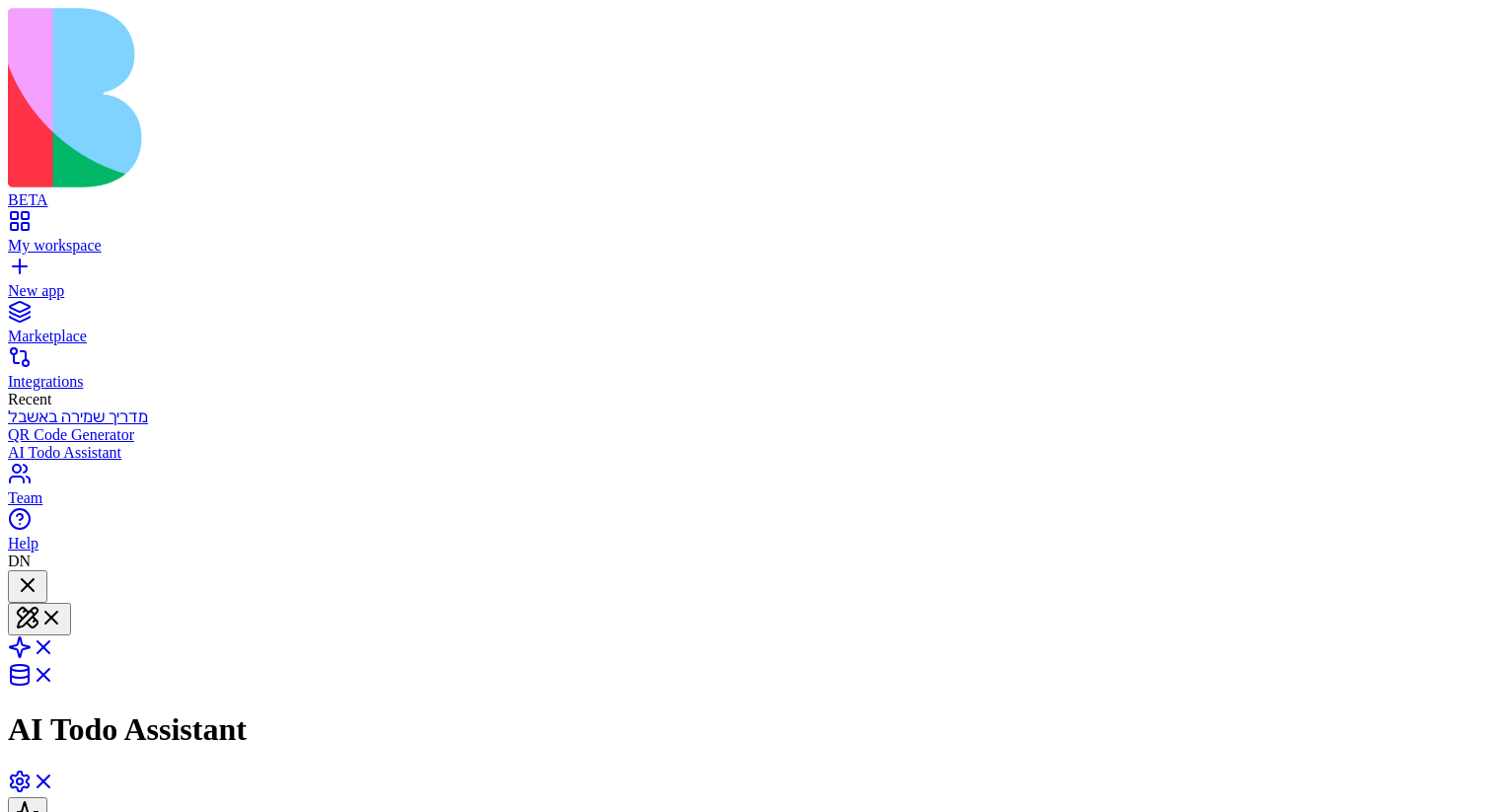 scroll, scrollTop: 178, scrollLeft: 0, axis: vertical 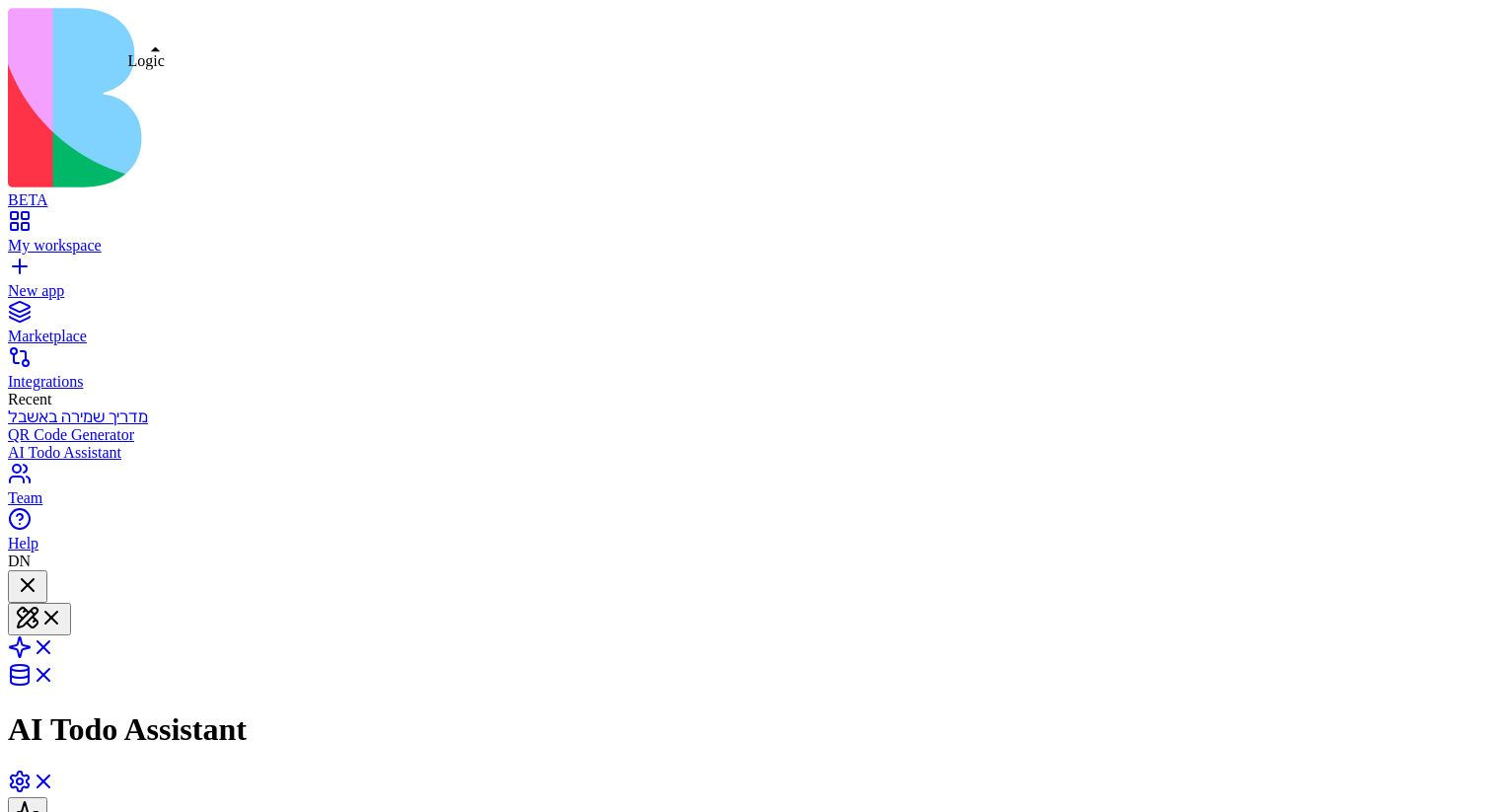 click at bounding box center (32, 653) 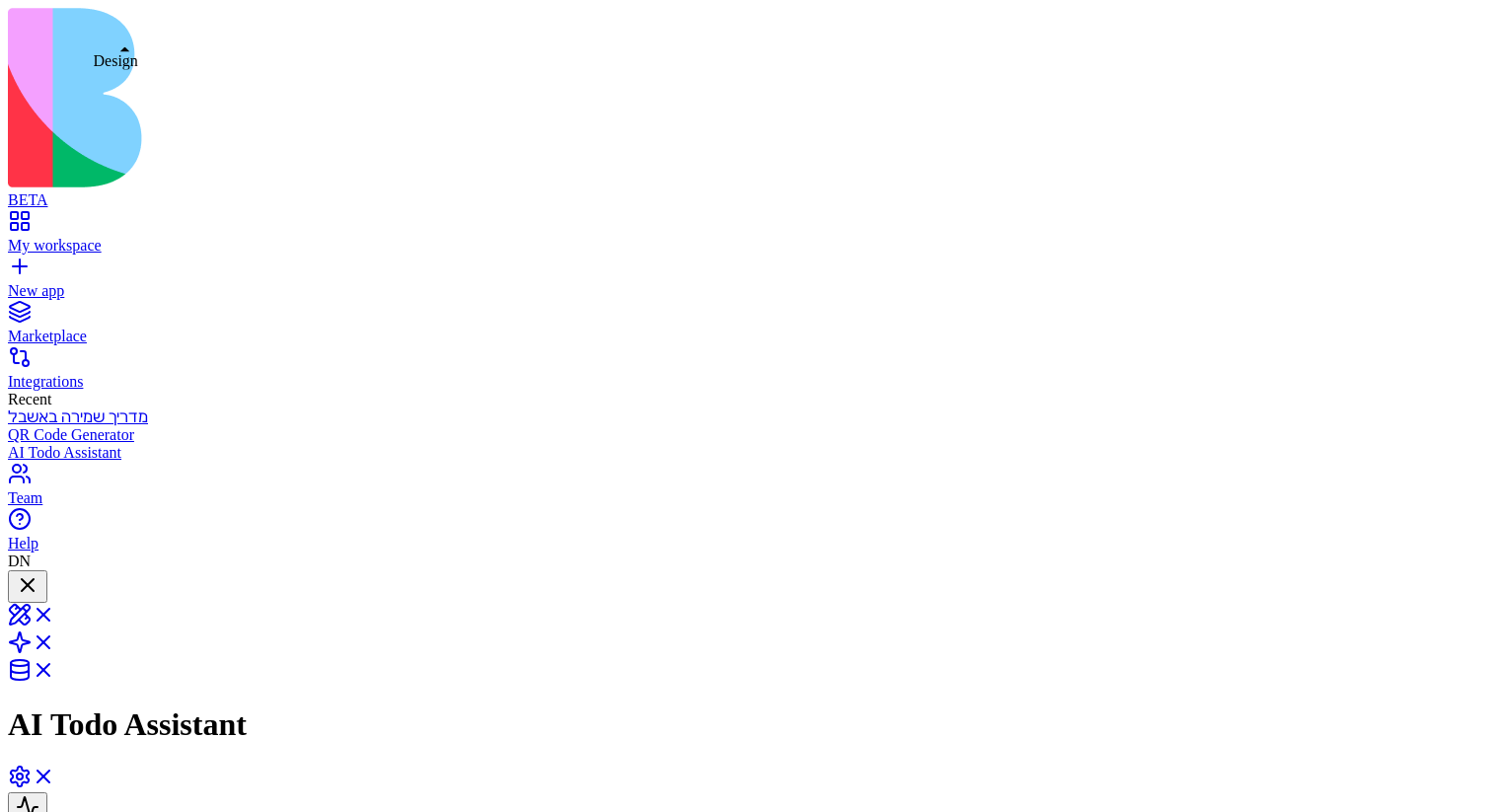 click at bounding box center [32, 621] 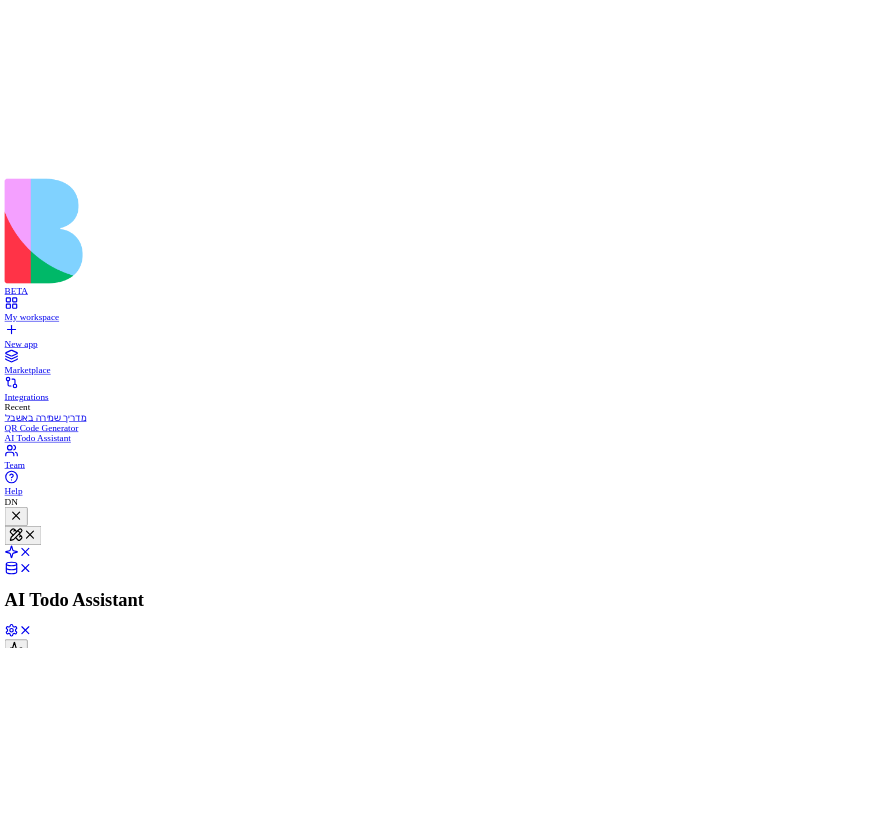 scroll, scrollTop: 0, scrollLeft: 0, axis: both 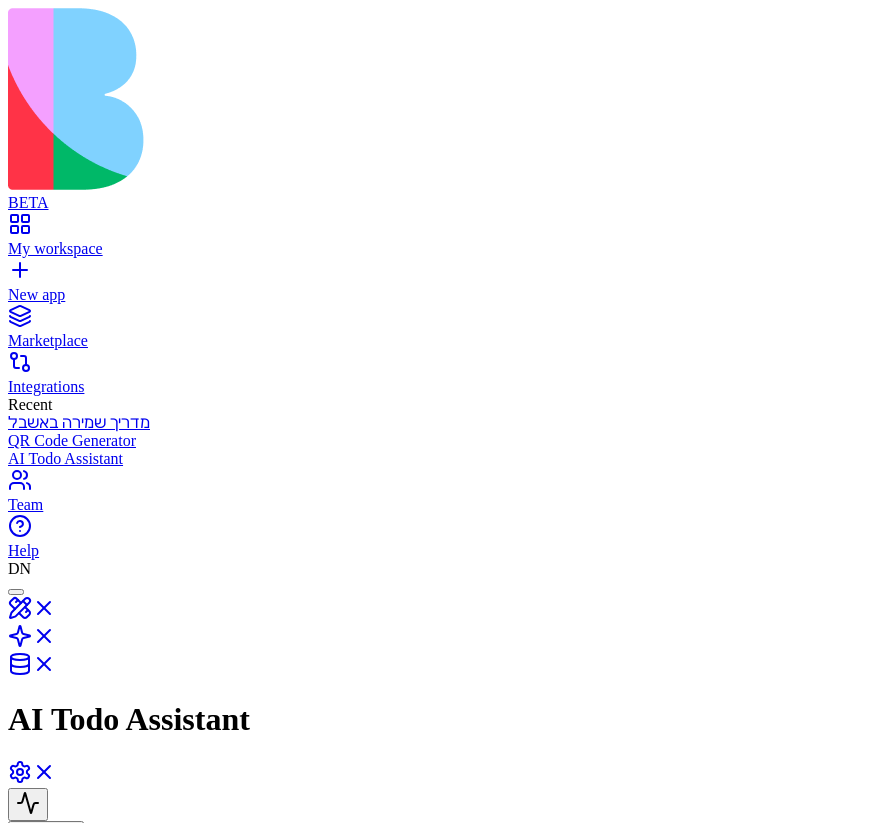 click at bounding box center [32, 614] 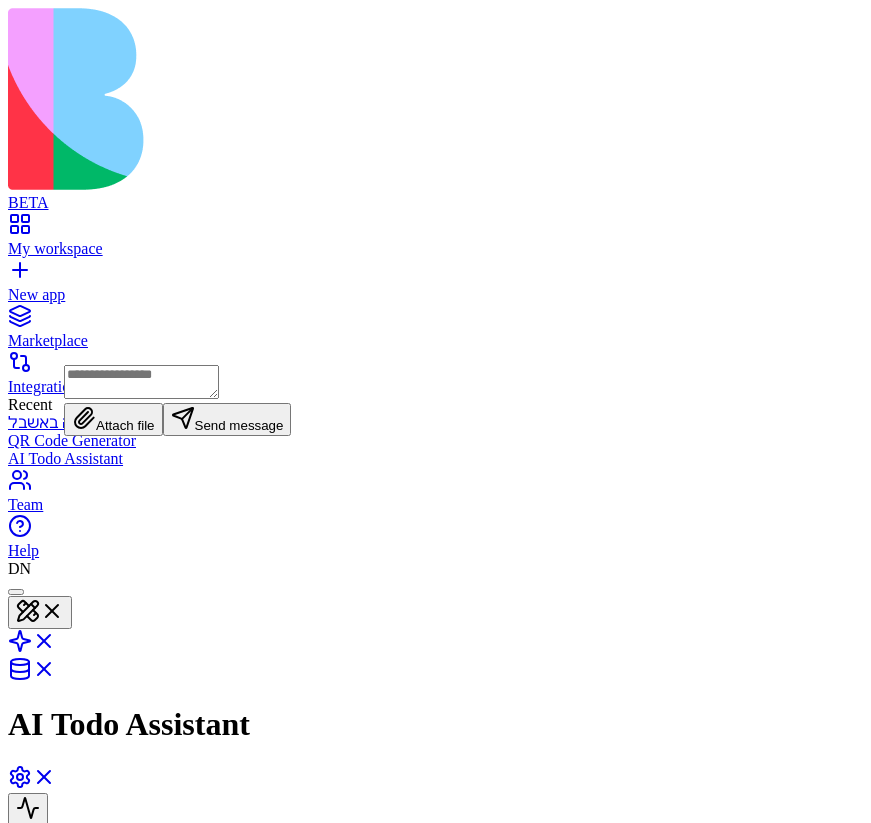 scroll, scrollTop: 0, scrollLeft: 0, axis: both 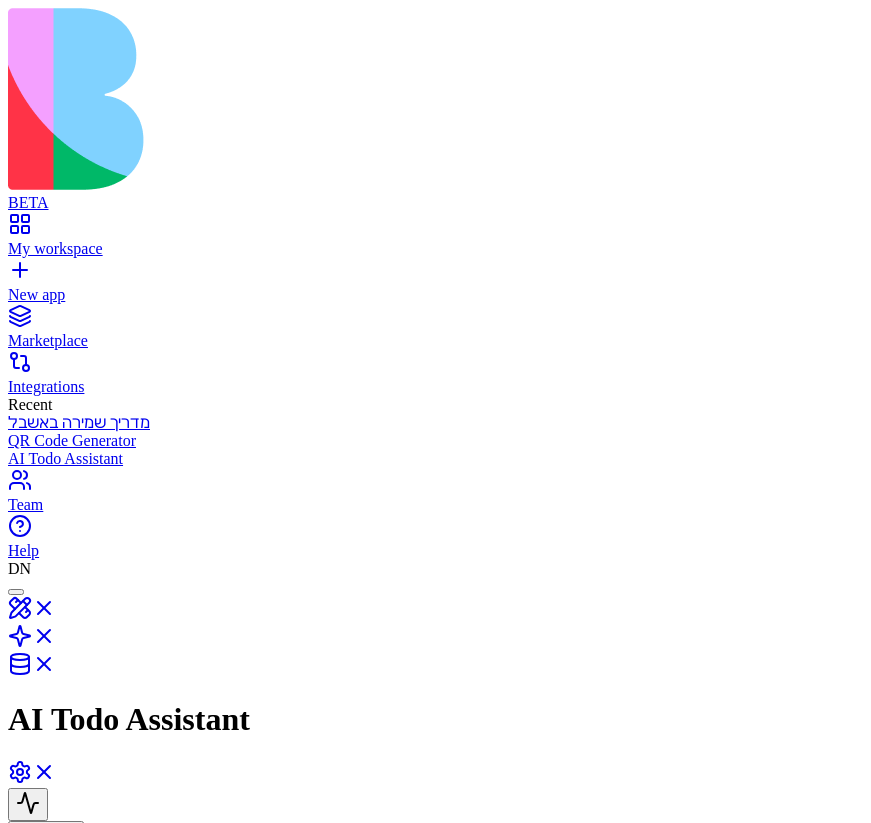 click on "State" at bounding box center [88, 933] 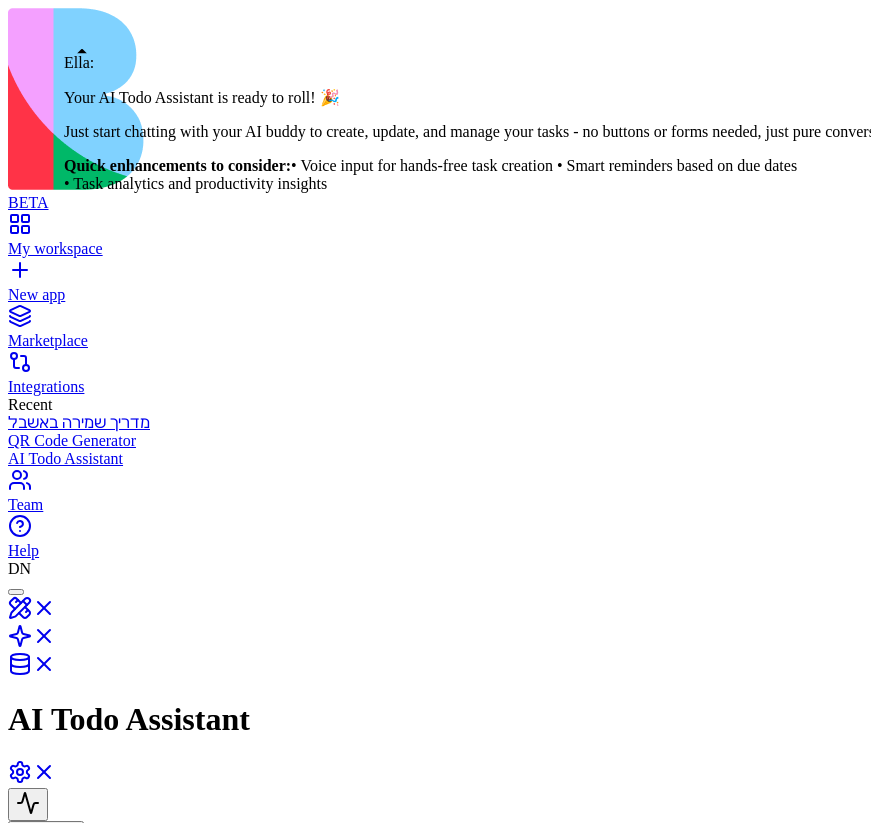 click at bounding box center (16, 592) 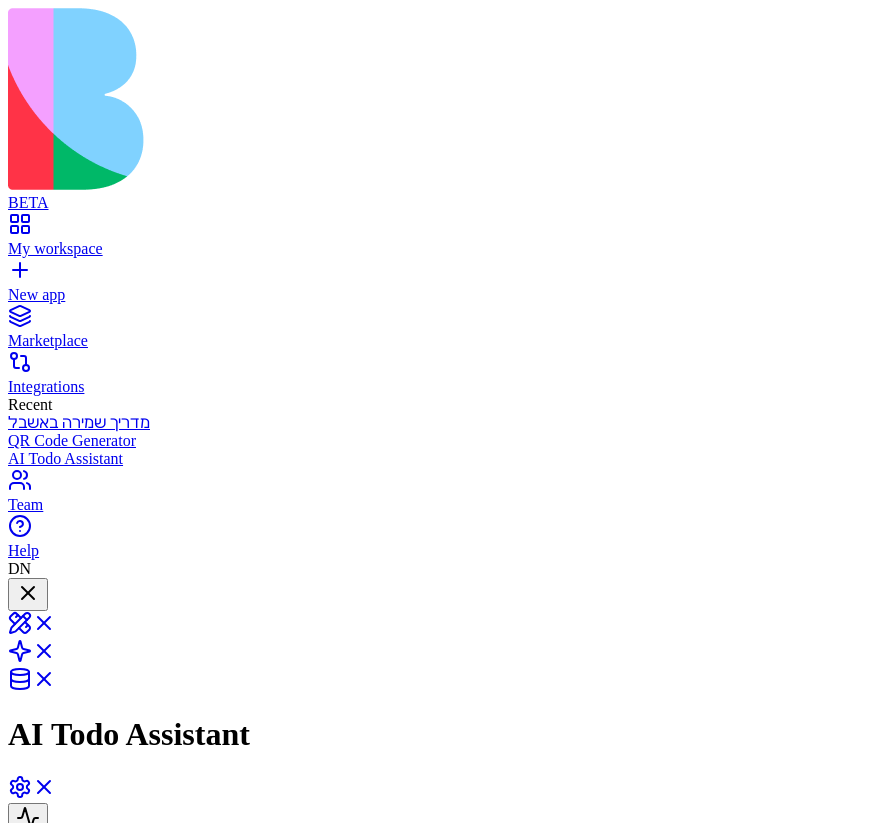 scroll, scrollTop: 364, scrollLeft: 0, axis: vertical 